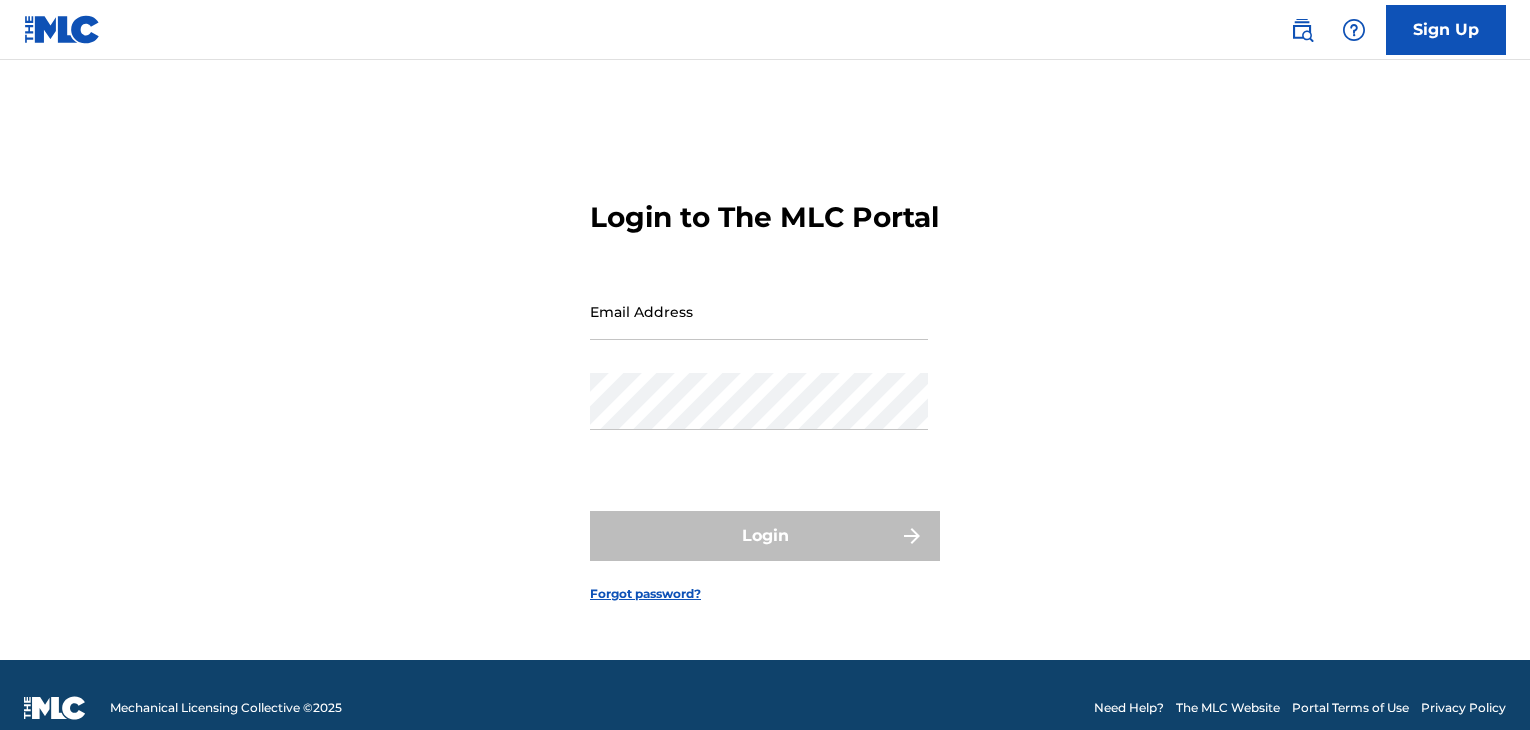 scroll, scrollTop: 0, scrollLeft: 0, axis: both 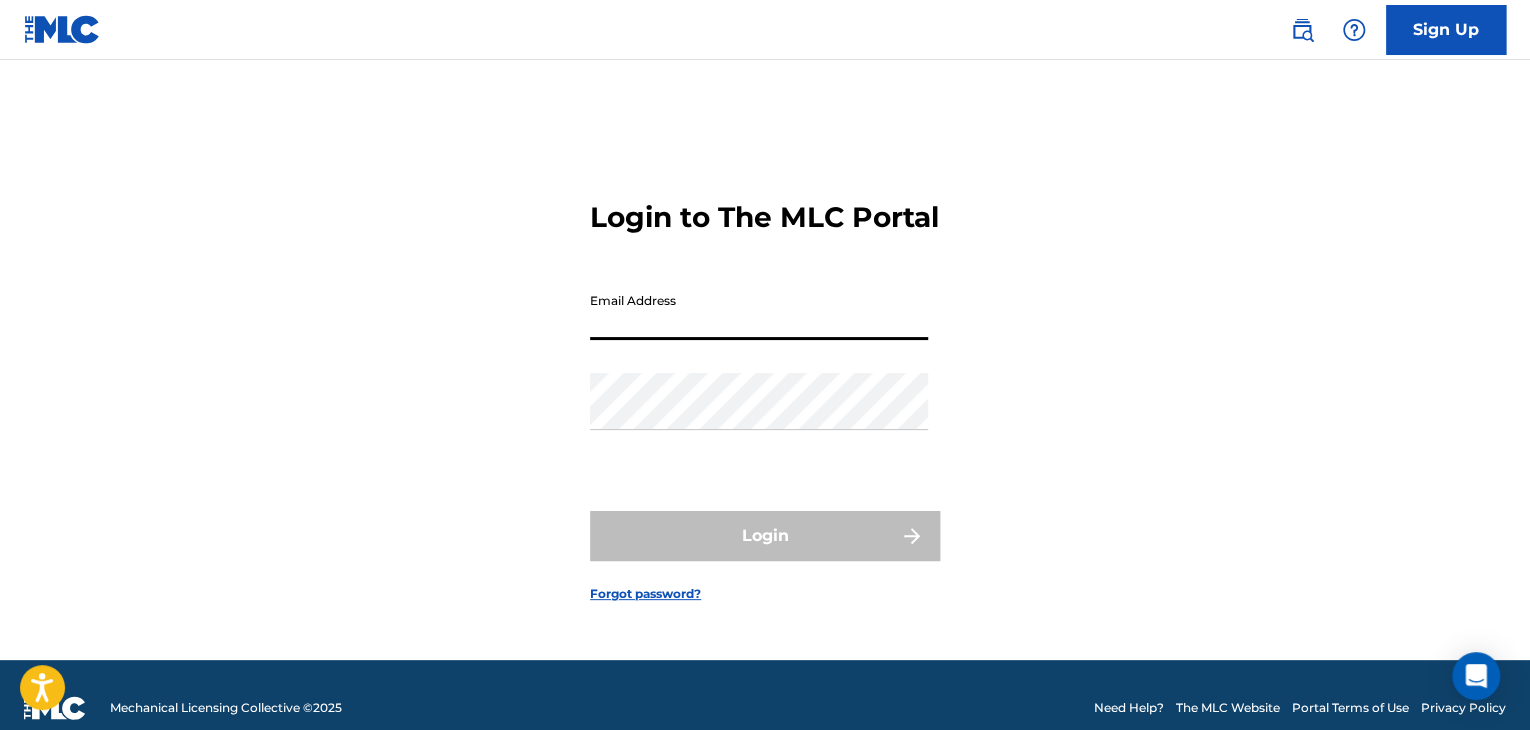 click on "Email Address" at bounding box center [759, 311] 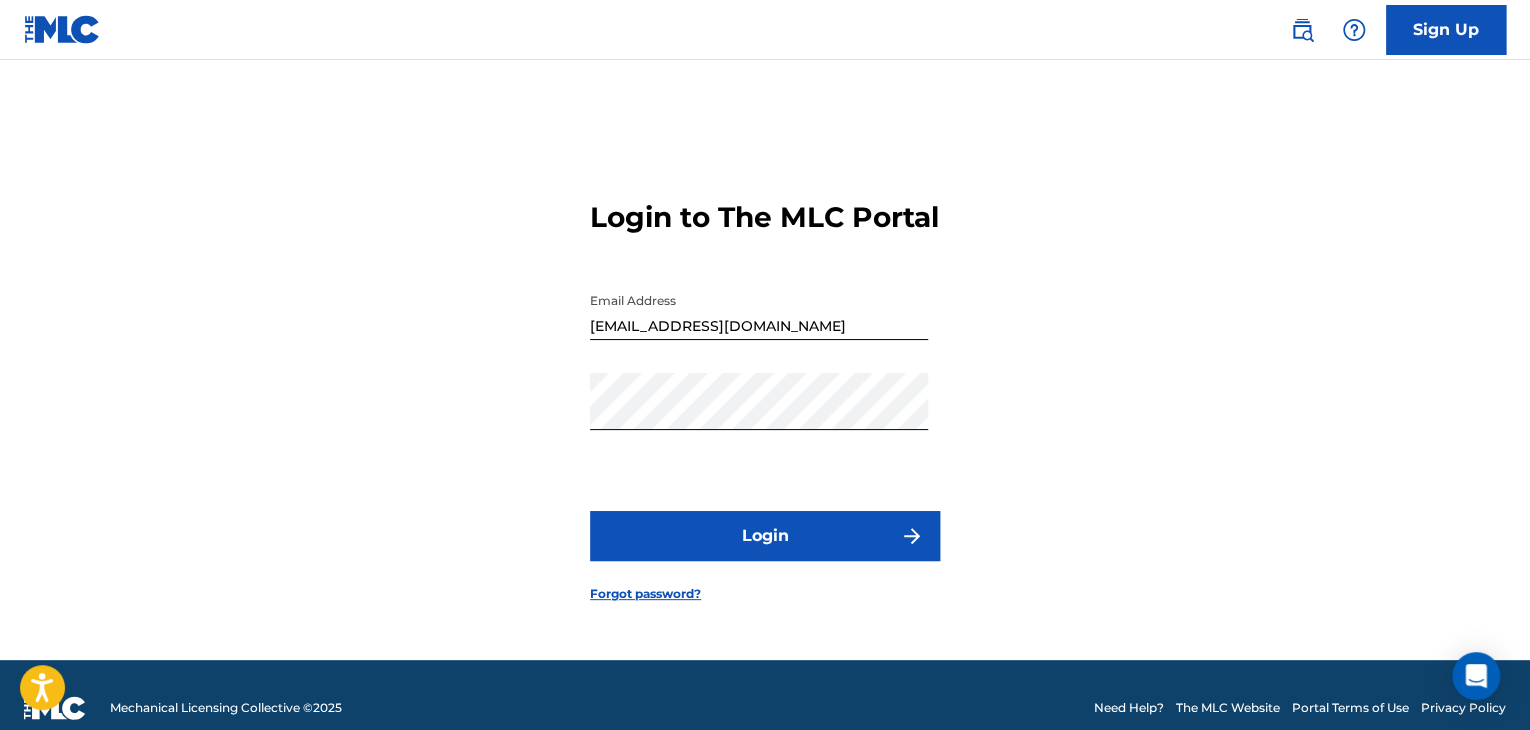 click on "Login to The MLC Portal Email Address [EMAIL_ADDRESS][DOMAIN_NAME] Password Login Forgot password?" at bounding box center [765, 385] 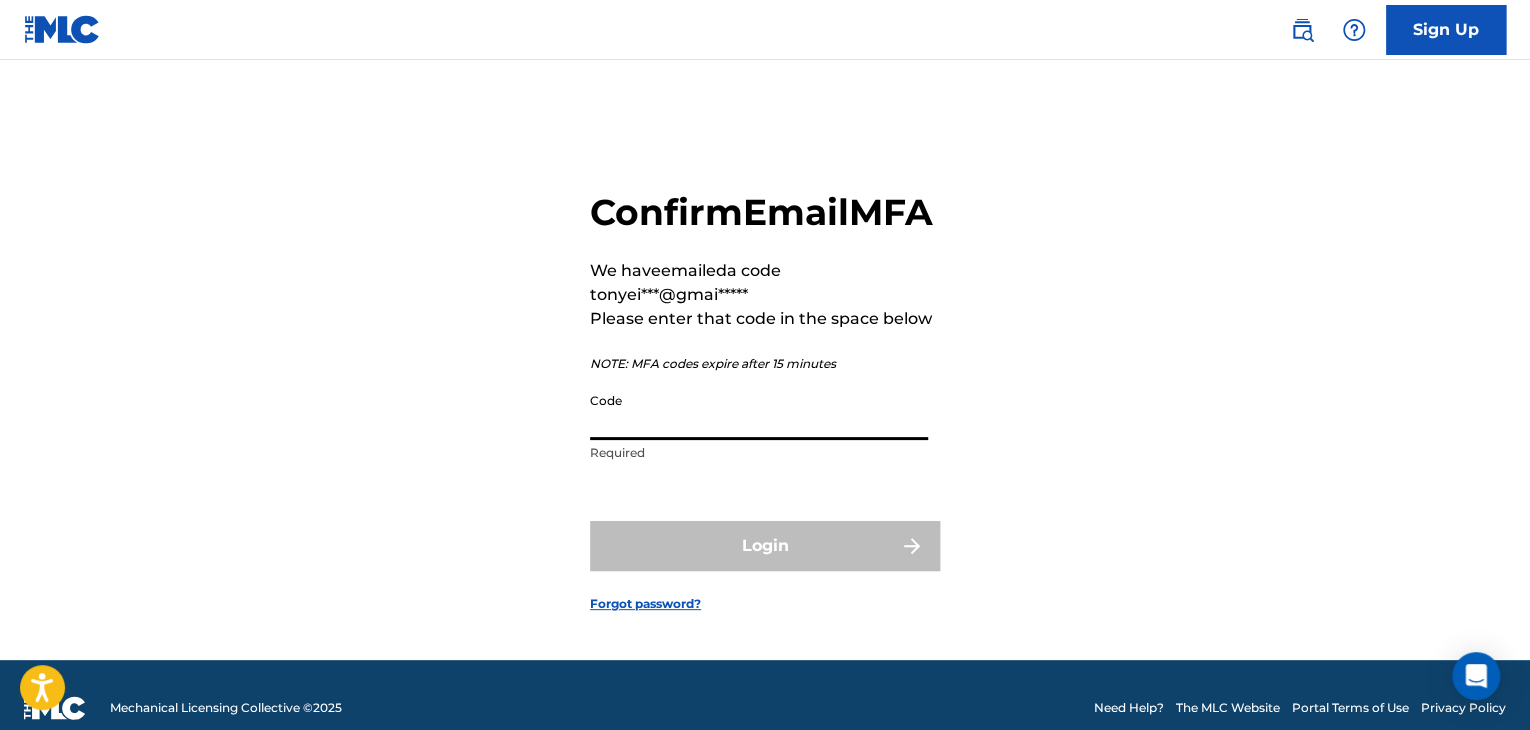 click on "Code" at bounding box center (759, 411) 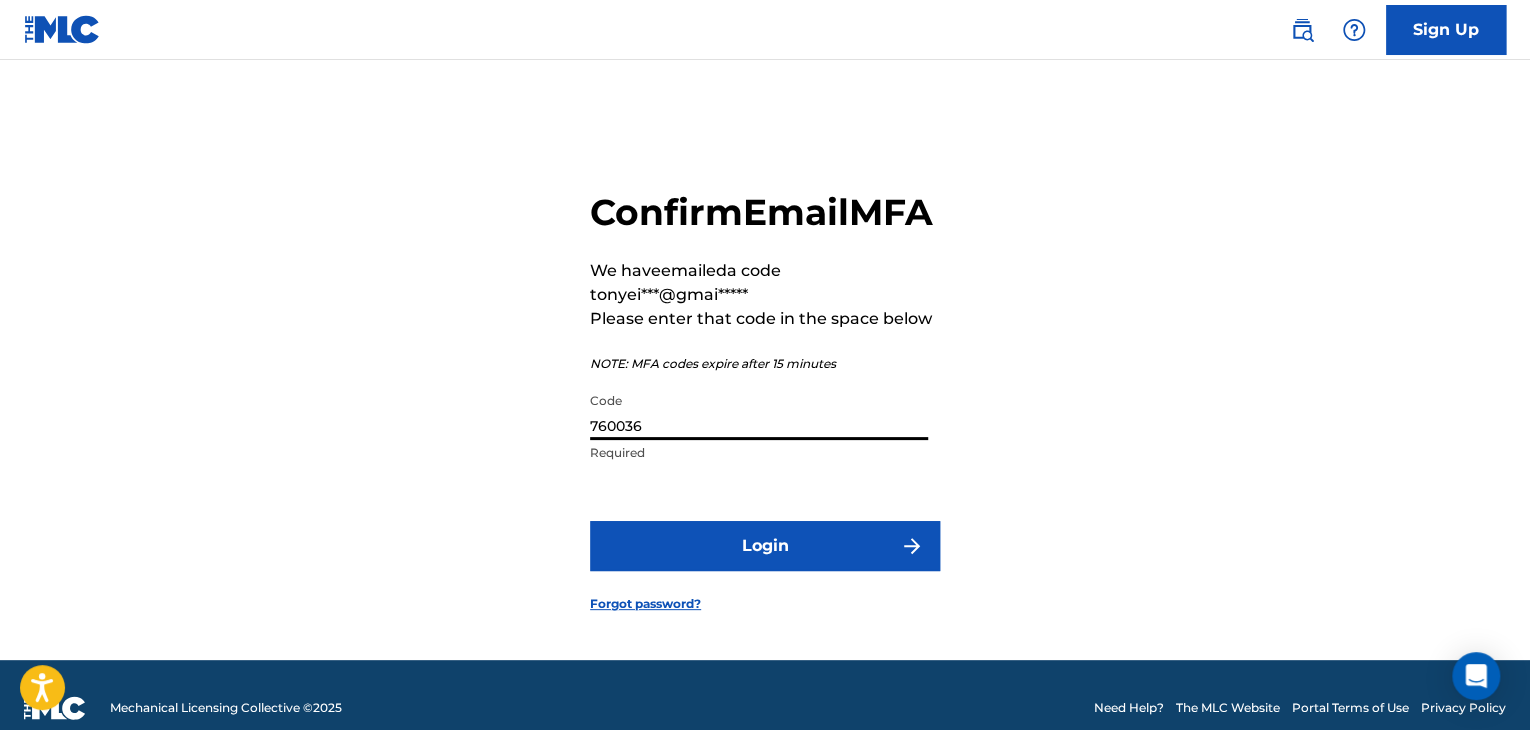 type on "760036" 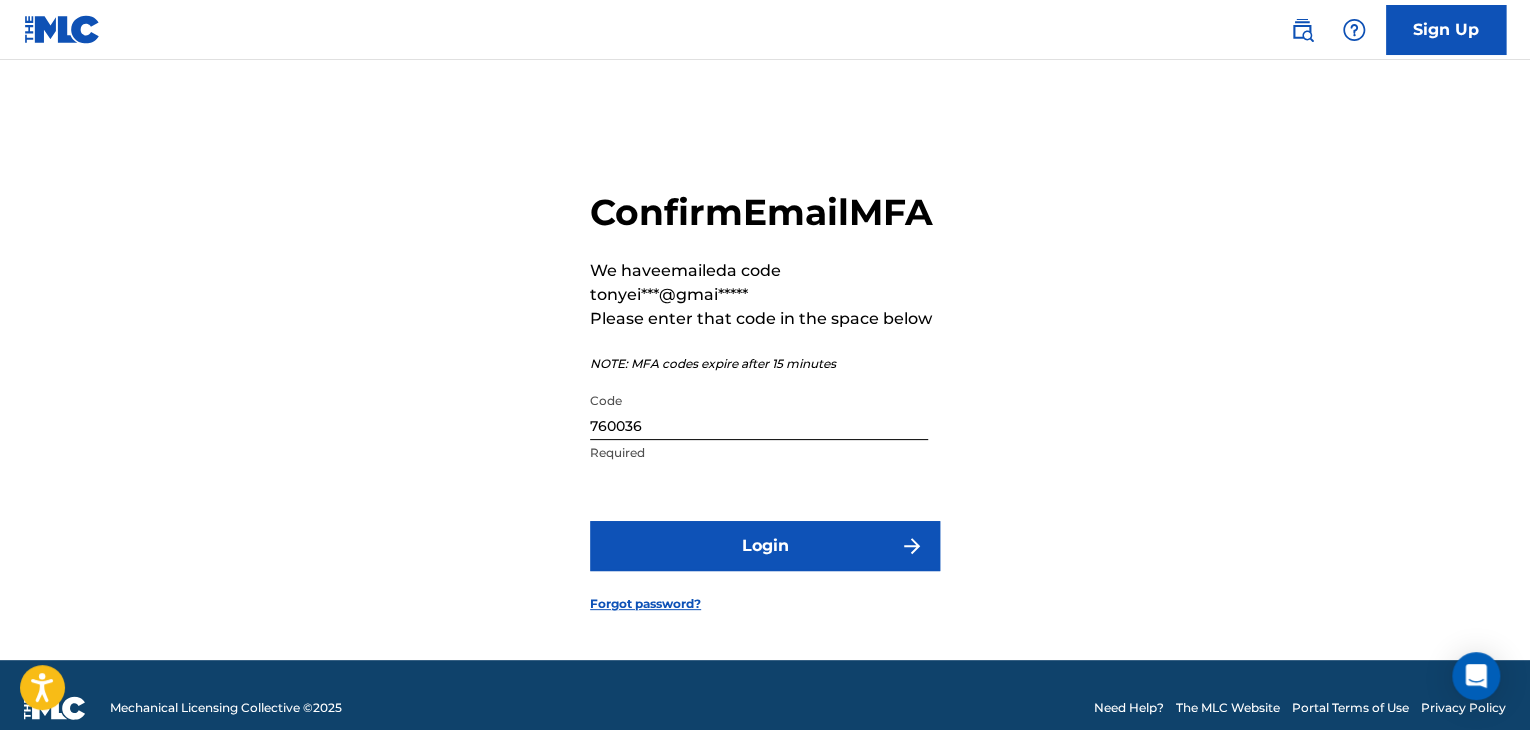 click on "Login" at bounding box center (765, 546) 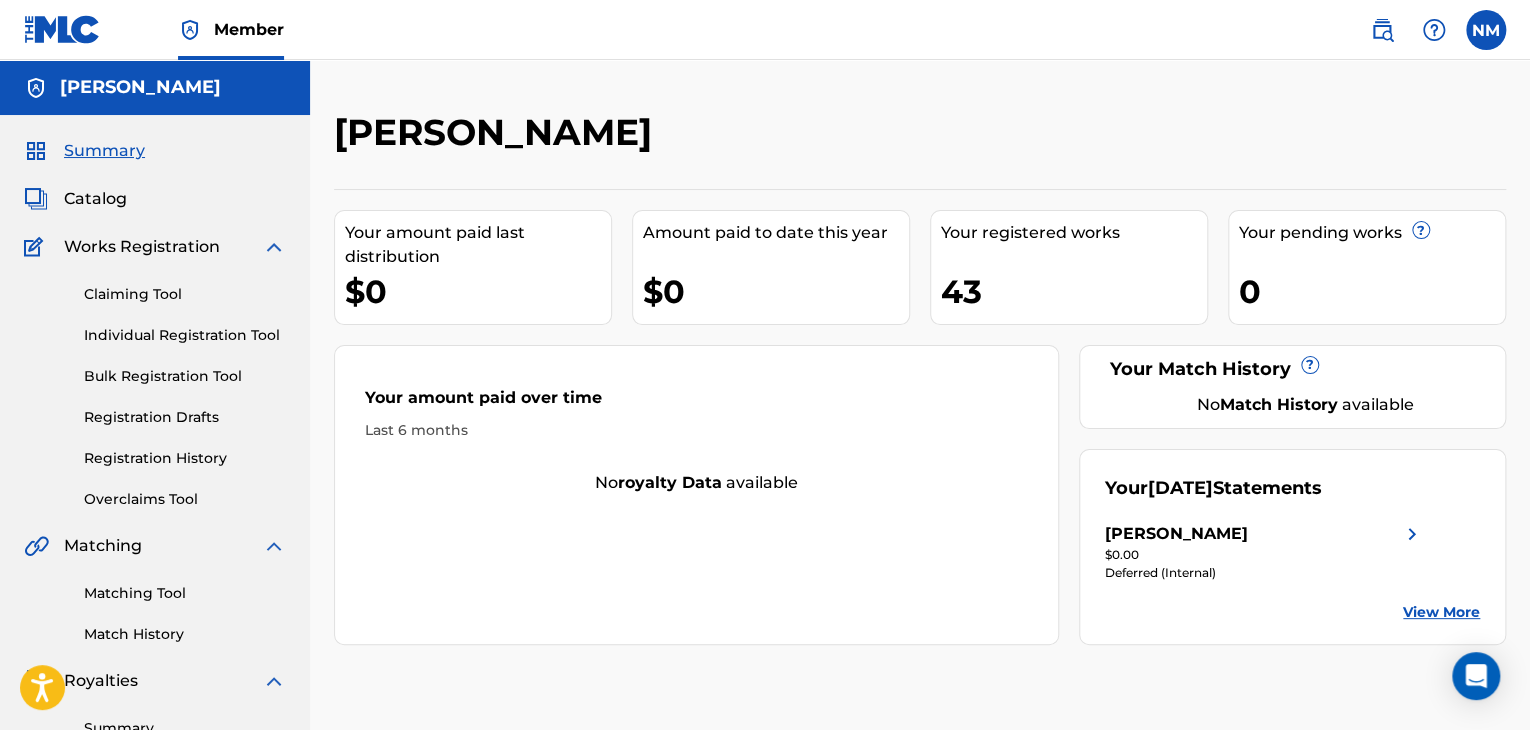 scroll, scrollTop: 0, scrollLeft: 0, axis: both 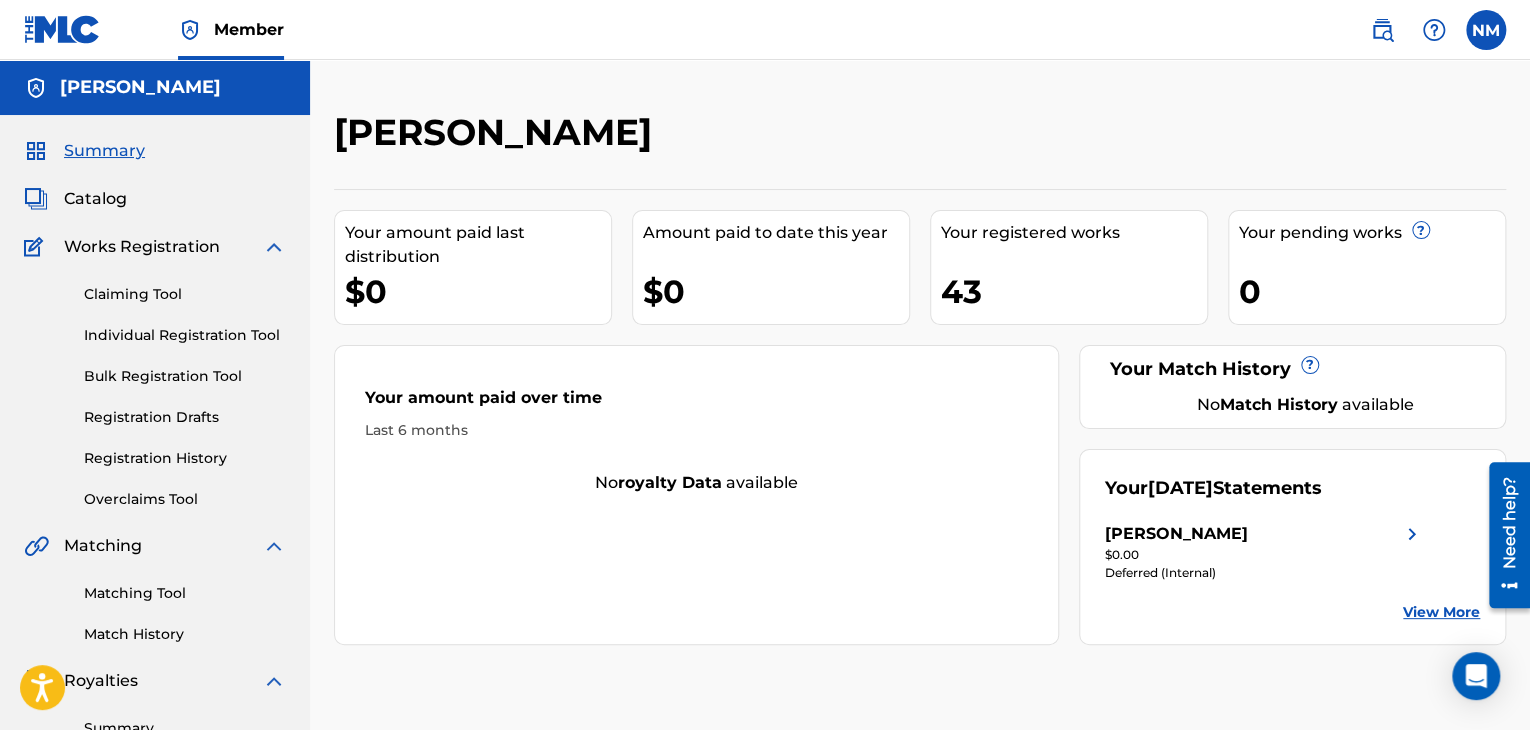 click on "Individual Registration Tool" at bounding box center (185, 335) 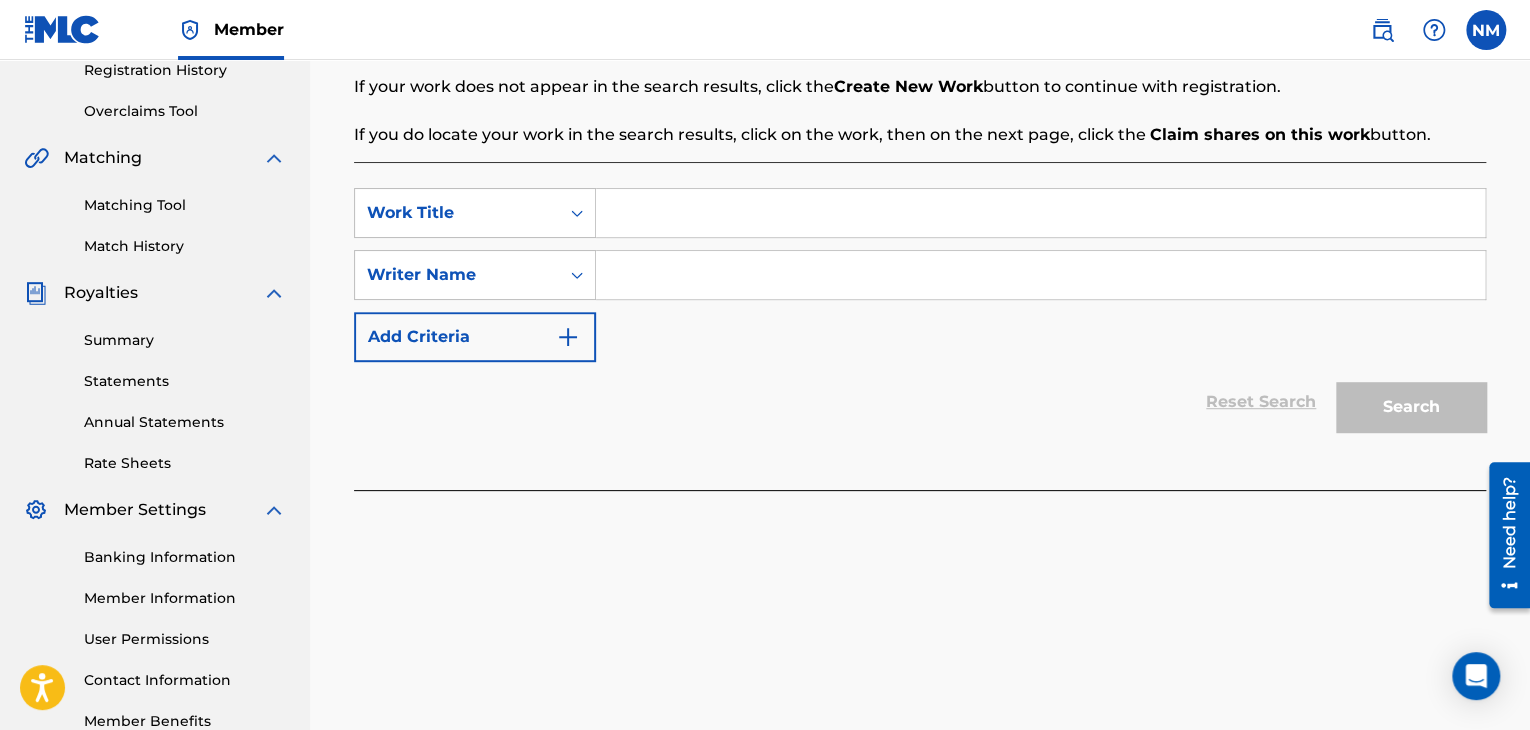scroll, scrollTop: 510, scrollLeft: 0, axis: vertical 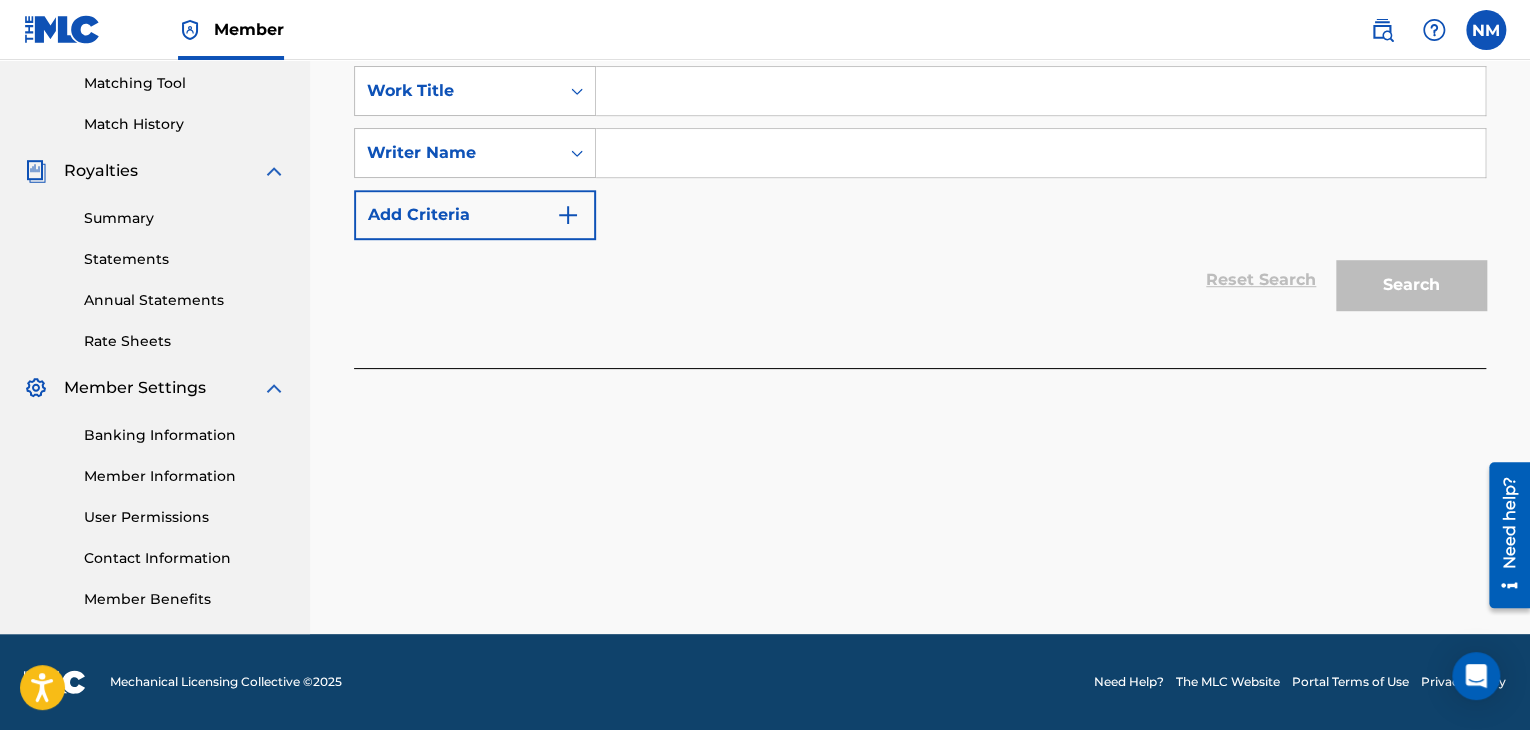 click at bounding box center (1040, 91) 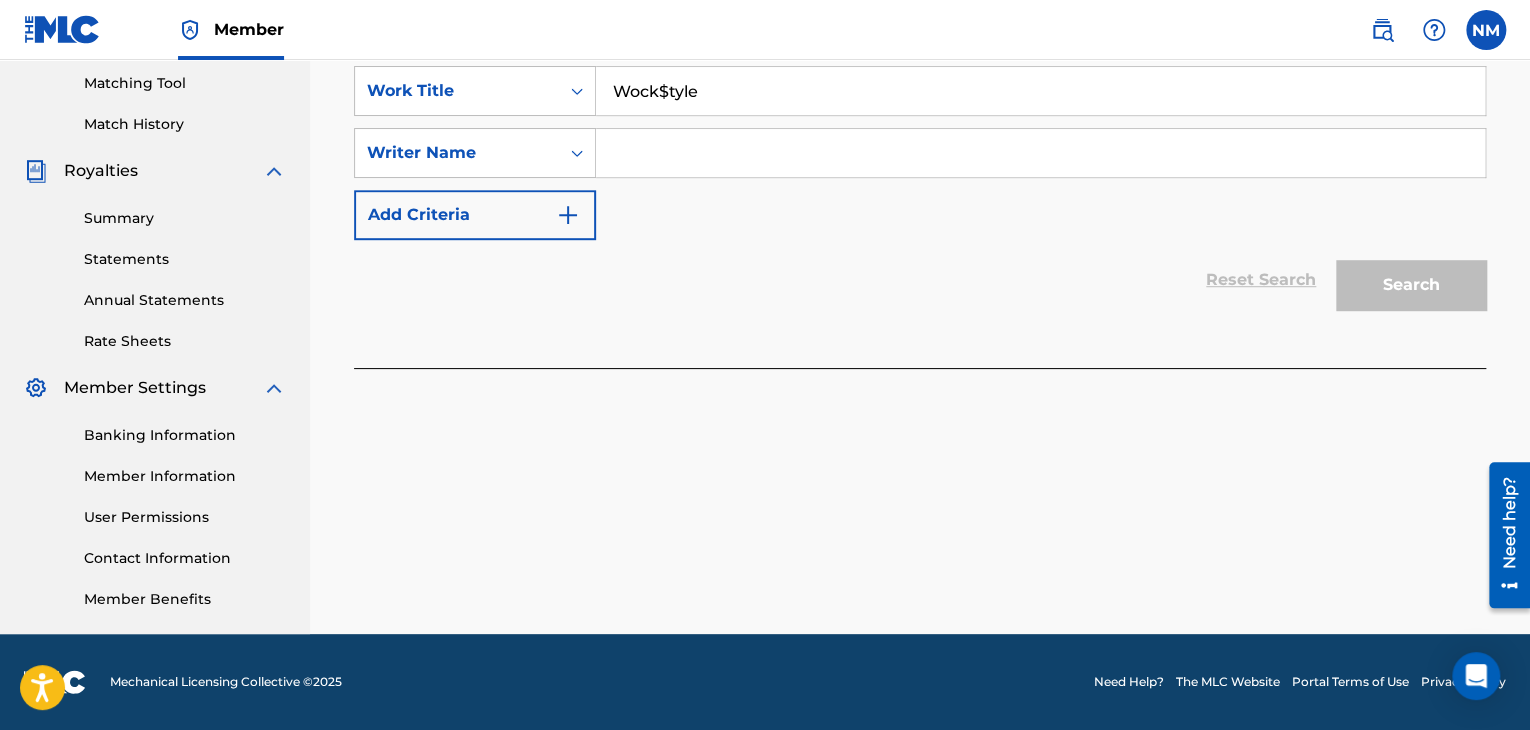 type on "Wock$tyle" 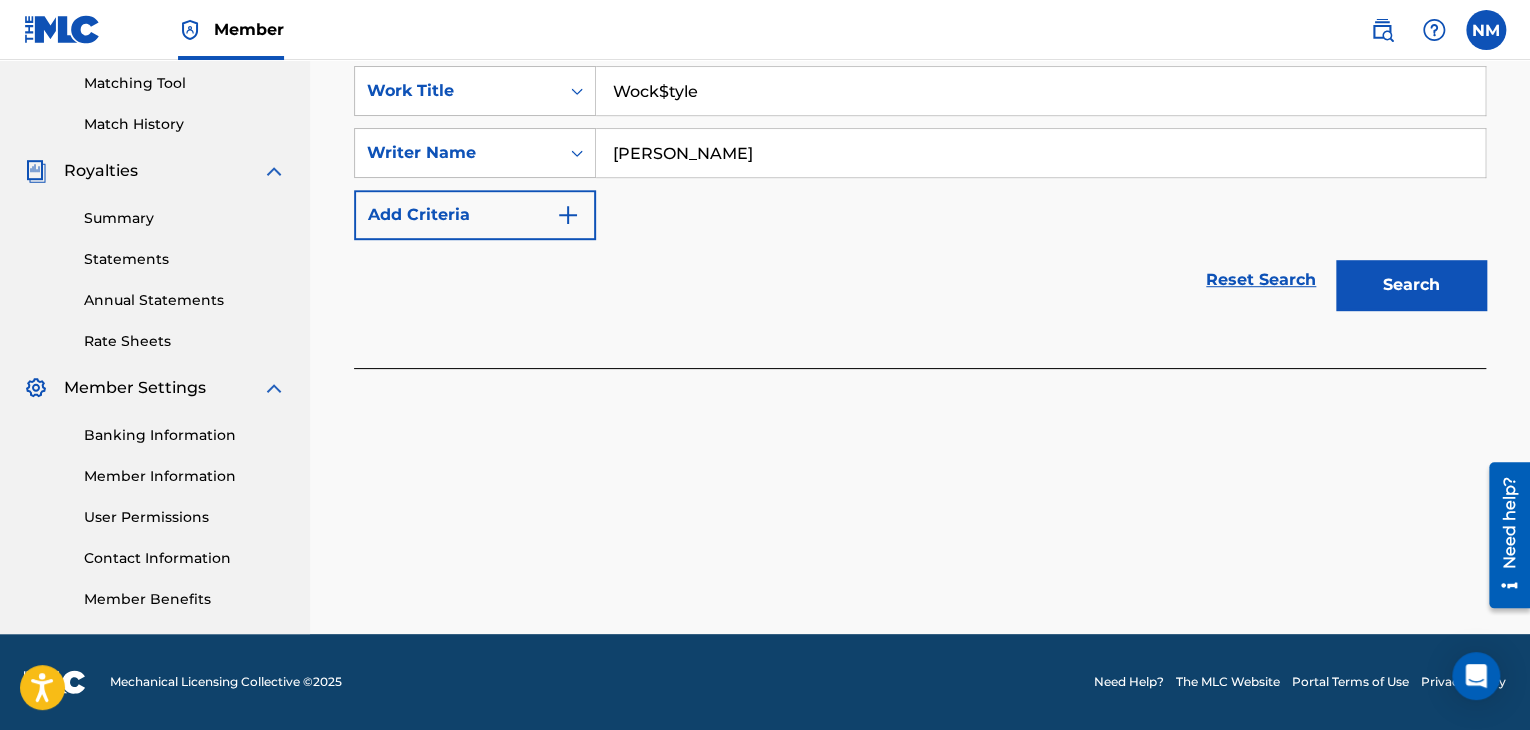 type on "[PERSON_NAME]" 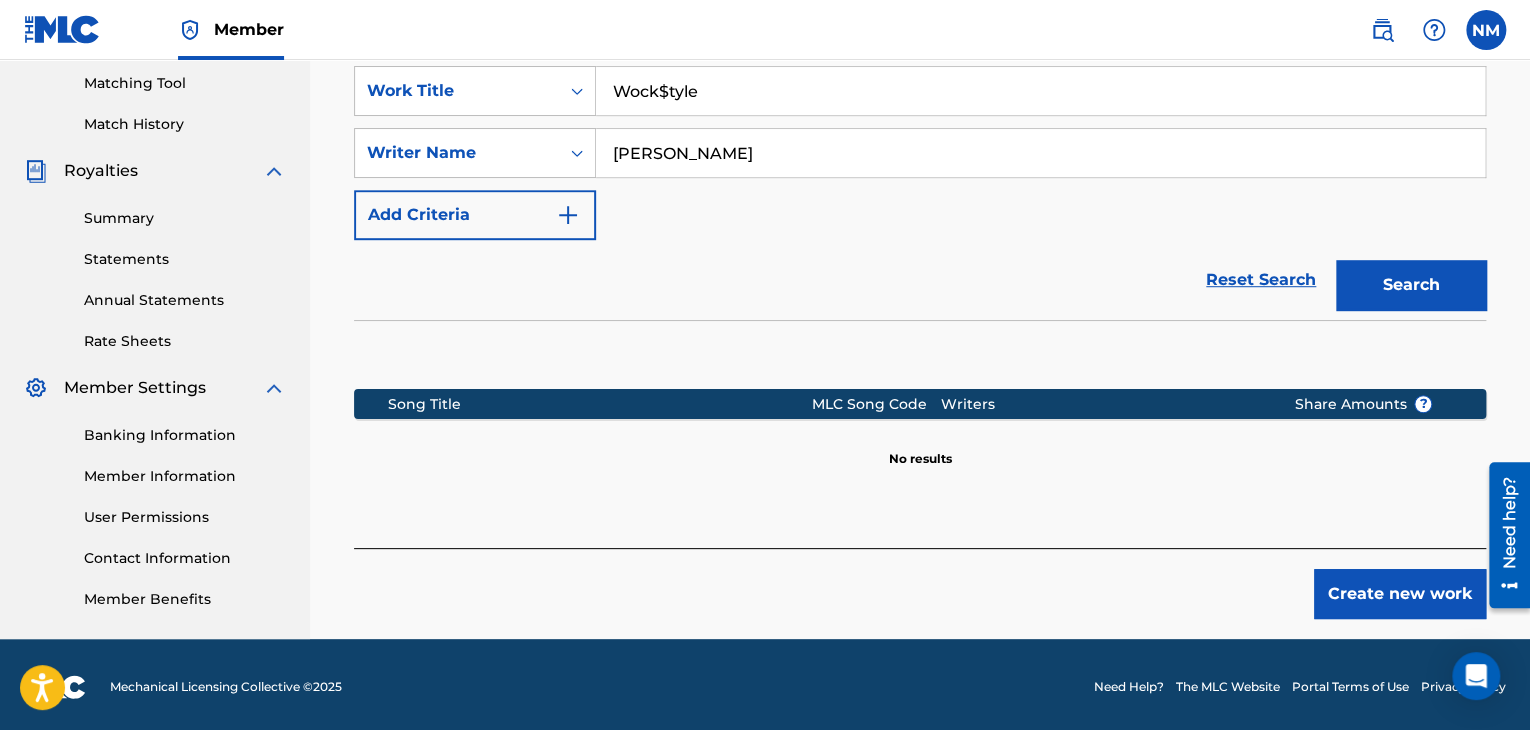 scroll, scrollTop: 515, scrollLeft: 0, axis: vertical 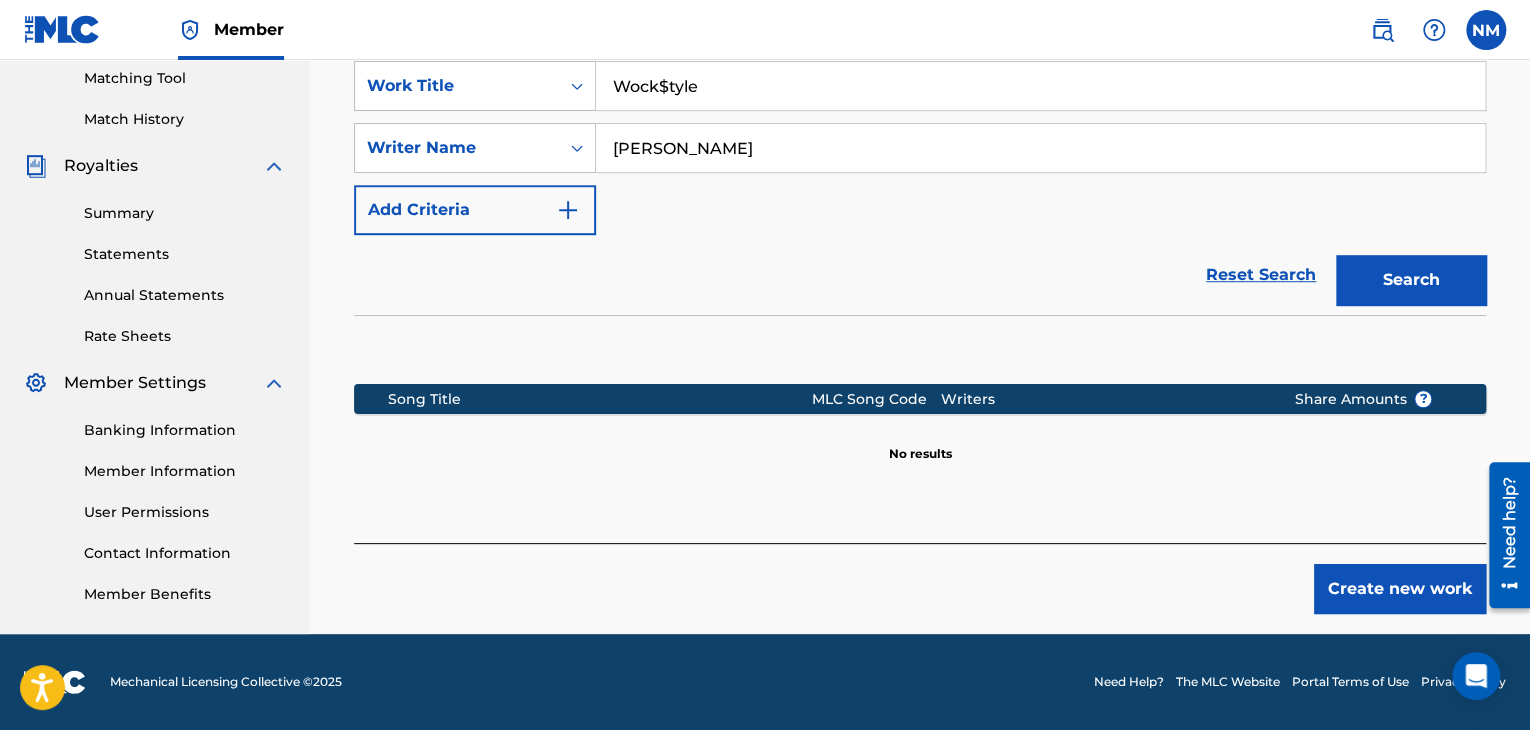 click on "Create new work" at bounding box center (1400, 589) 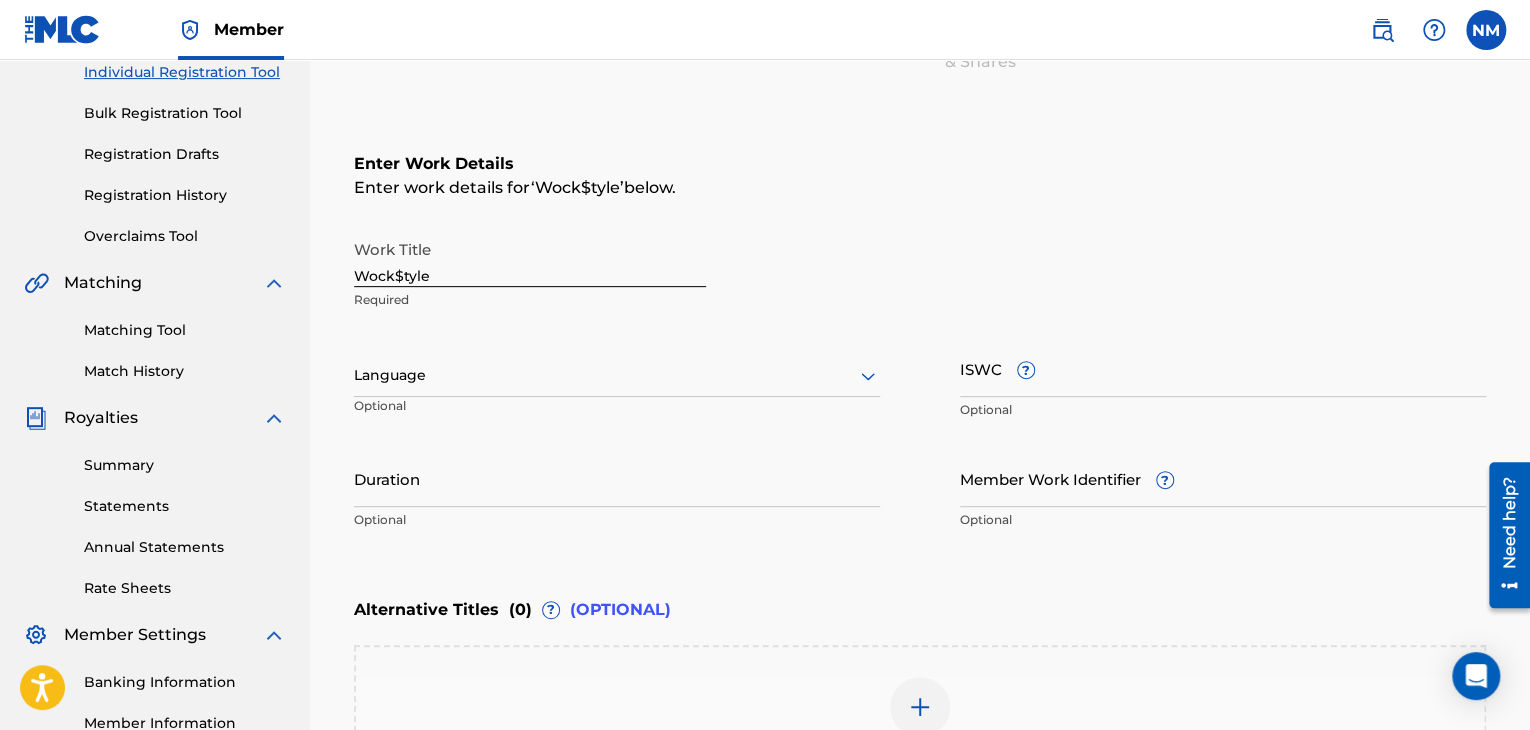scroll, scrollTop: 262, scrollLeft: 0, axis: vertical 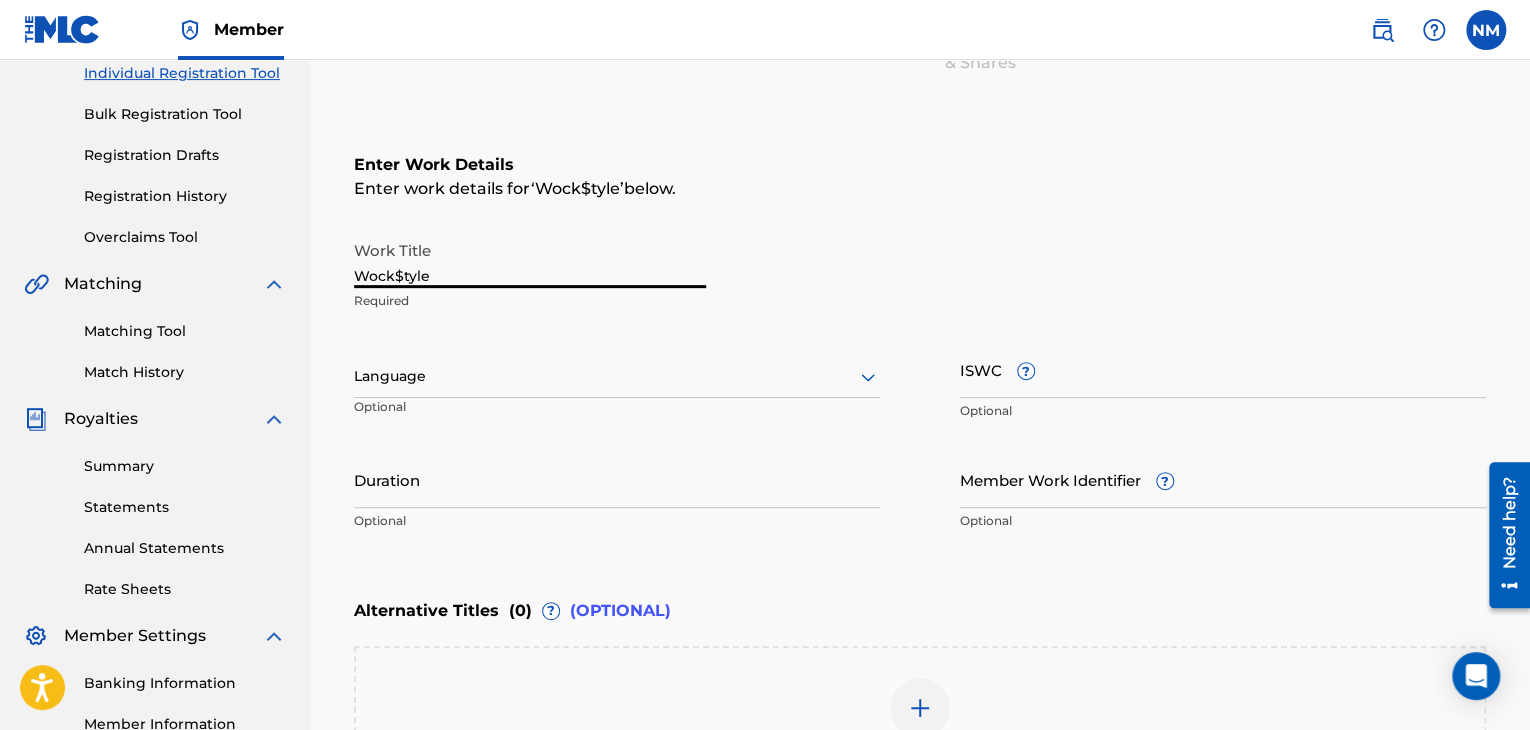 click on "Wock$tyle" at bounding box center [530, 259] 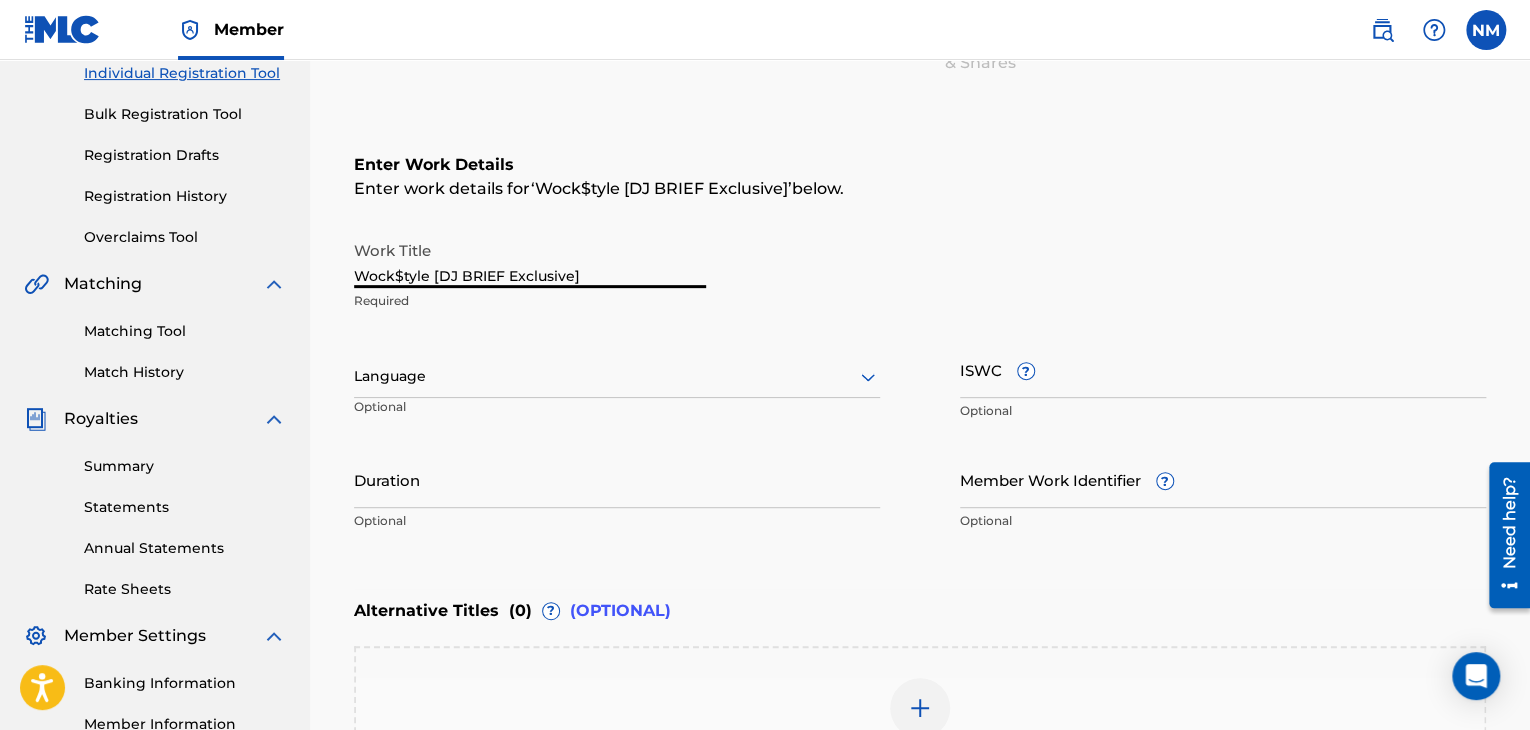 type on "Wock$tyle [DJ BRIEF Exclusive]" 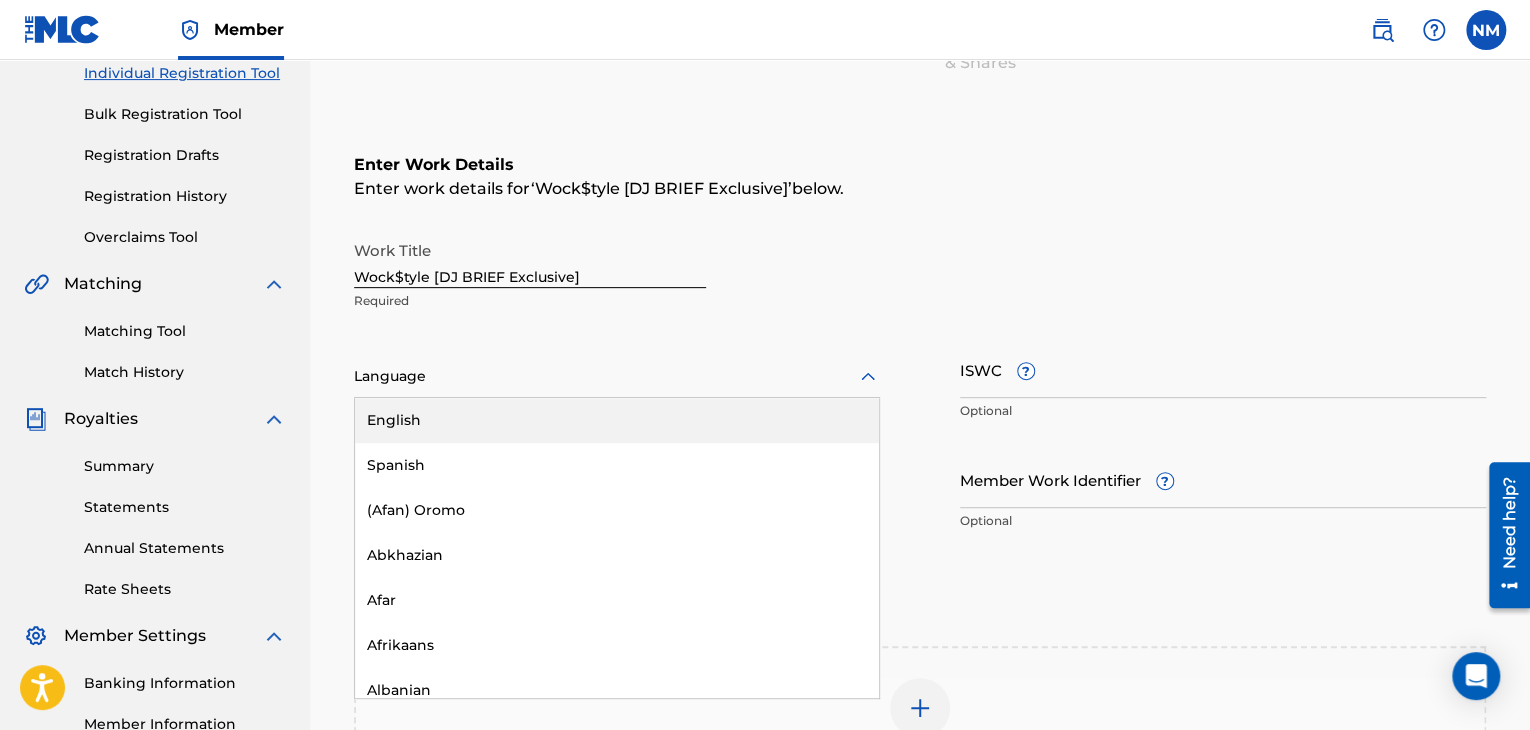 click at bounding box center (617, 376) 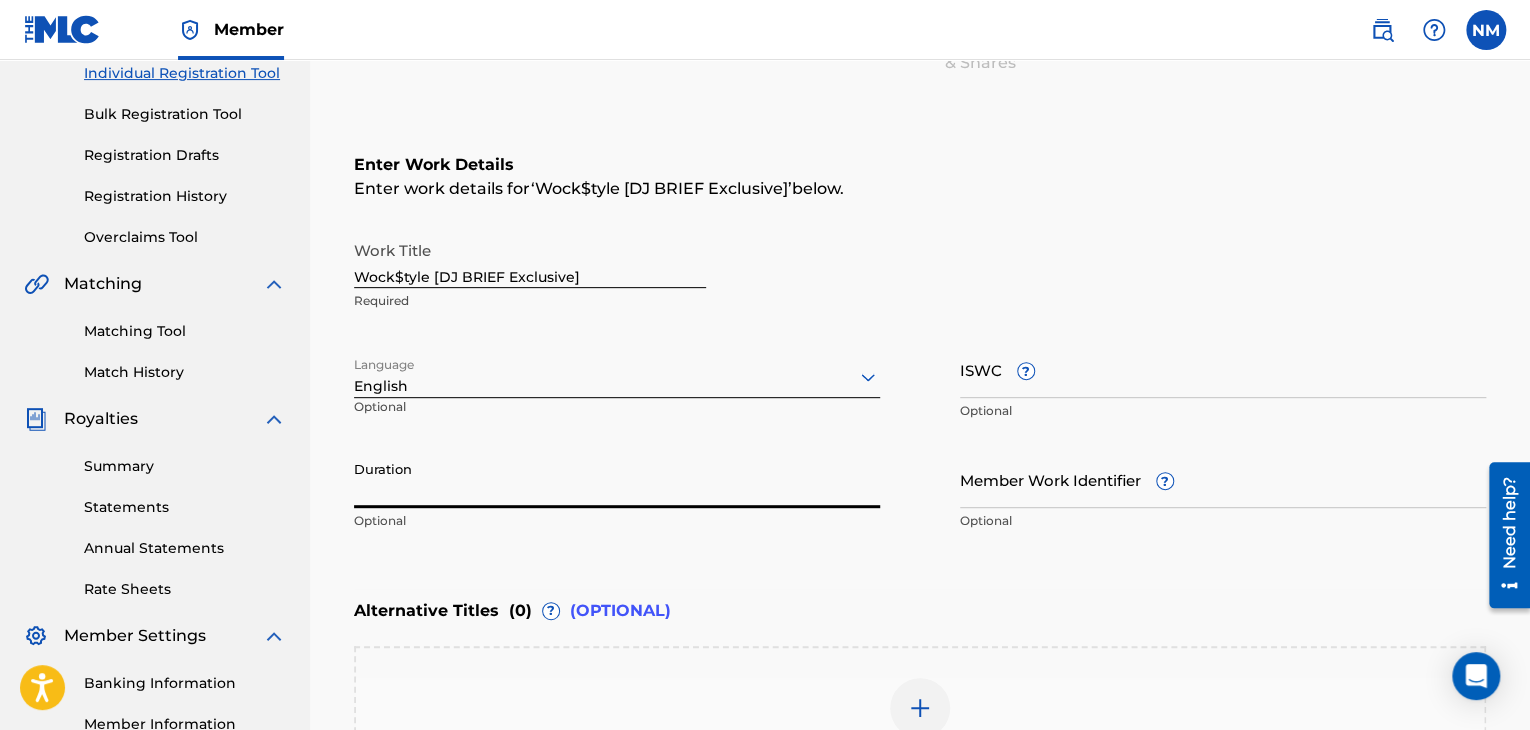 click on "Duration" at bounding box center [617, 479] 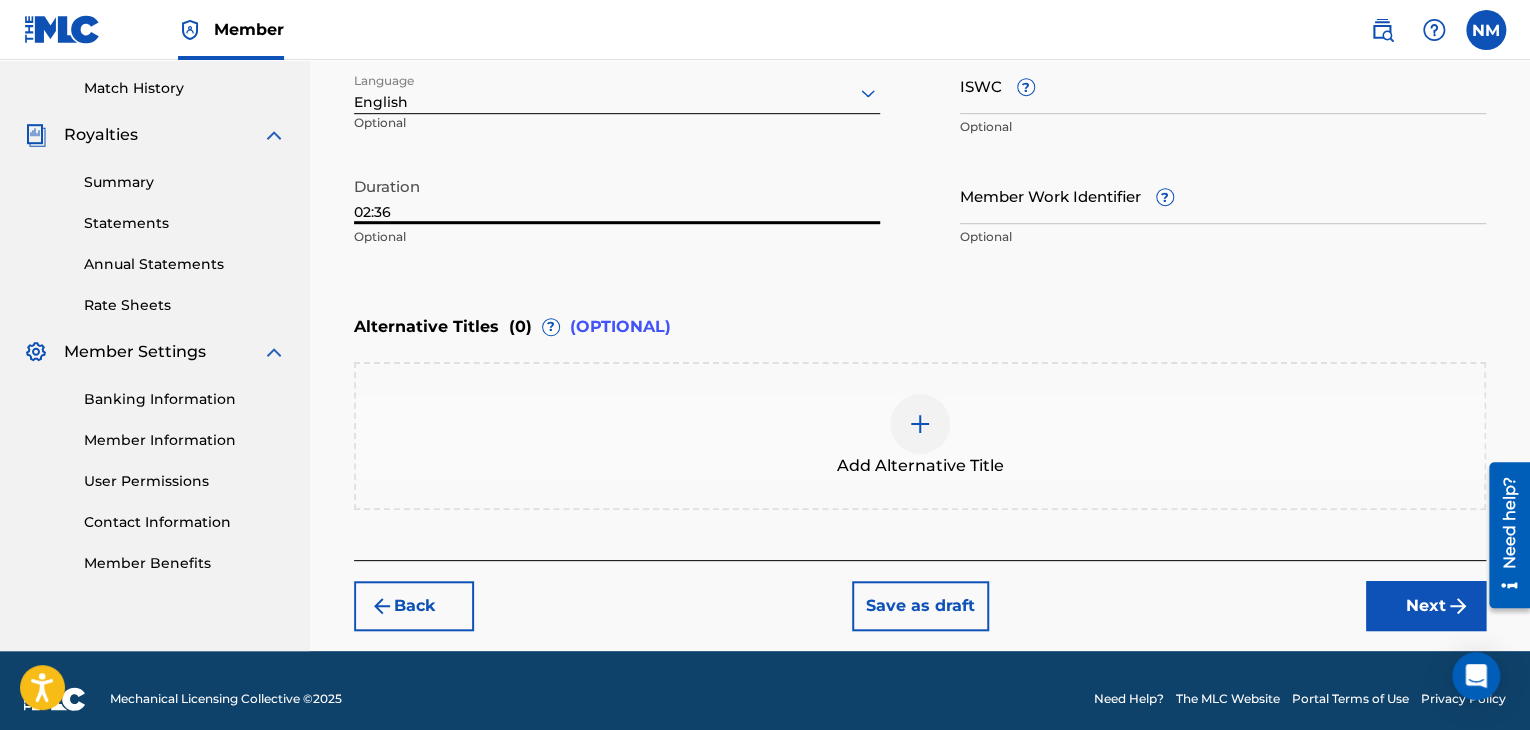 scroll, scrollTop: 550, scrollLeft: 0, axis: vertical 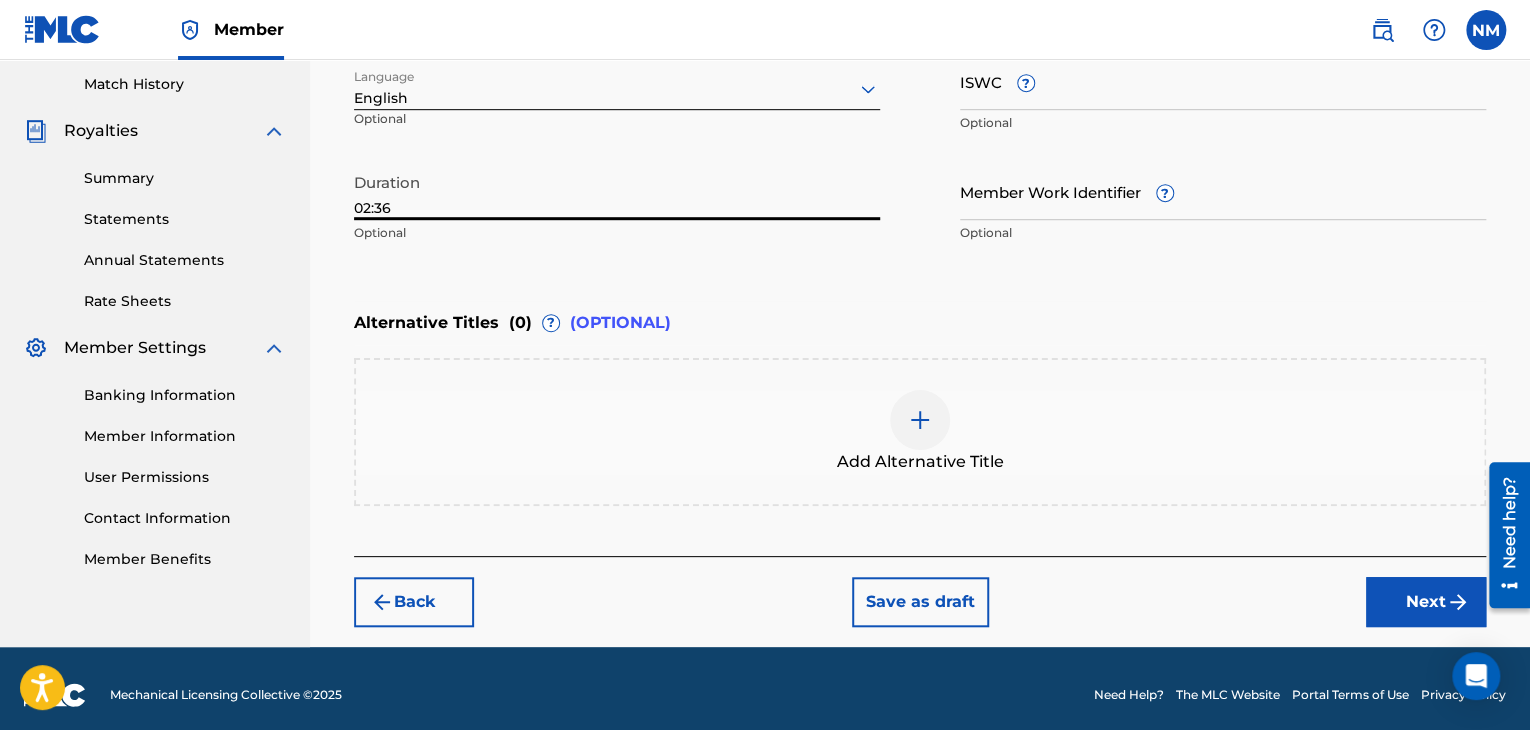 type on "02:36" 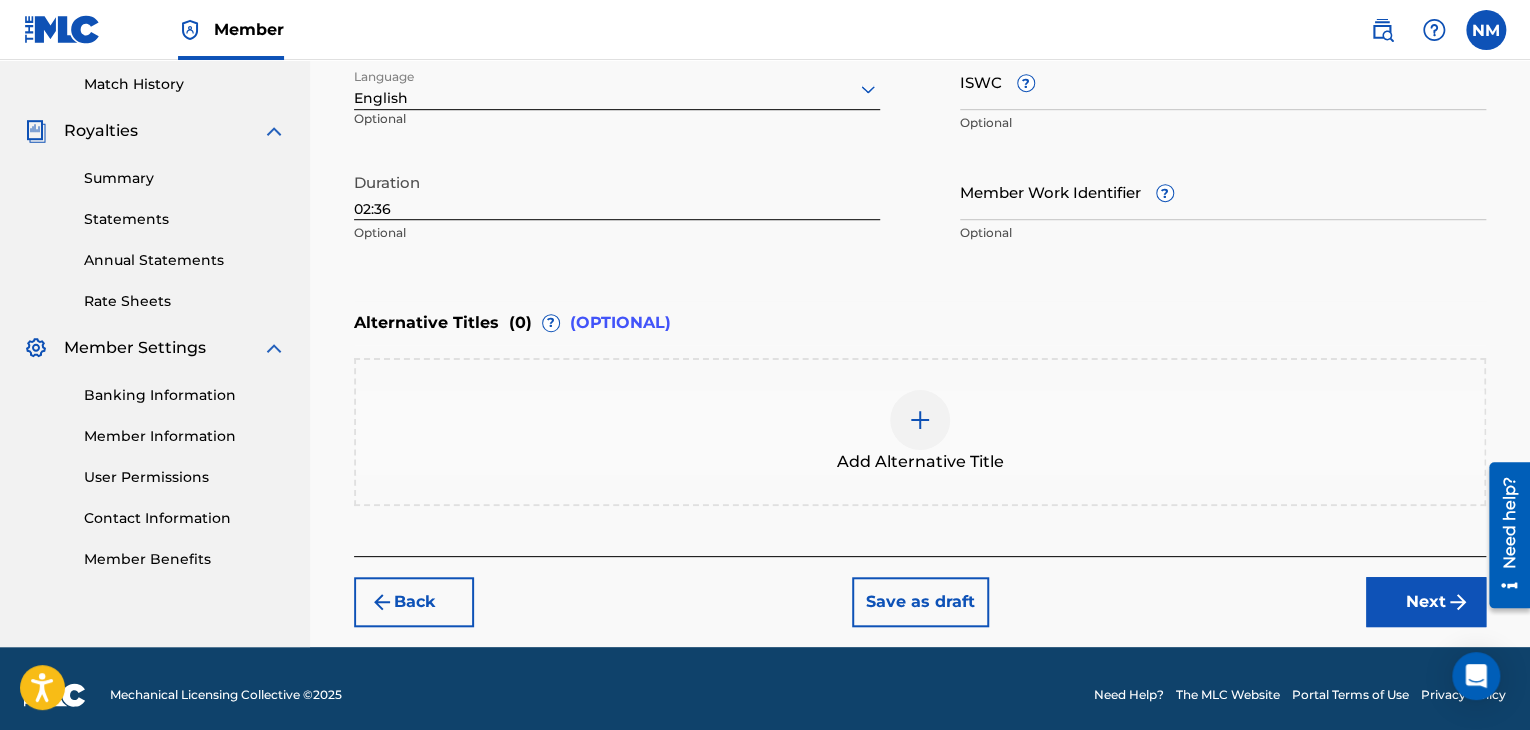 click at bounding box center (920, 420) 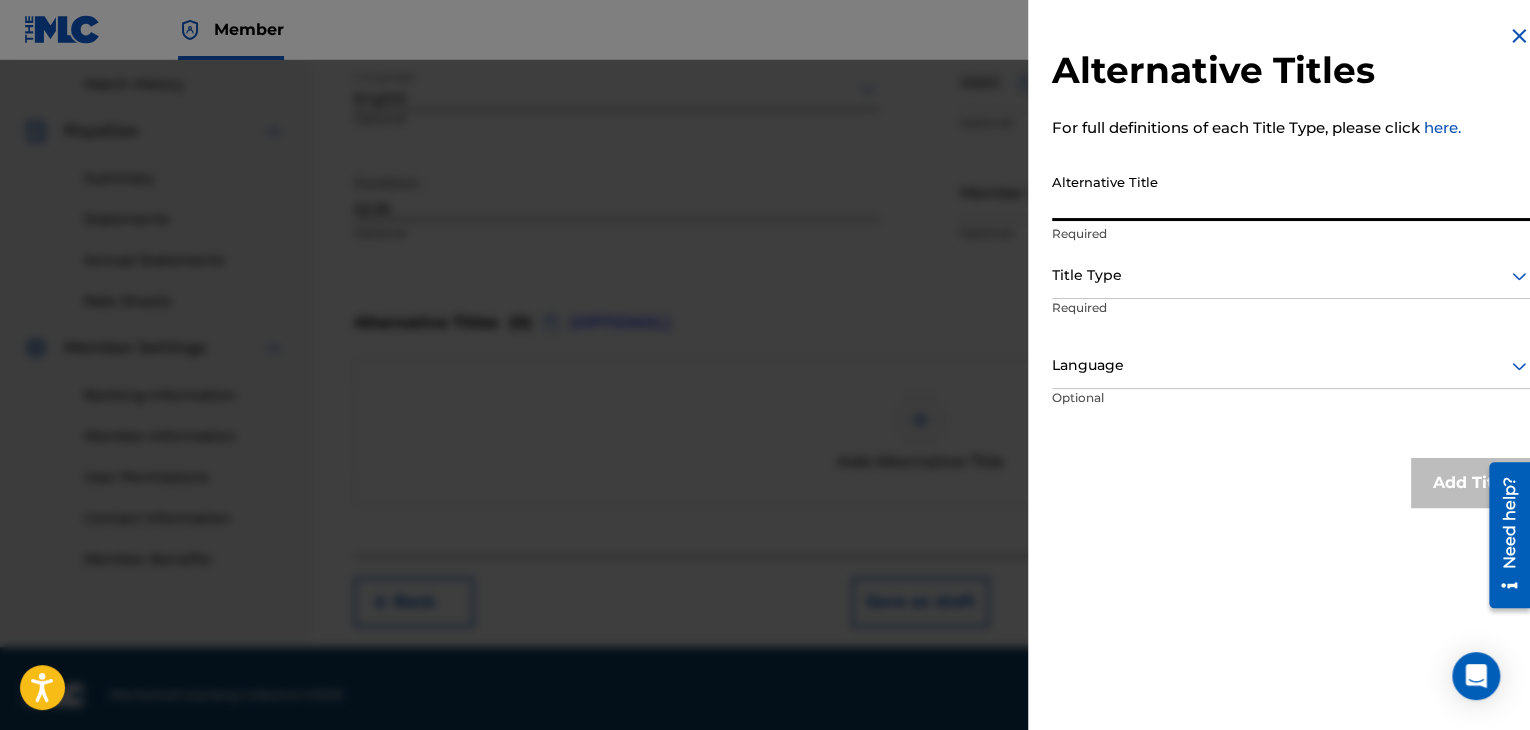 click on "Alternative Title" at bounding box center (1291, 192) 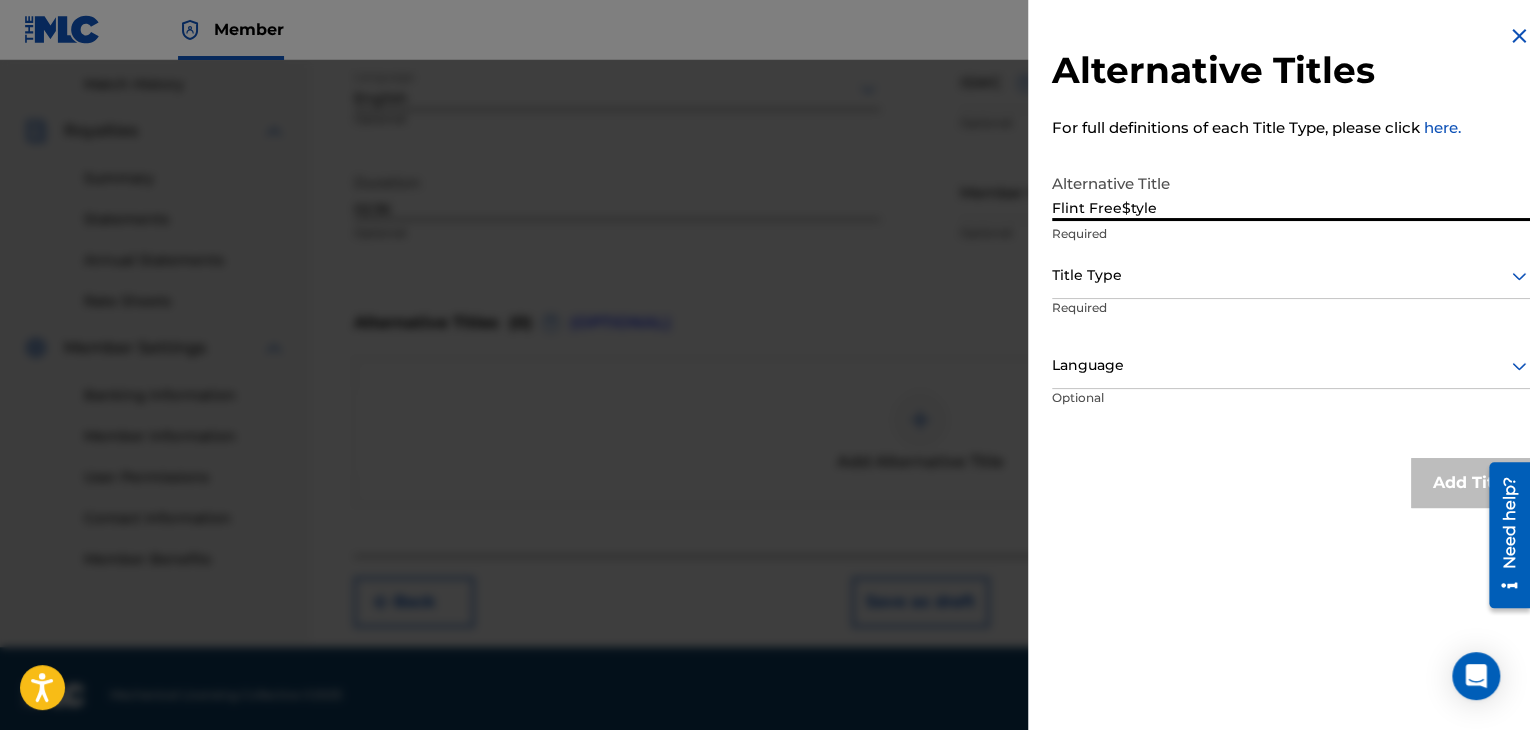 type on "Flint Free$tyle" 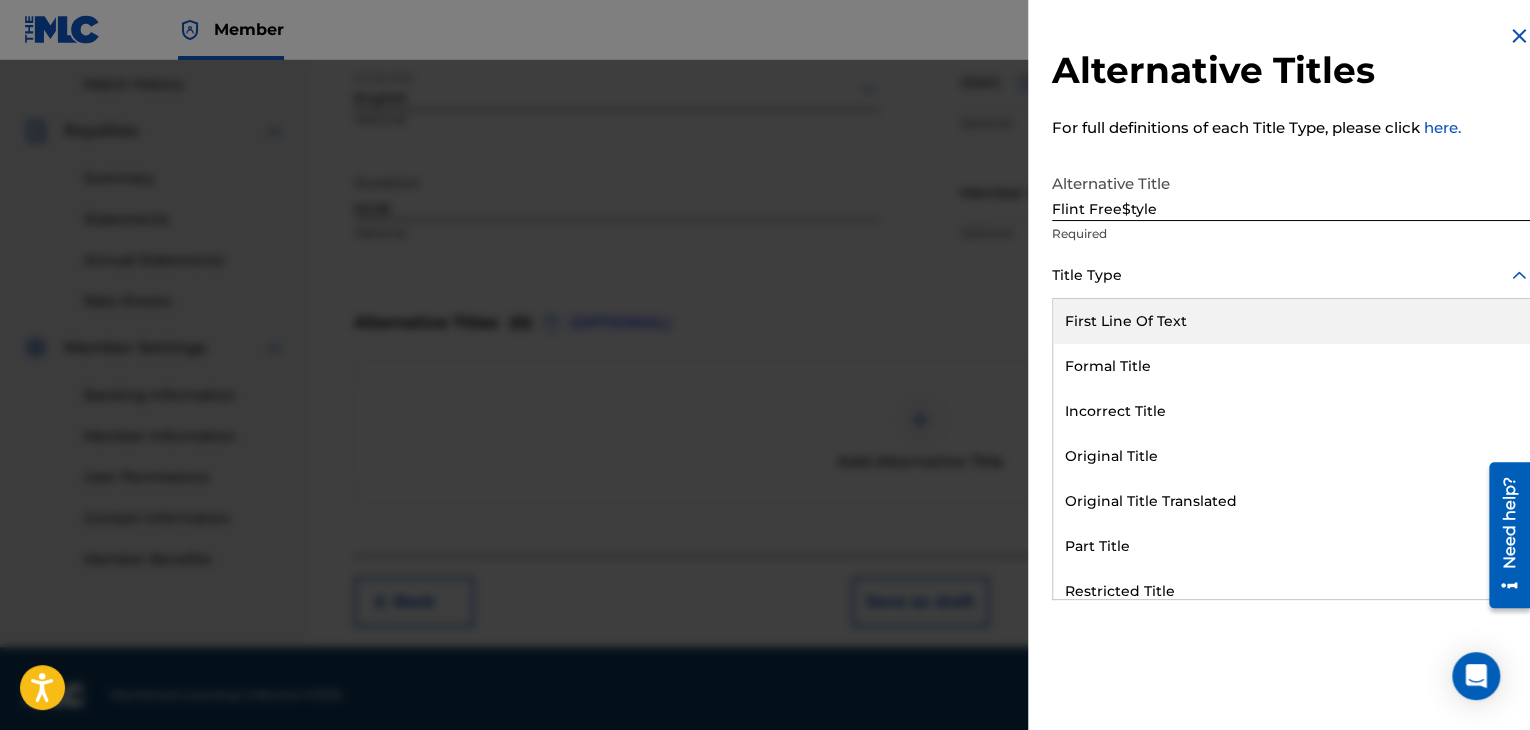 click at bounding box center [1291, 275] 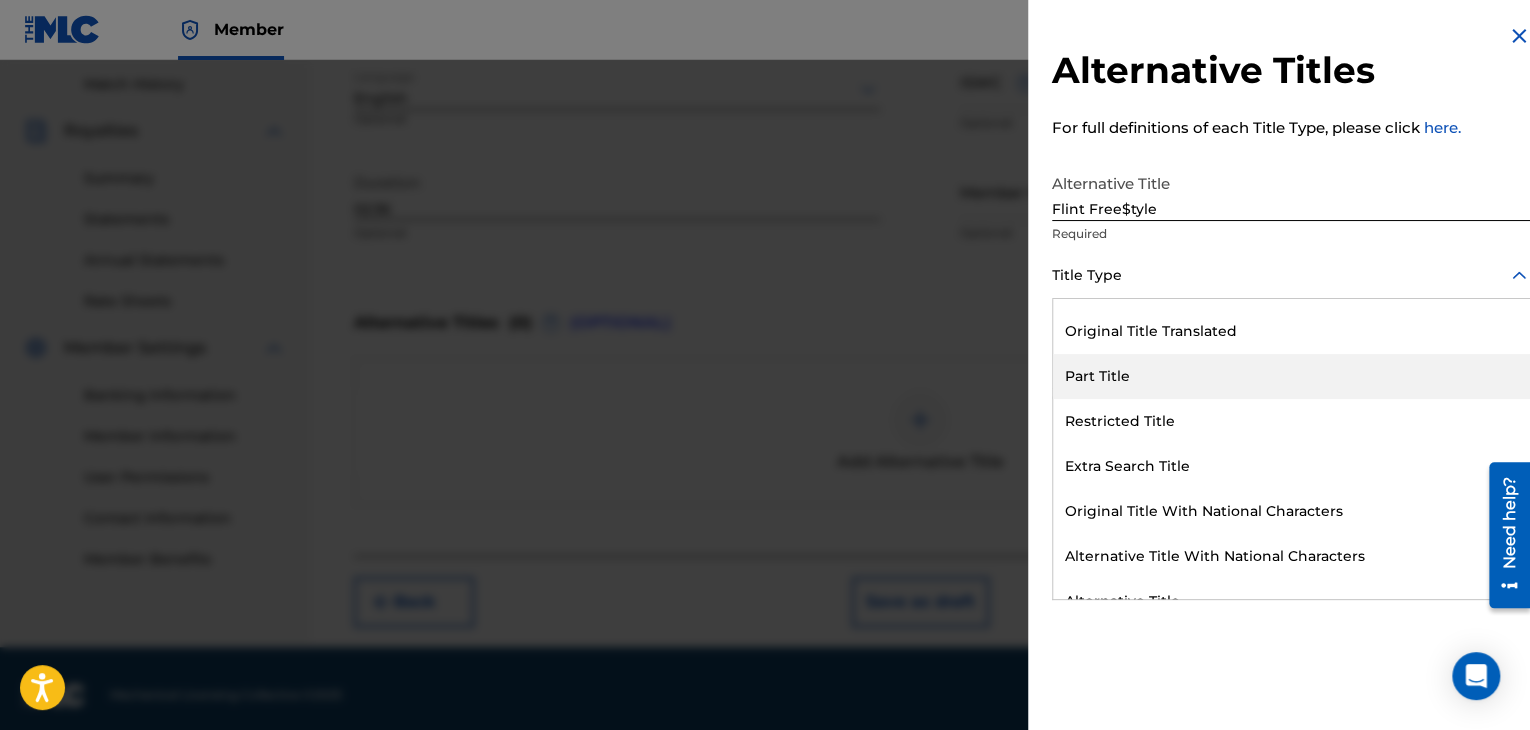 scroll, scrollTop: 195, scrollLeft: 0, axis: vertical 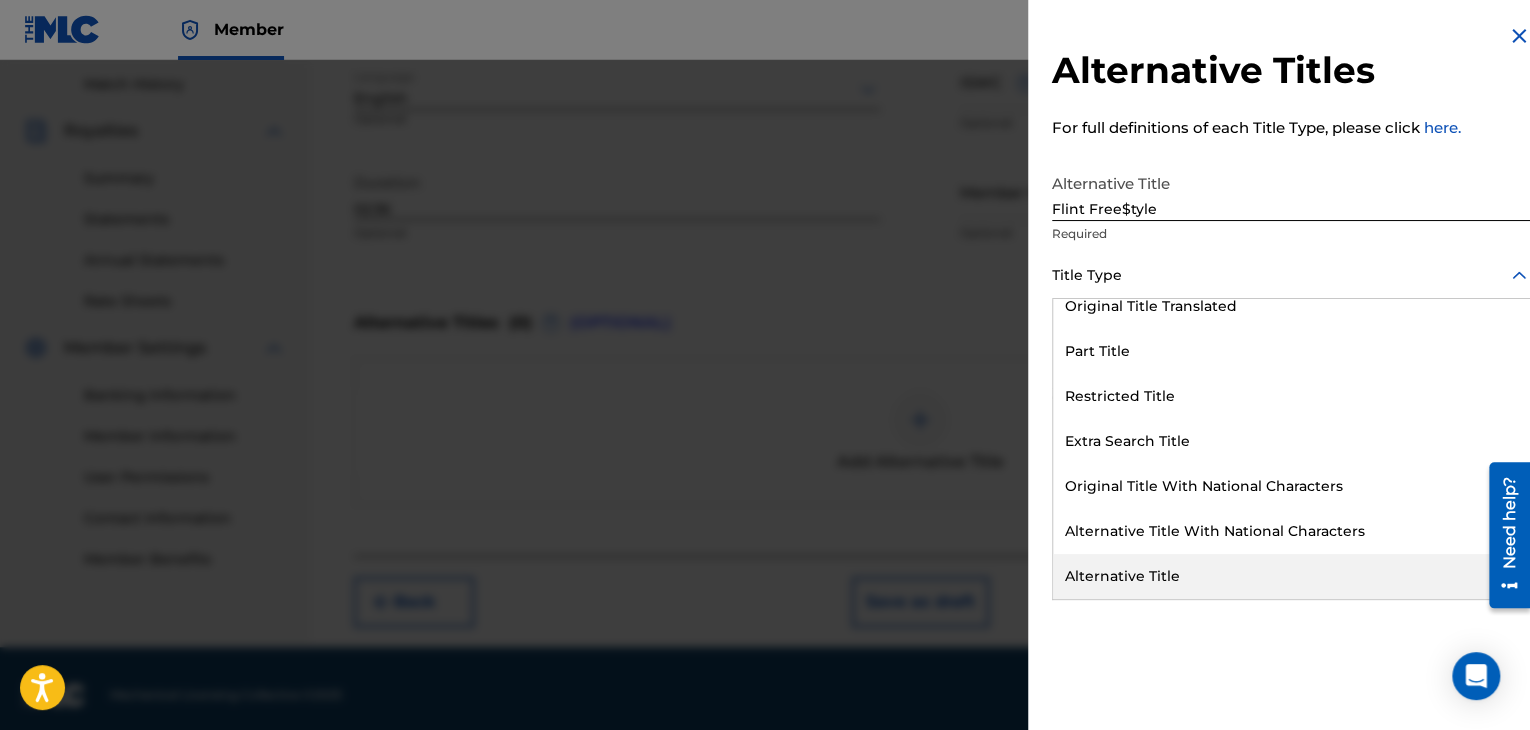 click on "Alternative Title" at bounding box center (1291, 576) 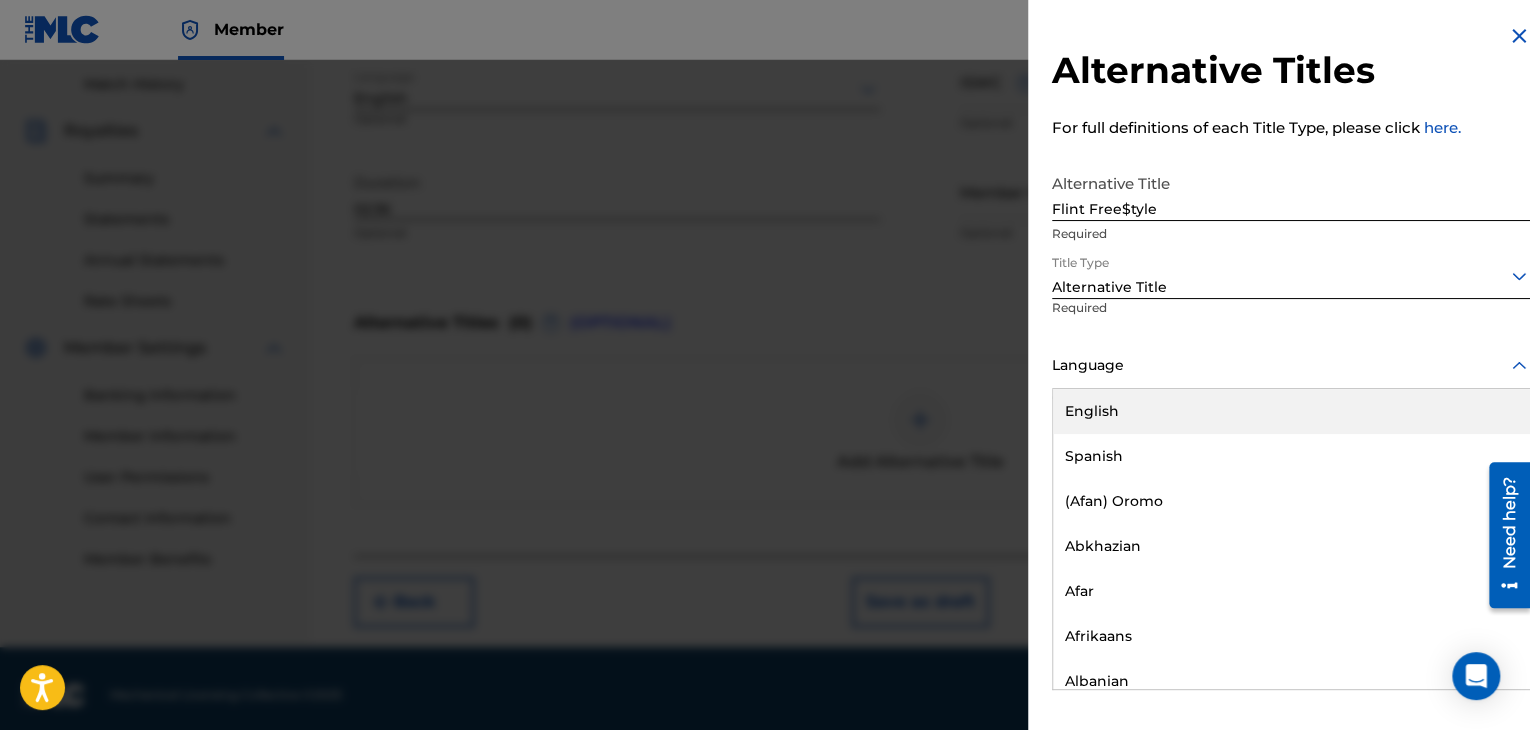 click at bounding box center [1291, 365] 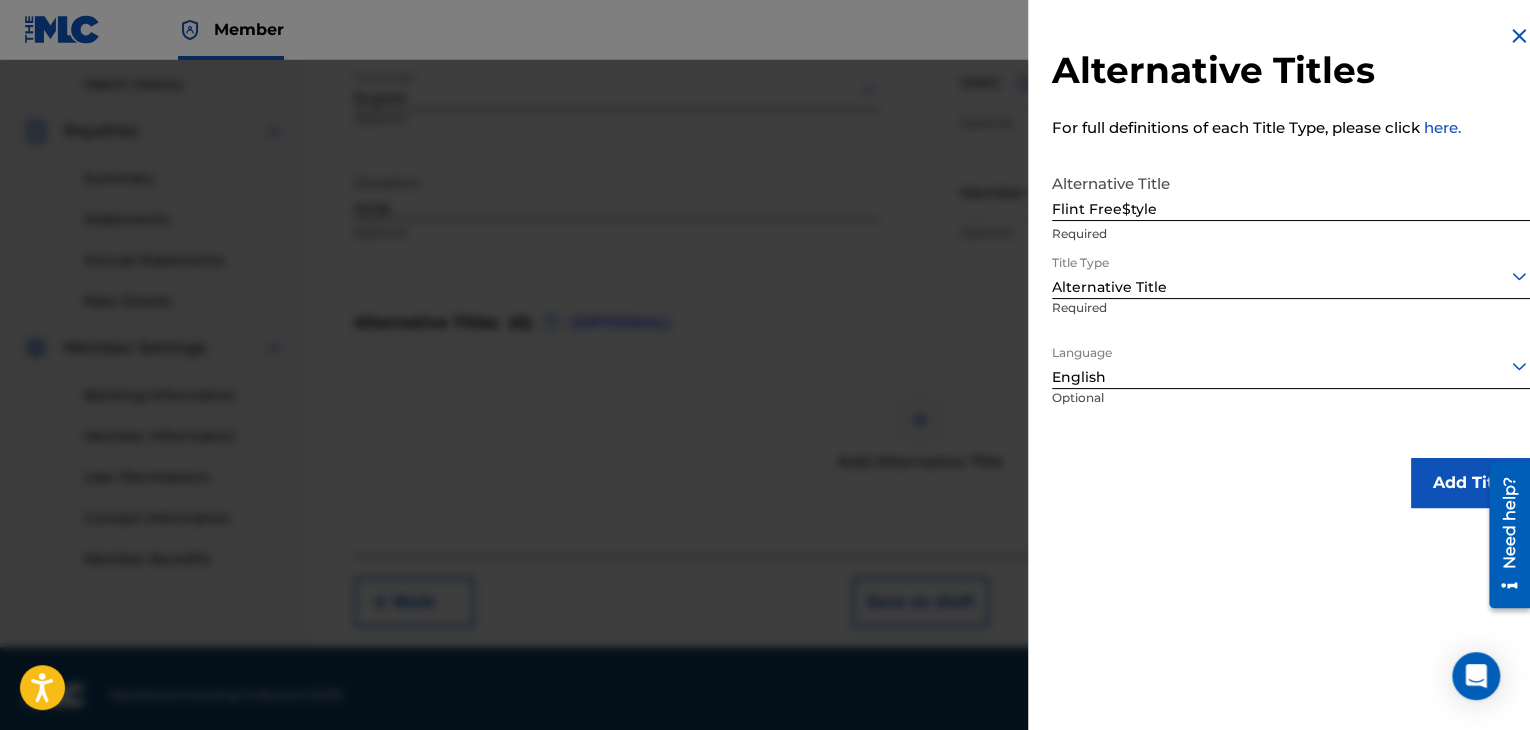 click on "Add Title" at bounding box center (1471, 483) 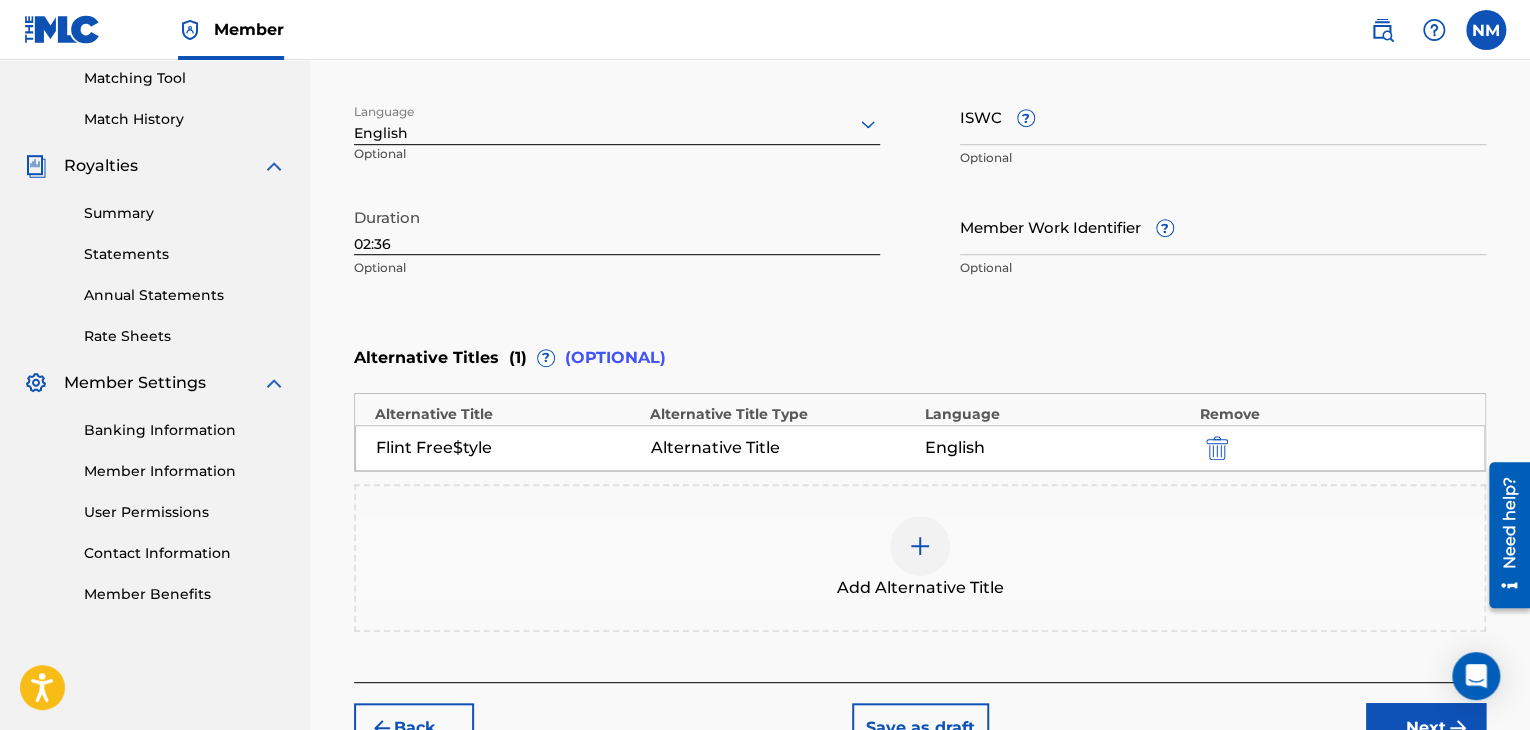 scroll, scrollTop: 652, scrollLeft: 0, axis: vertical 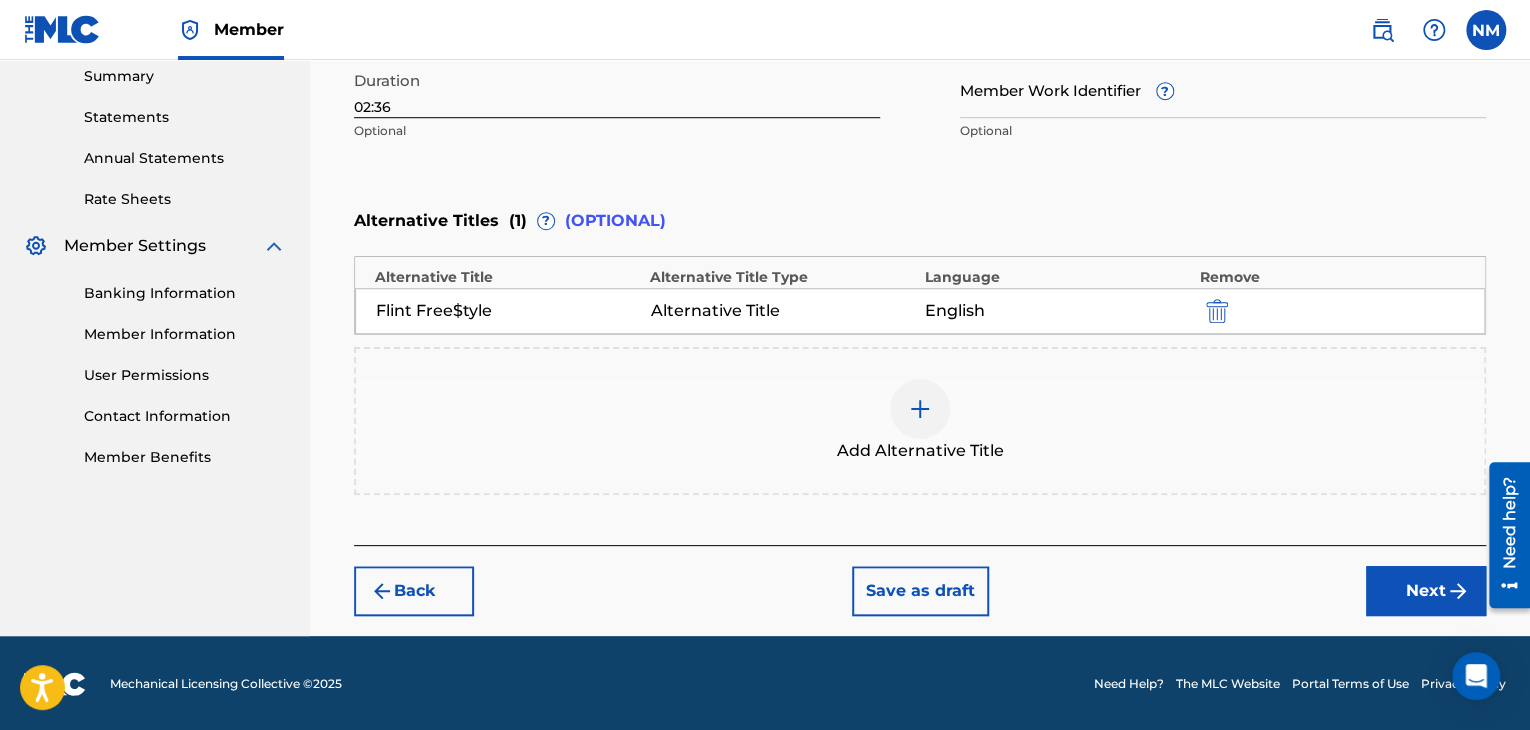click on "Next" at bounding box center [1426, 591] 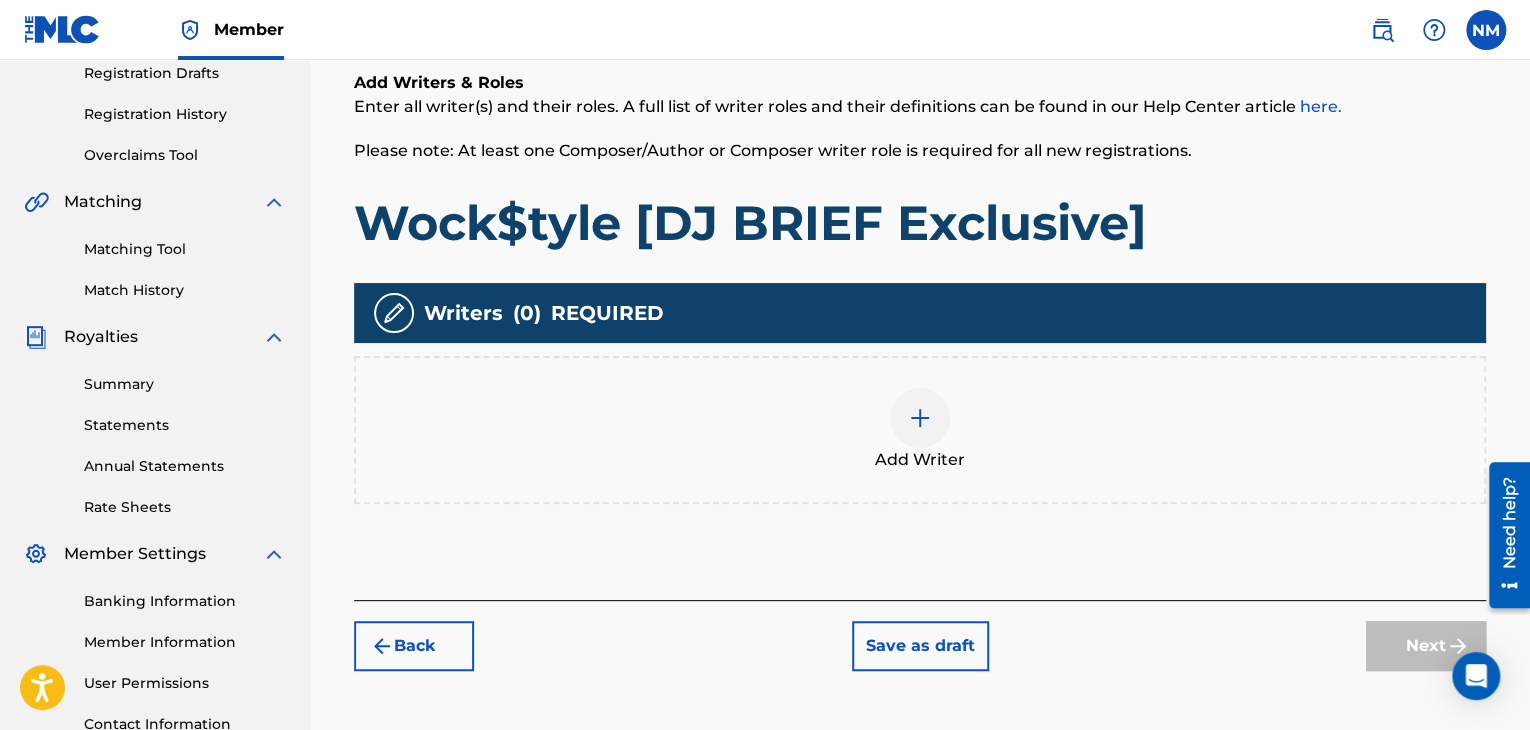scroll, scrollTop: 349, scrollLeft: 0, axis: vertical 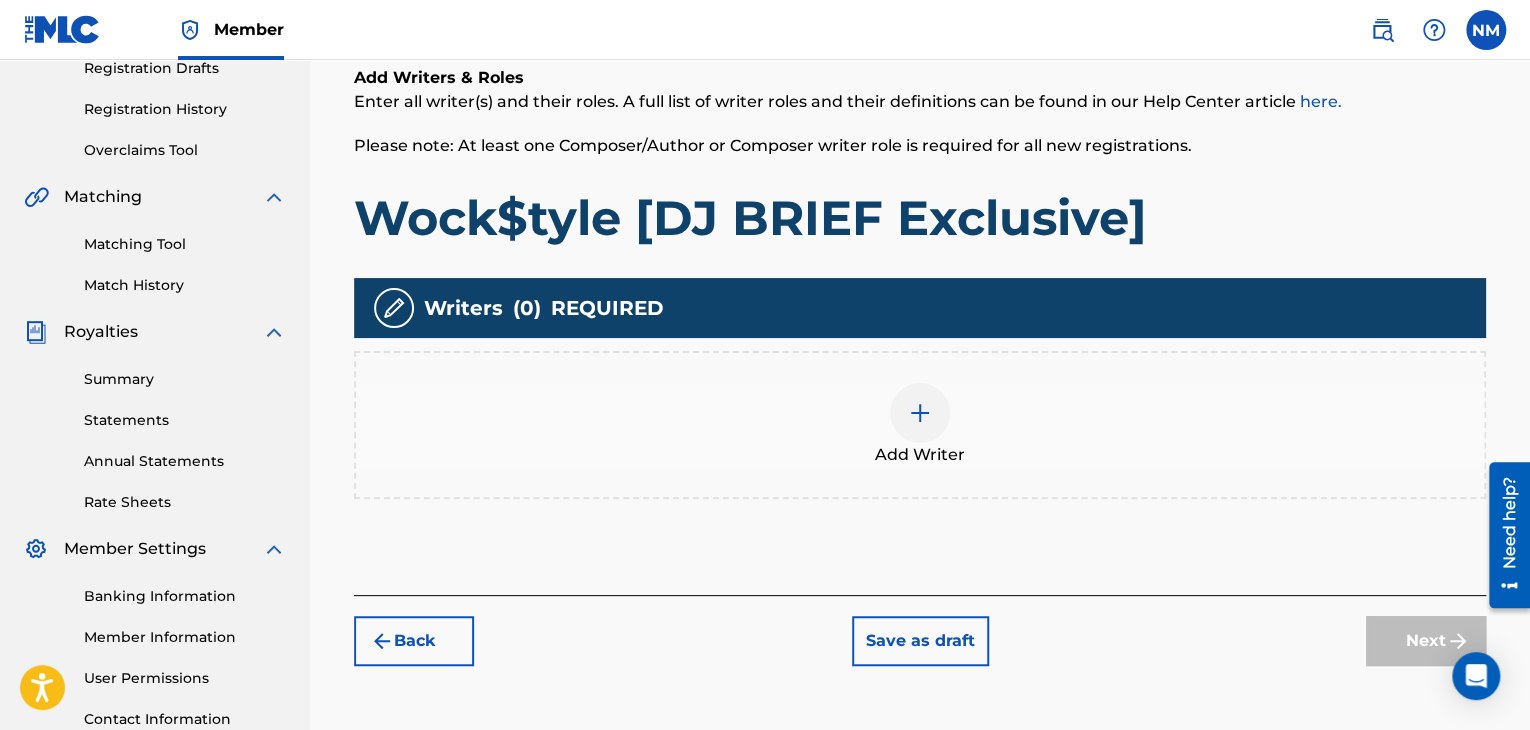 click at bounding box center [920, 413] 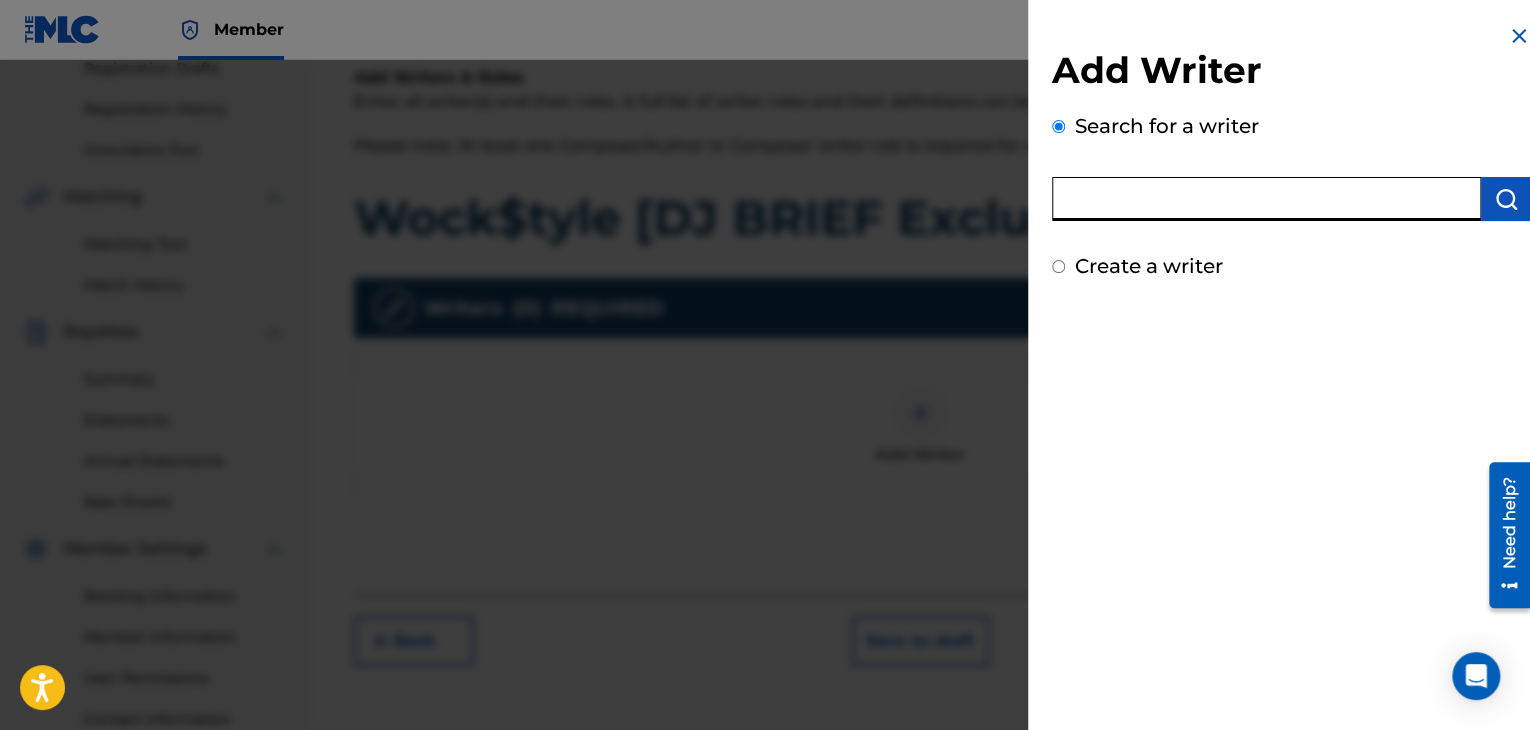 click at bounding box center [1266, 199] 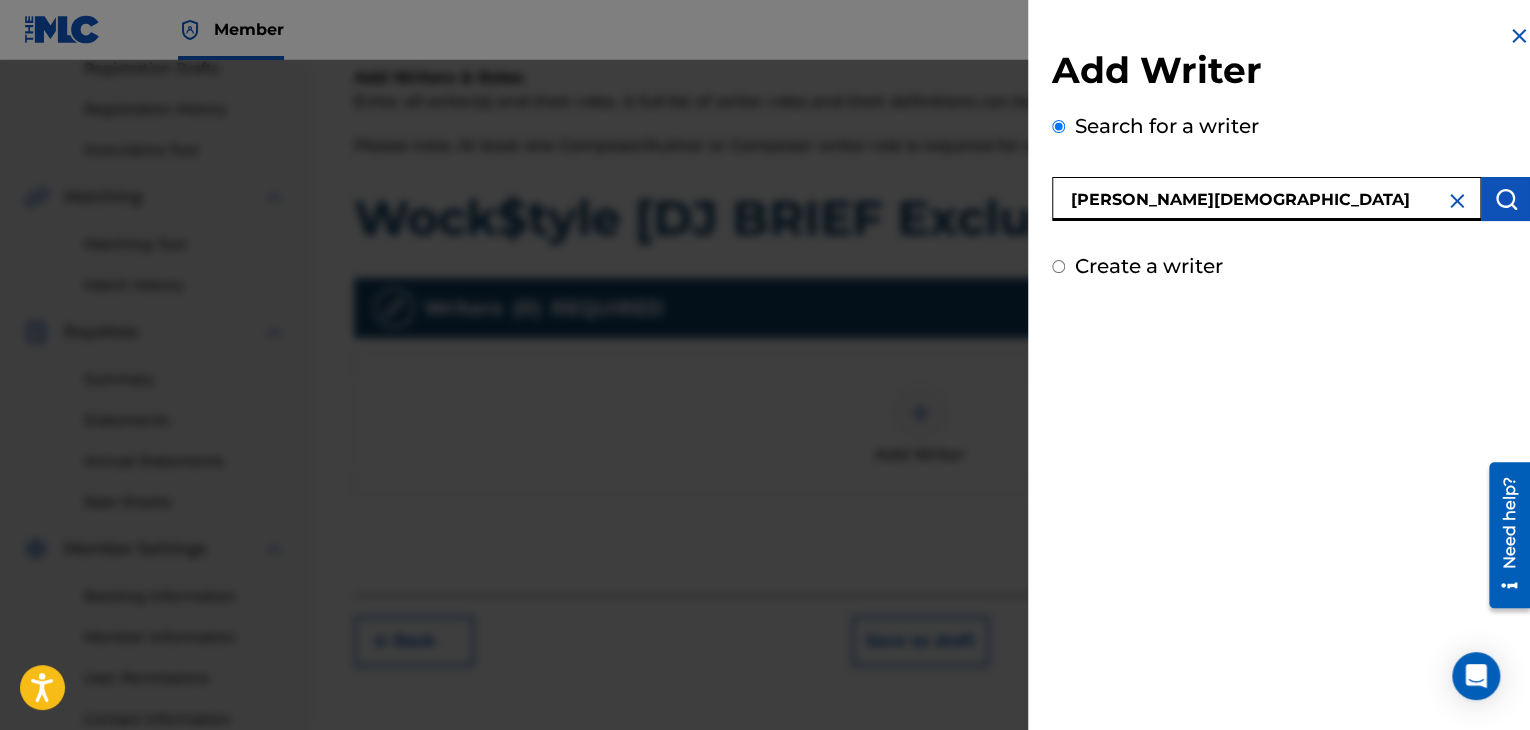 type on "[PERSON_NAME][DEMOGRAPHIC_DATA]" 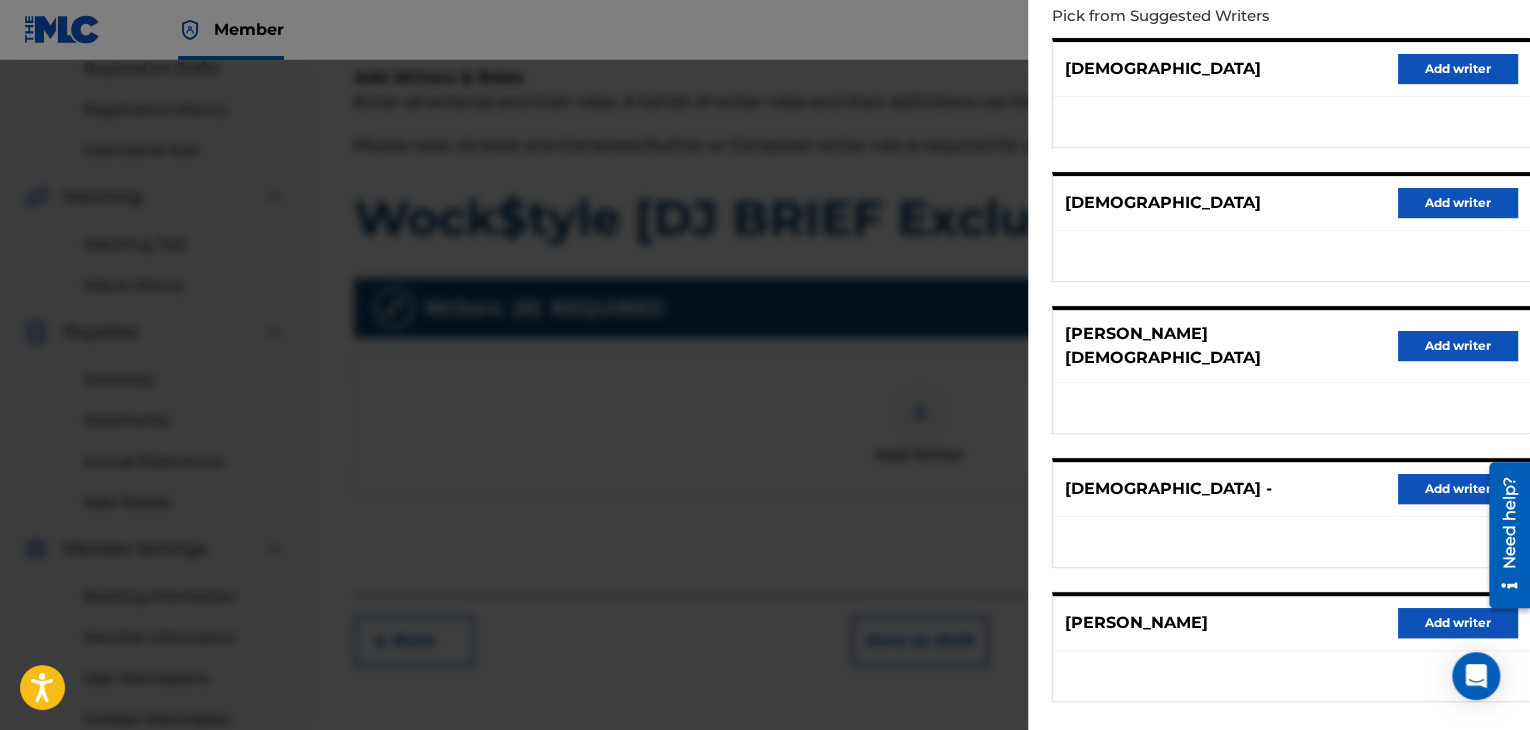 scroll, scrollTop: 310, scrollLeft: 0, axis: vertical 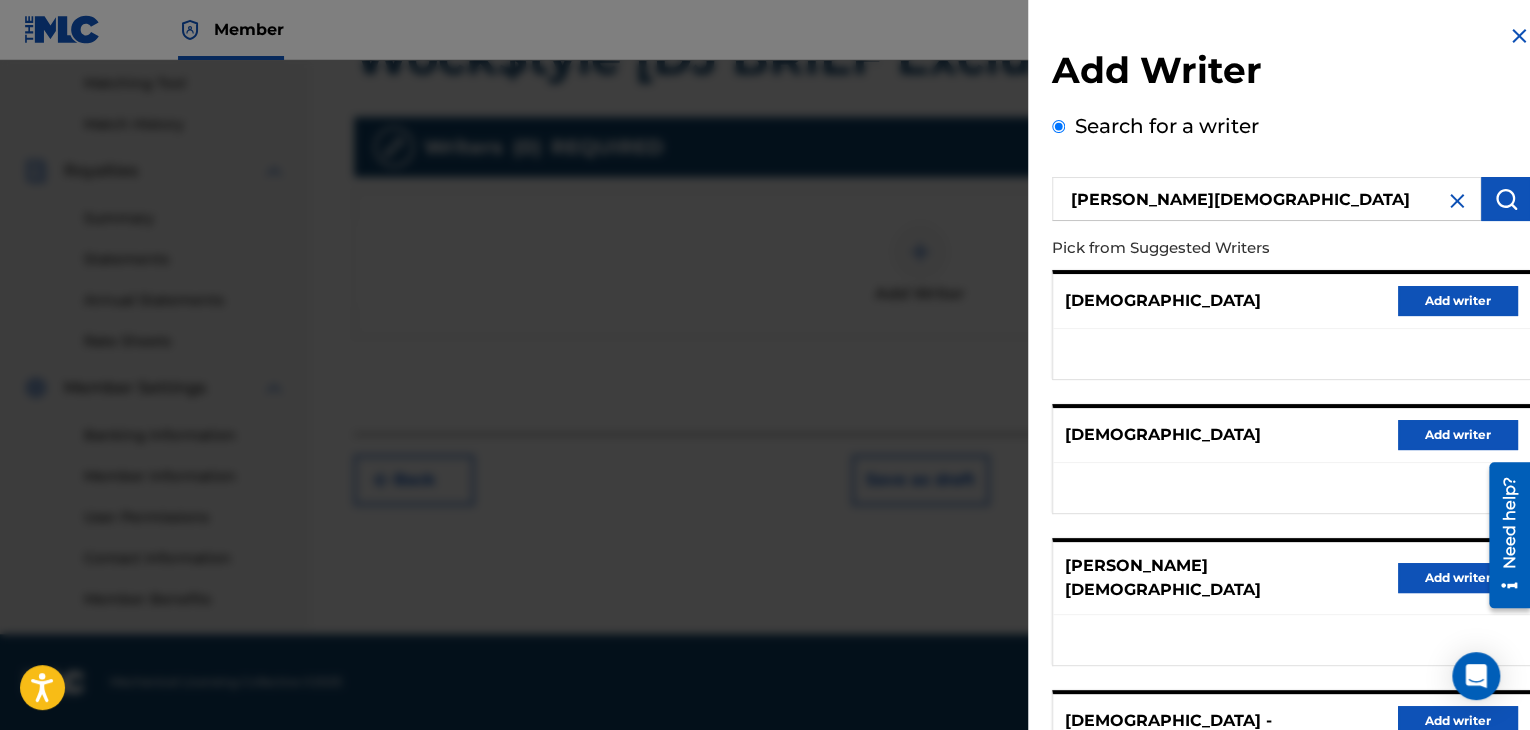 click at bounding box center [1457, 201] 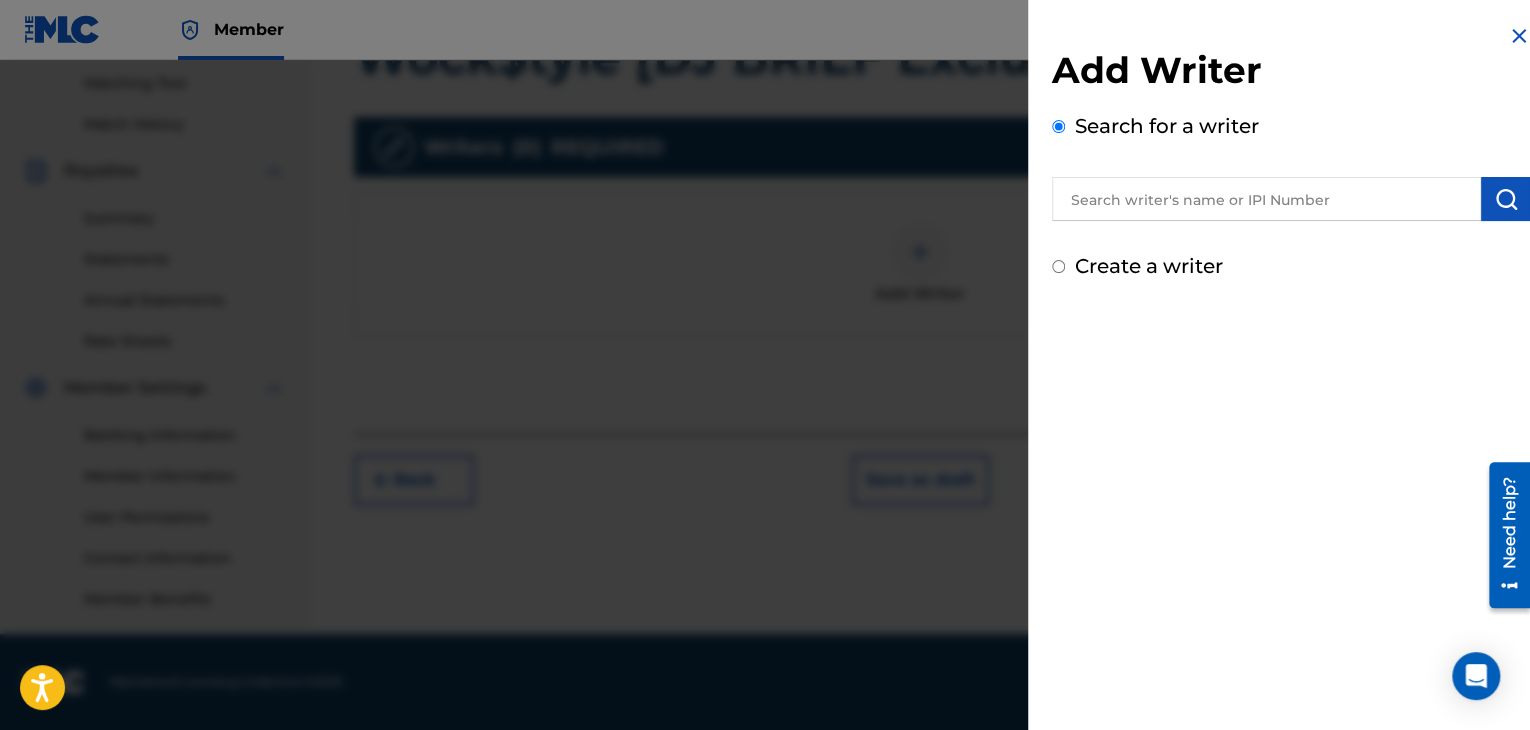 click on "Create a writer" at bounding box center [1149, 266] 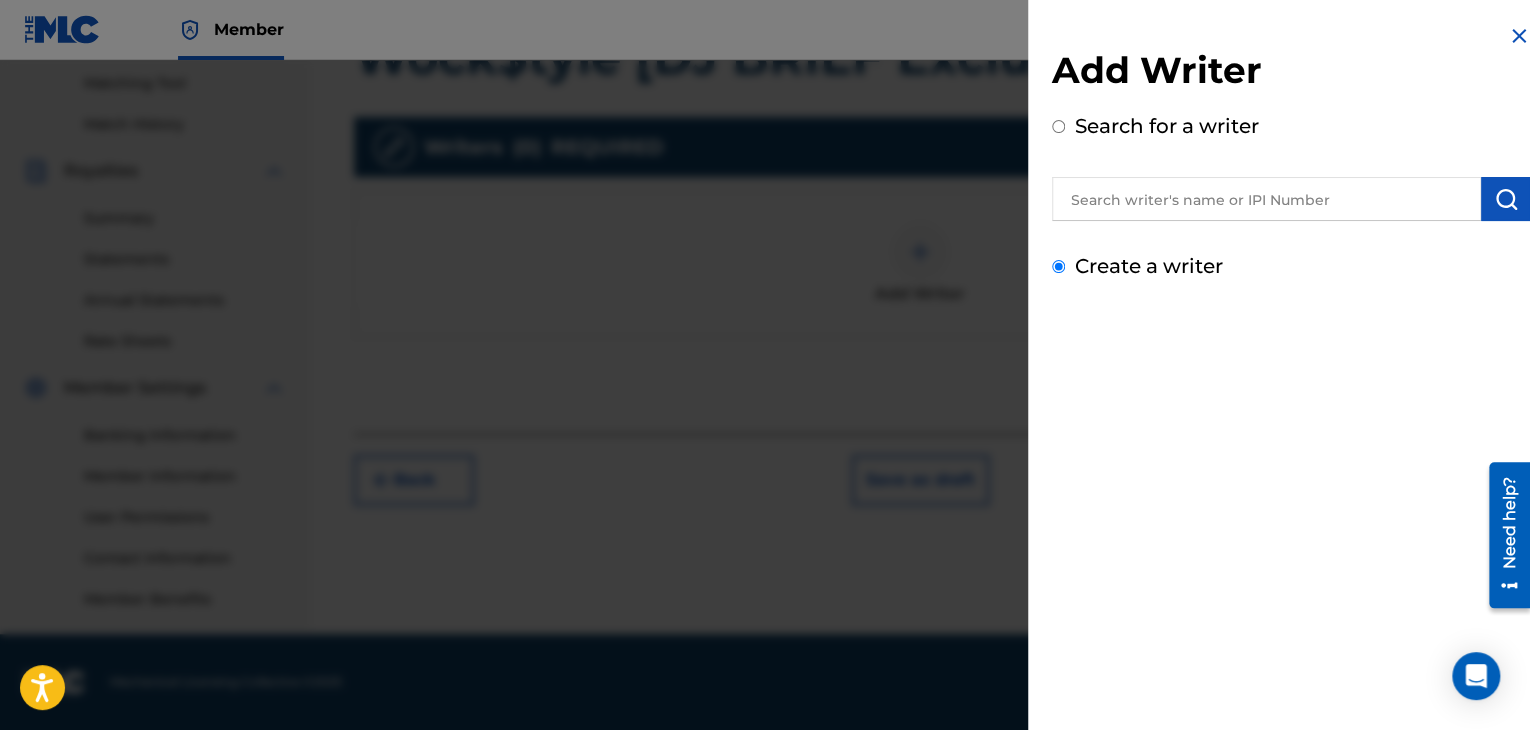 click on "Create a writer" at bounding box center [1058, 266] 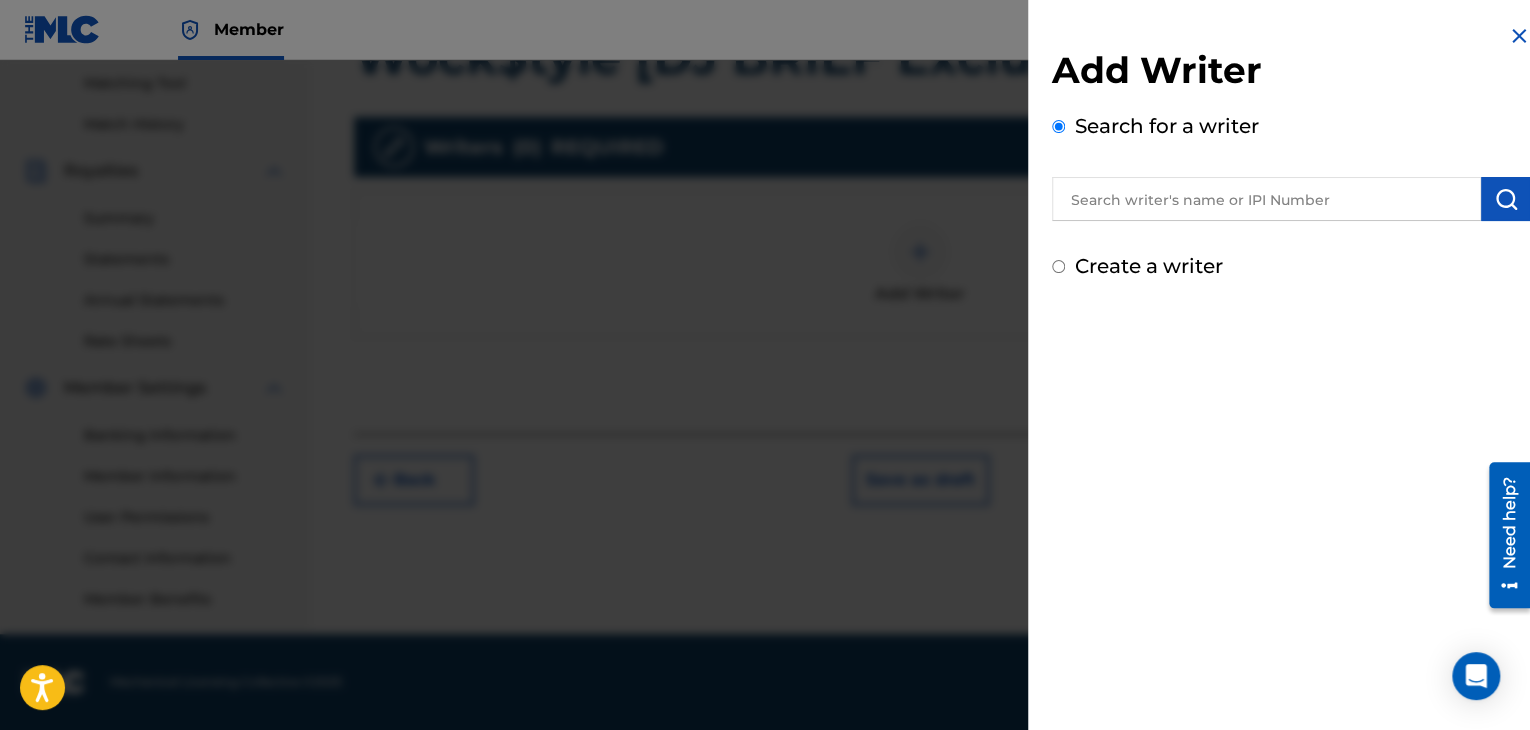 radio on "false" 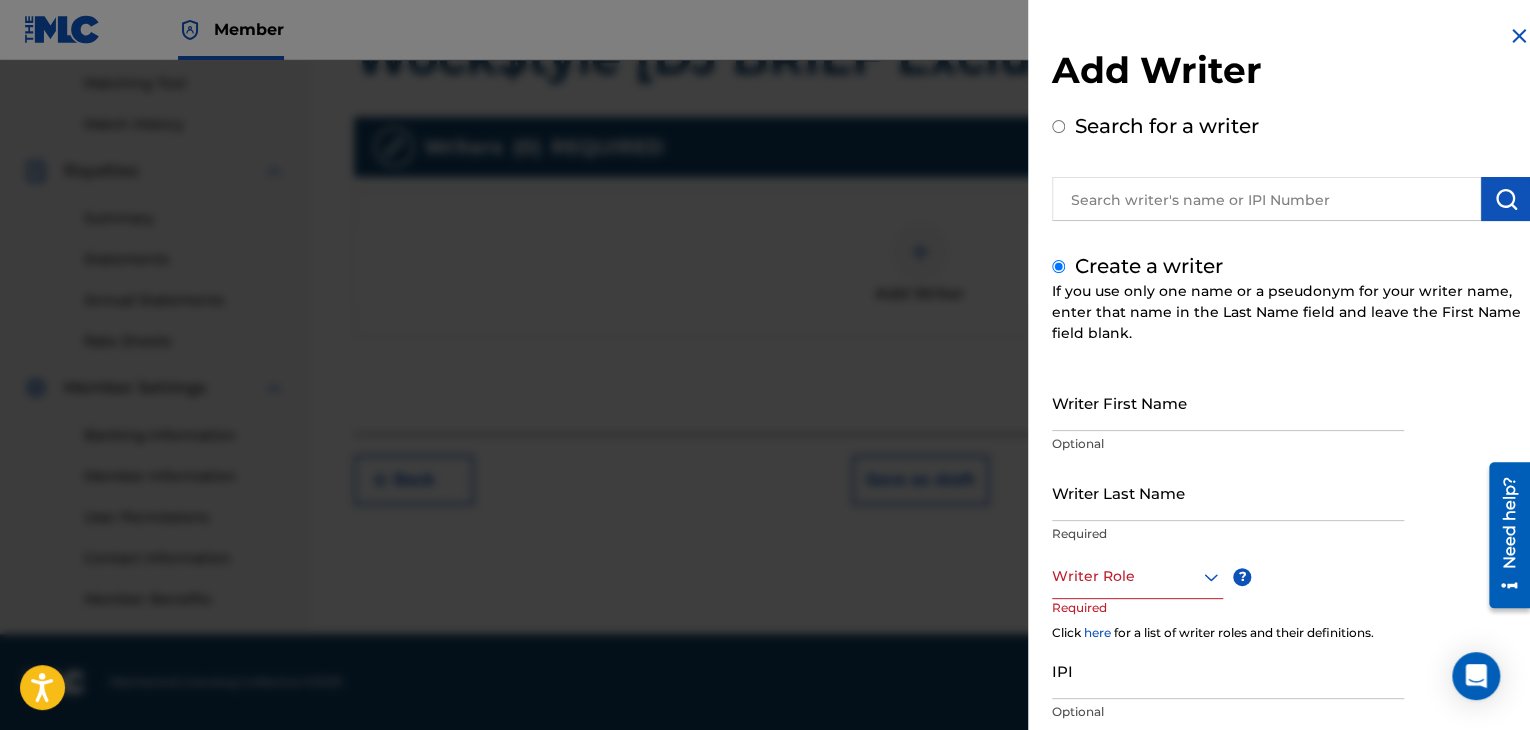scroll, scrollTop: 136, scrollLeft: 0, axis: vertical 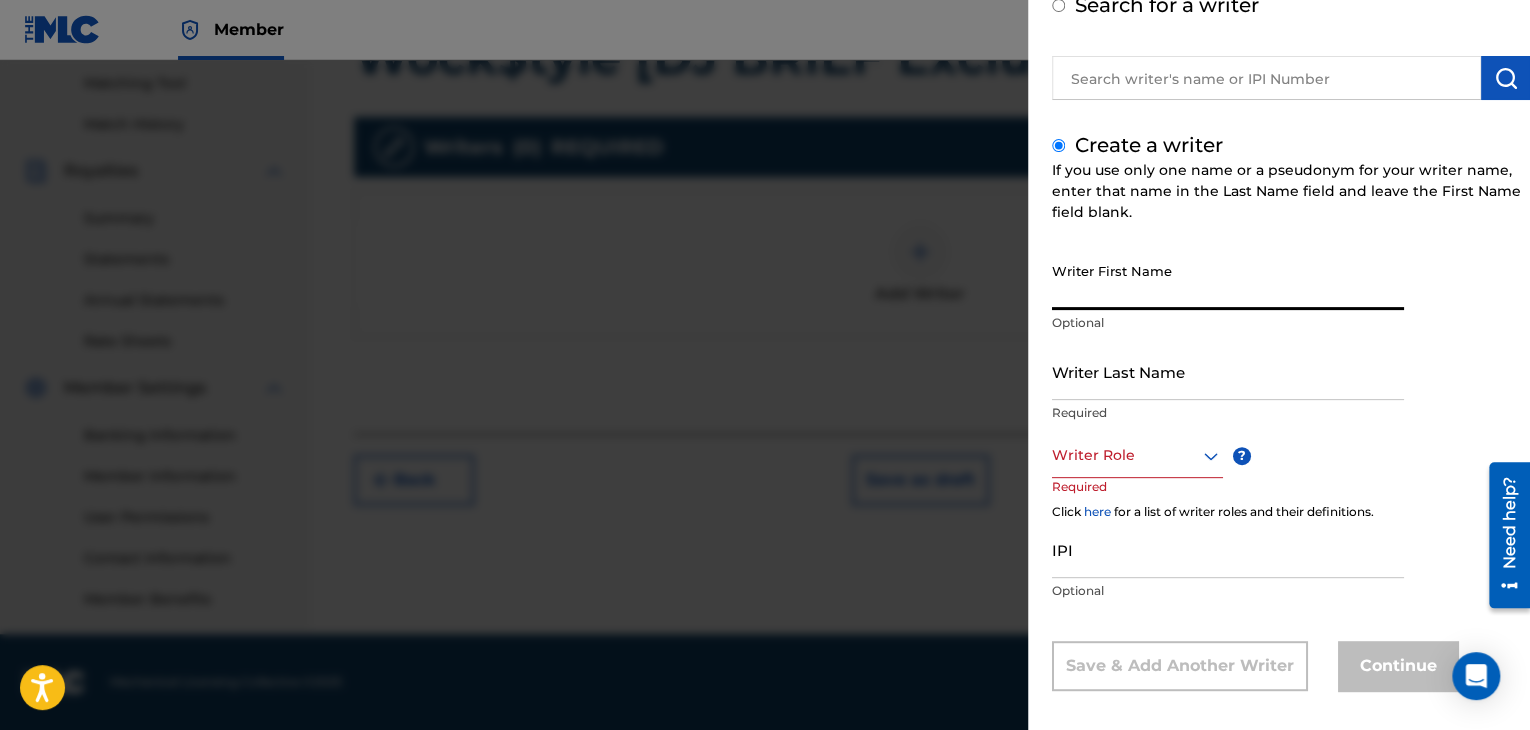 click on "Writer First Name" at bounding box center (1228, 281) 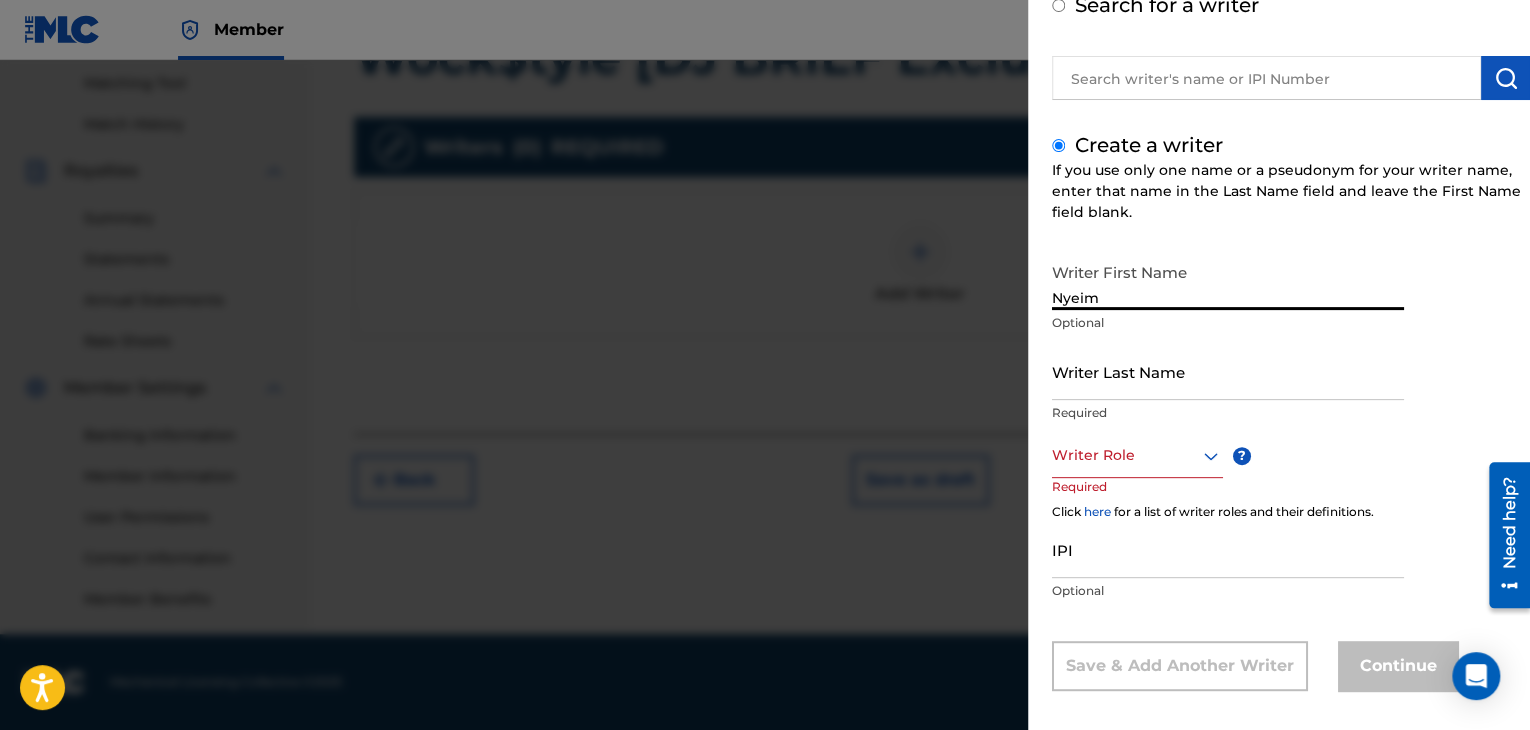 type on "Nyeim" 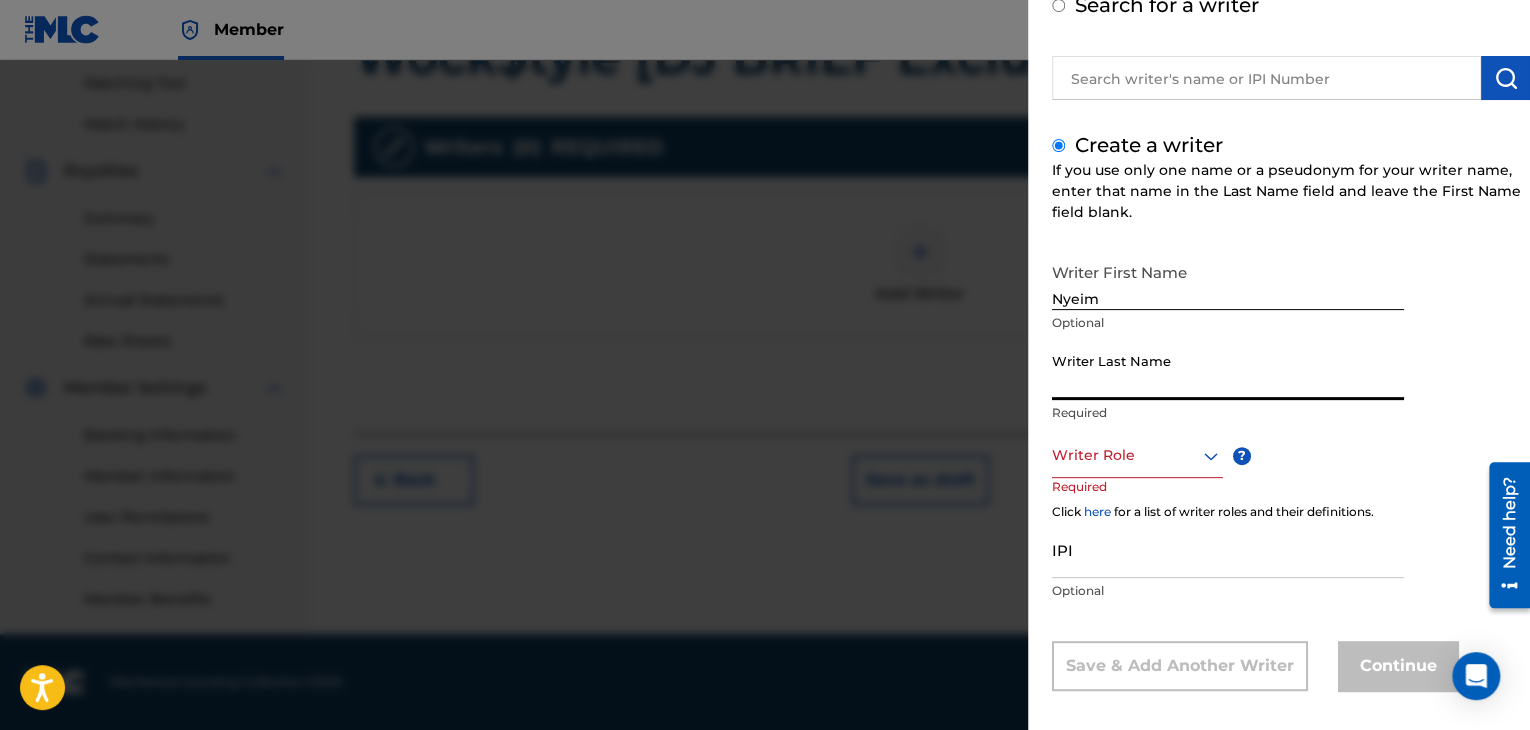 click on "Writer Last Name" at bounding box center (1228, 371) 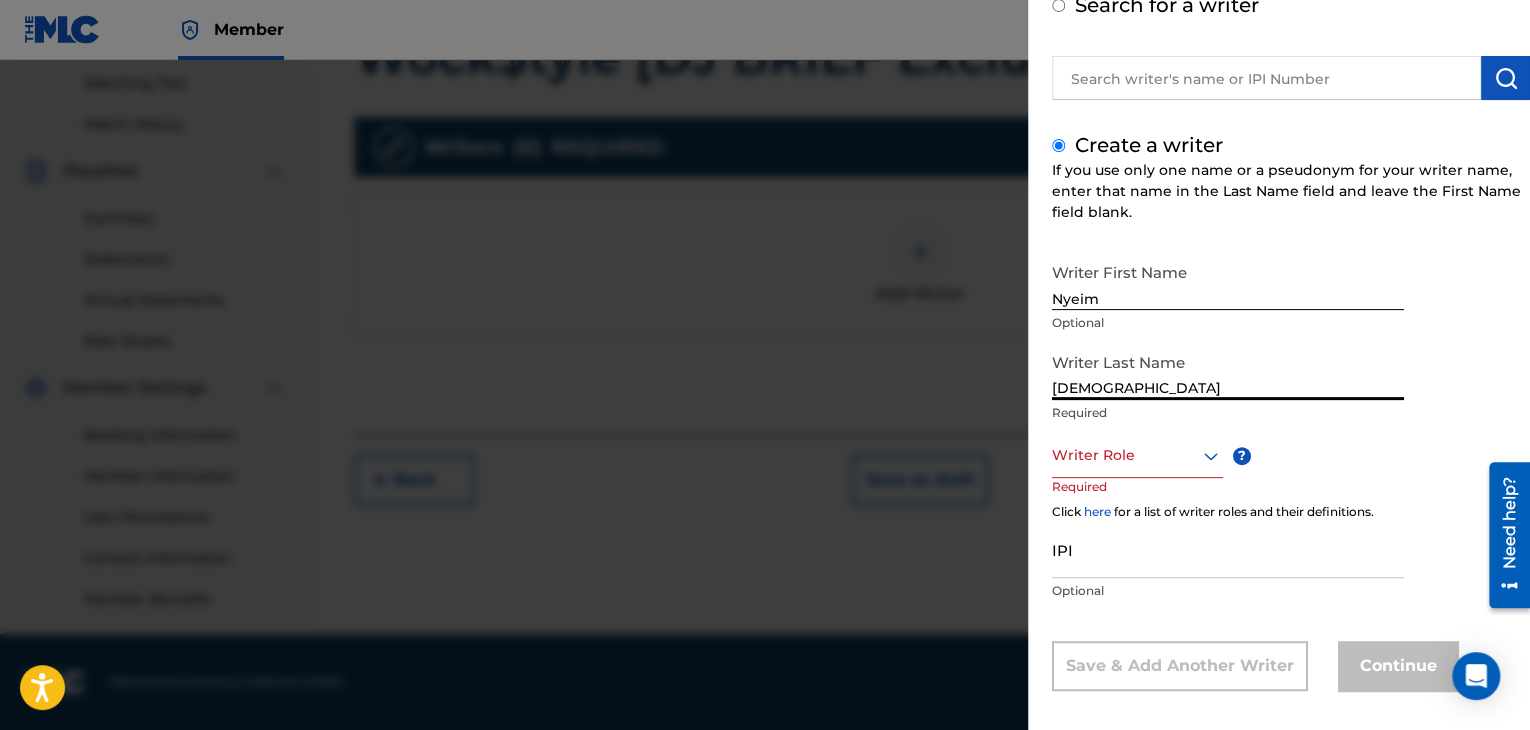 scroll, scrollTop: 136, scrollLeft: 0, axis: vertical 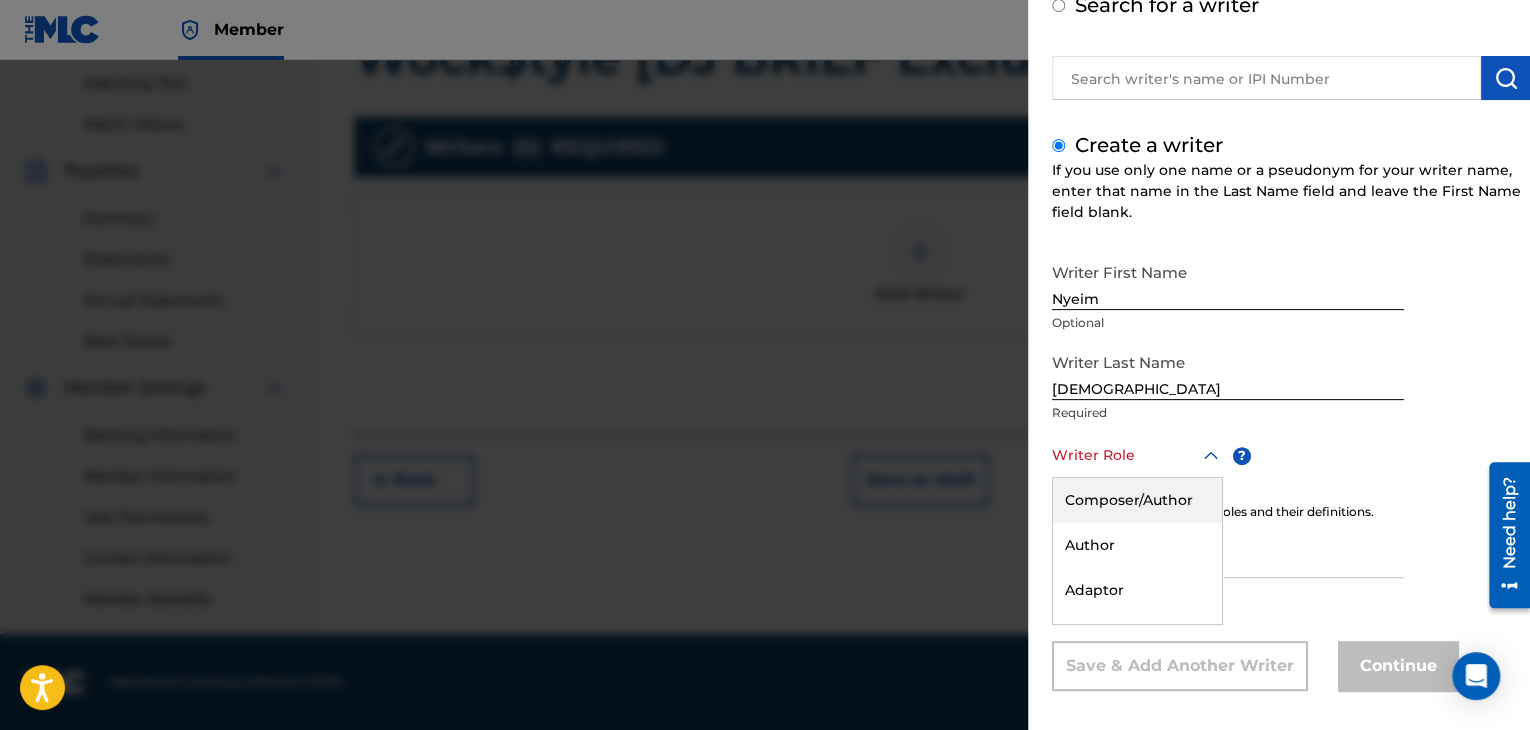 click at bounding box center [1137, 455] 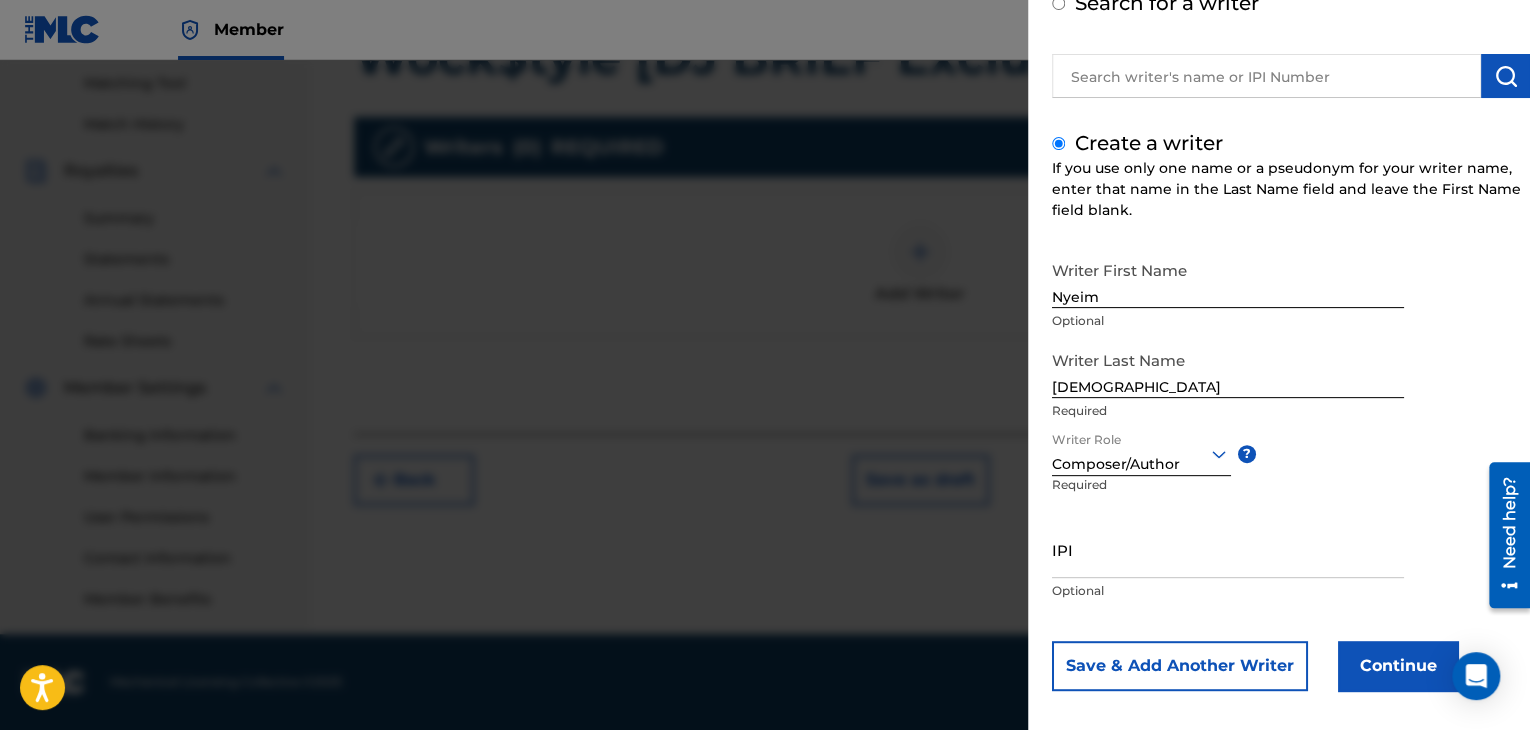 scroll, scrollTop: 138, scrollLeft: 0, axis: vertical 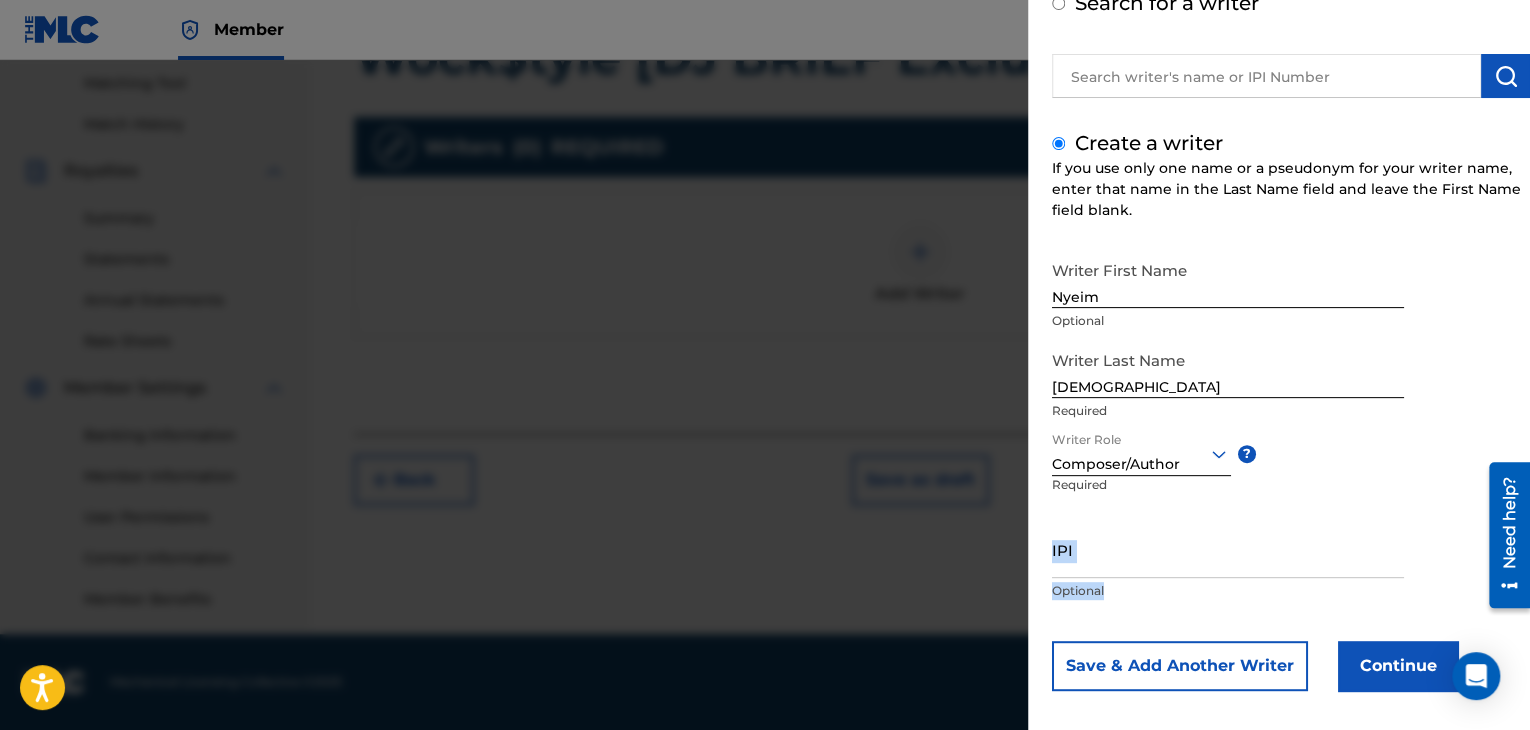 drag, startPoint x: 1104, startPoint y: 568, endPoint x: 1093, endPoint y: 556, distance: 16.27882 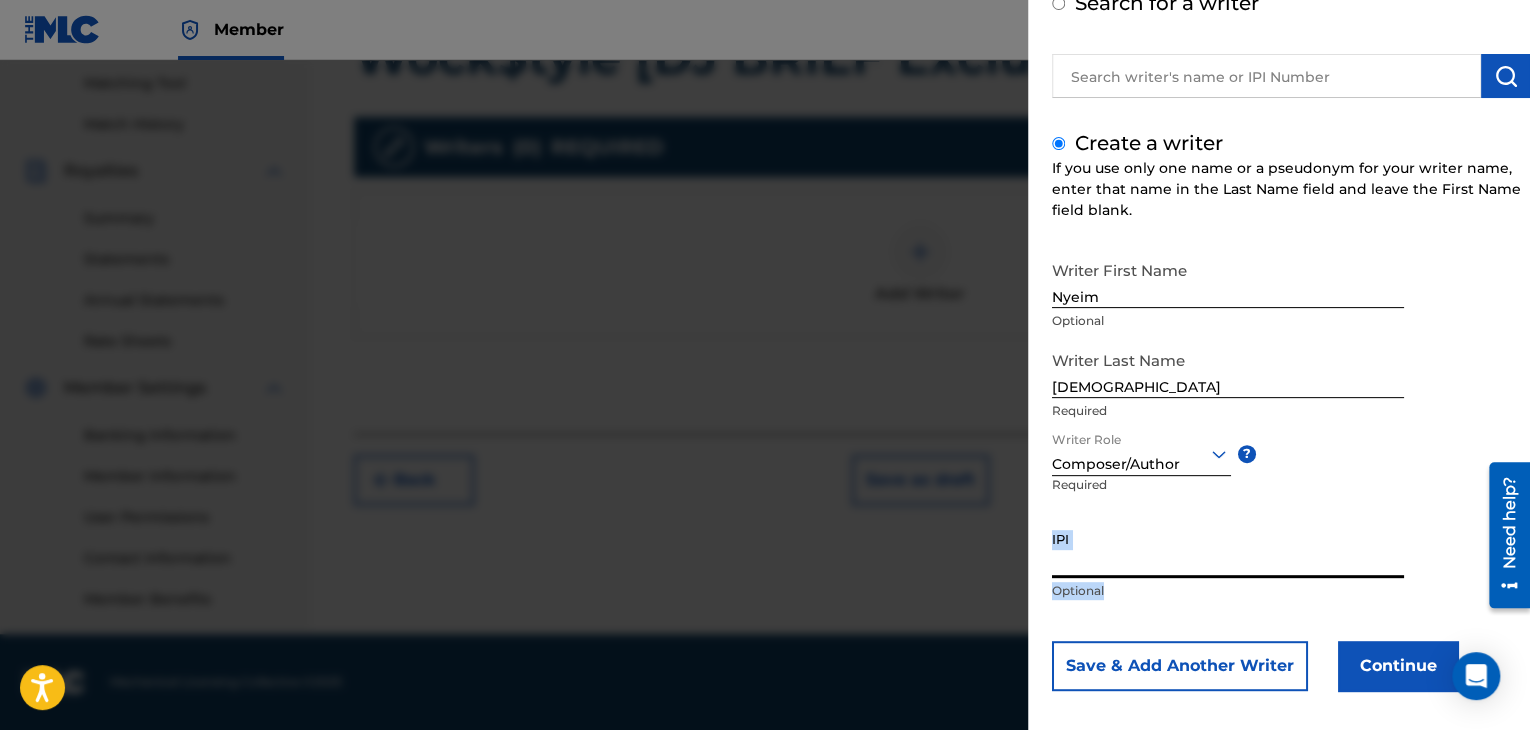 click on "IPI" at bounding box center [1228, 549] 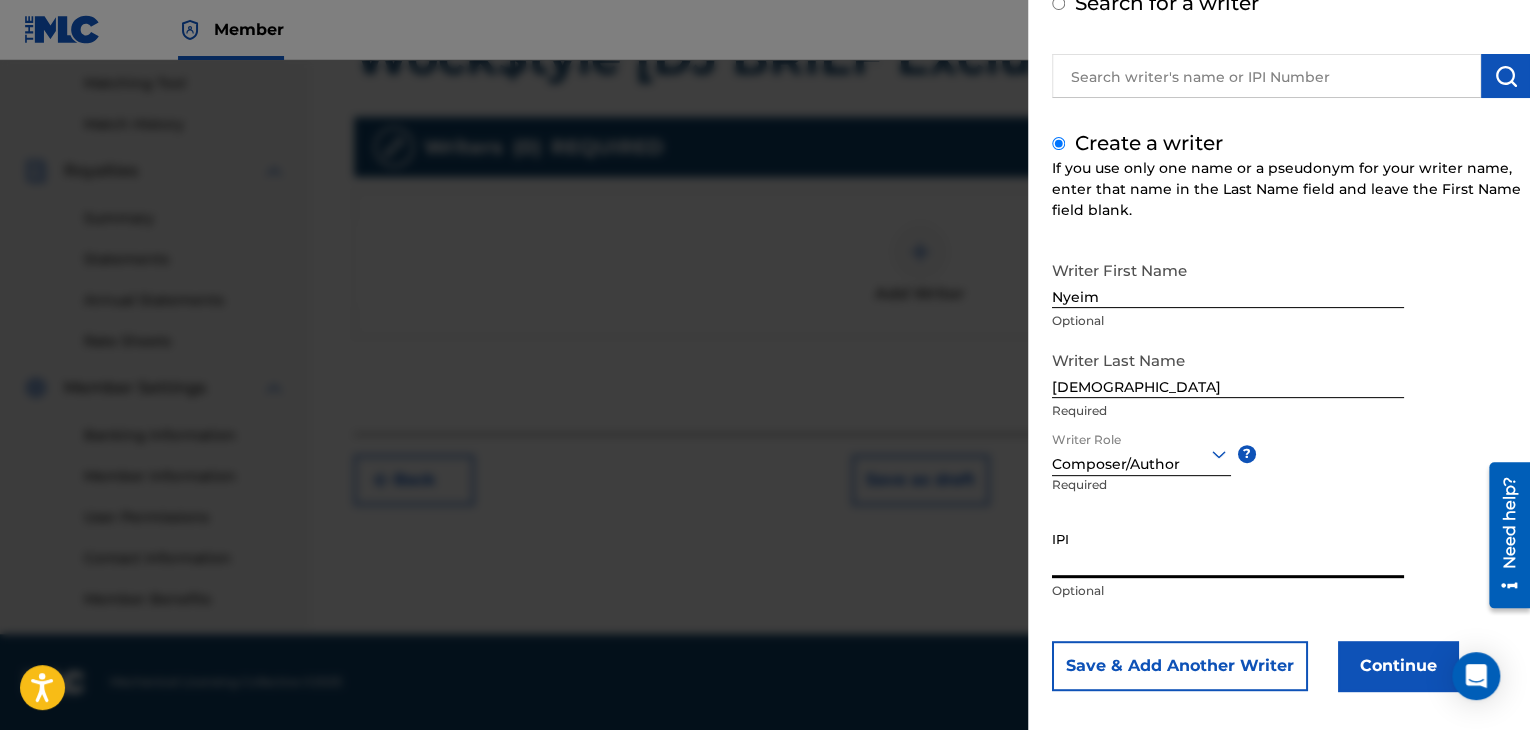 drag, startPoint x: 1093, startPoint y: 556, endPoint x: 1083, endPoint y: 553, distance: 10.440307 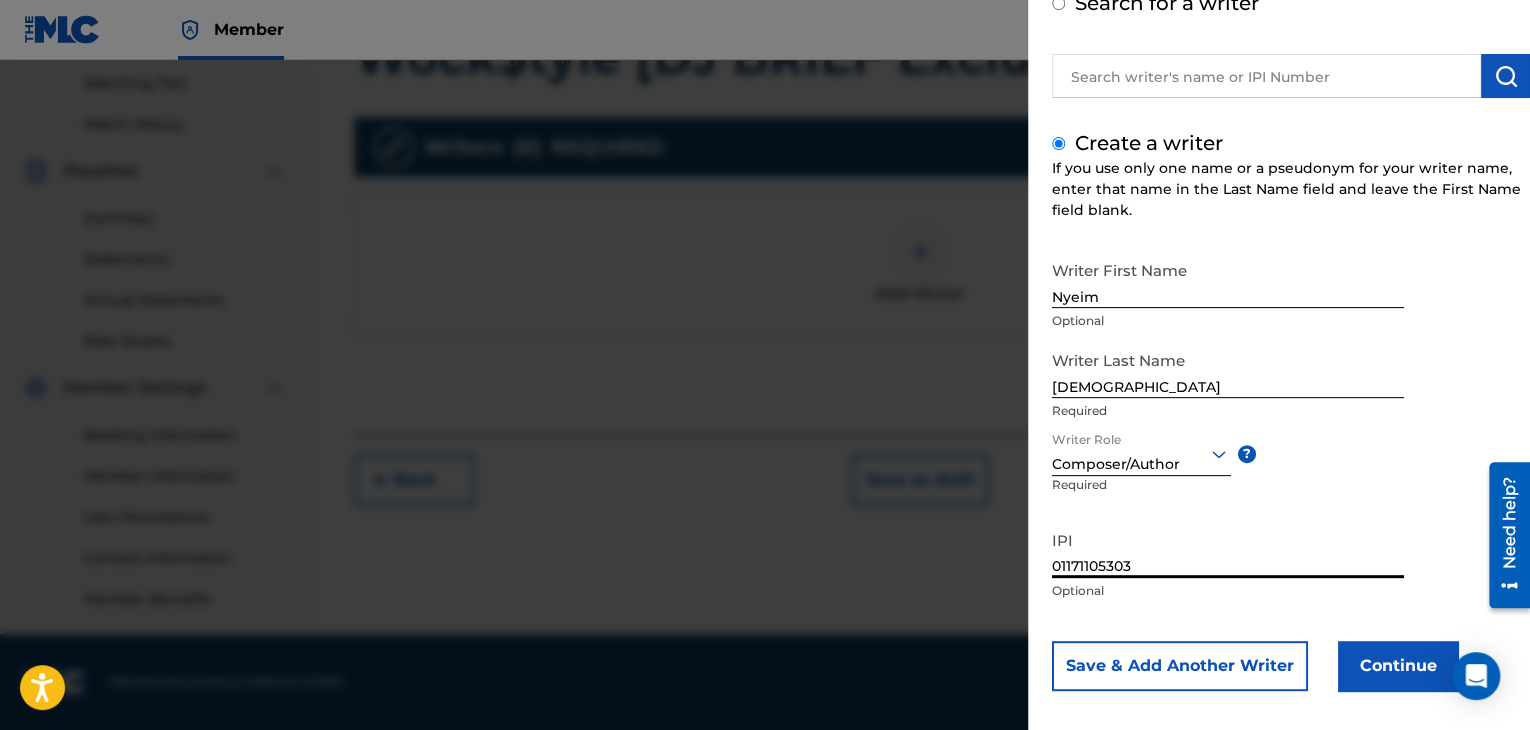 type on "01171105303" 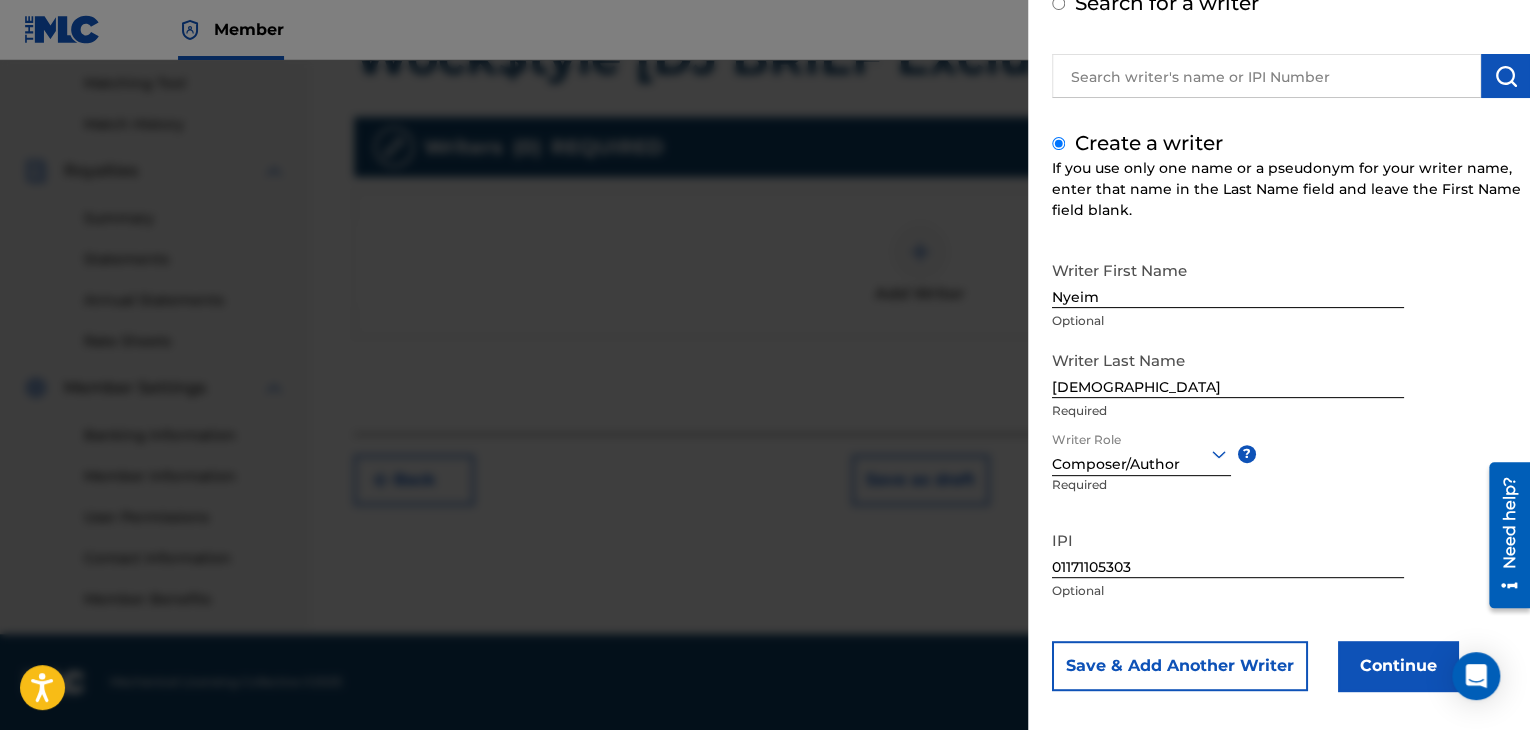 click on "Continue" at bounding box center [1398, 666] 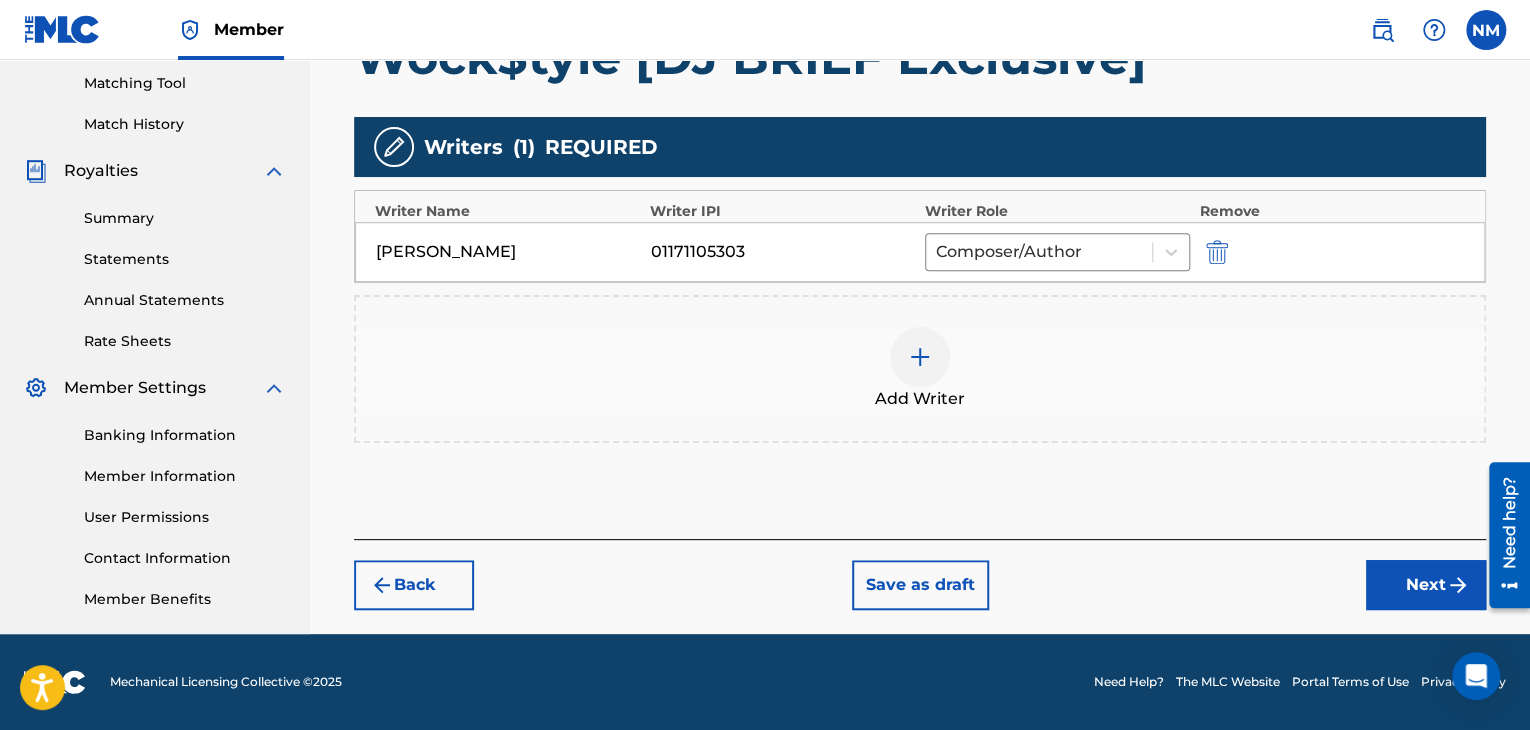 click at bounding box center [920, 357] 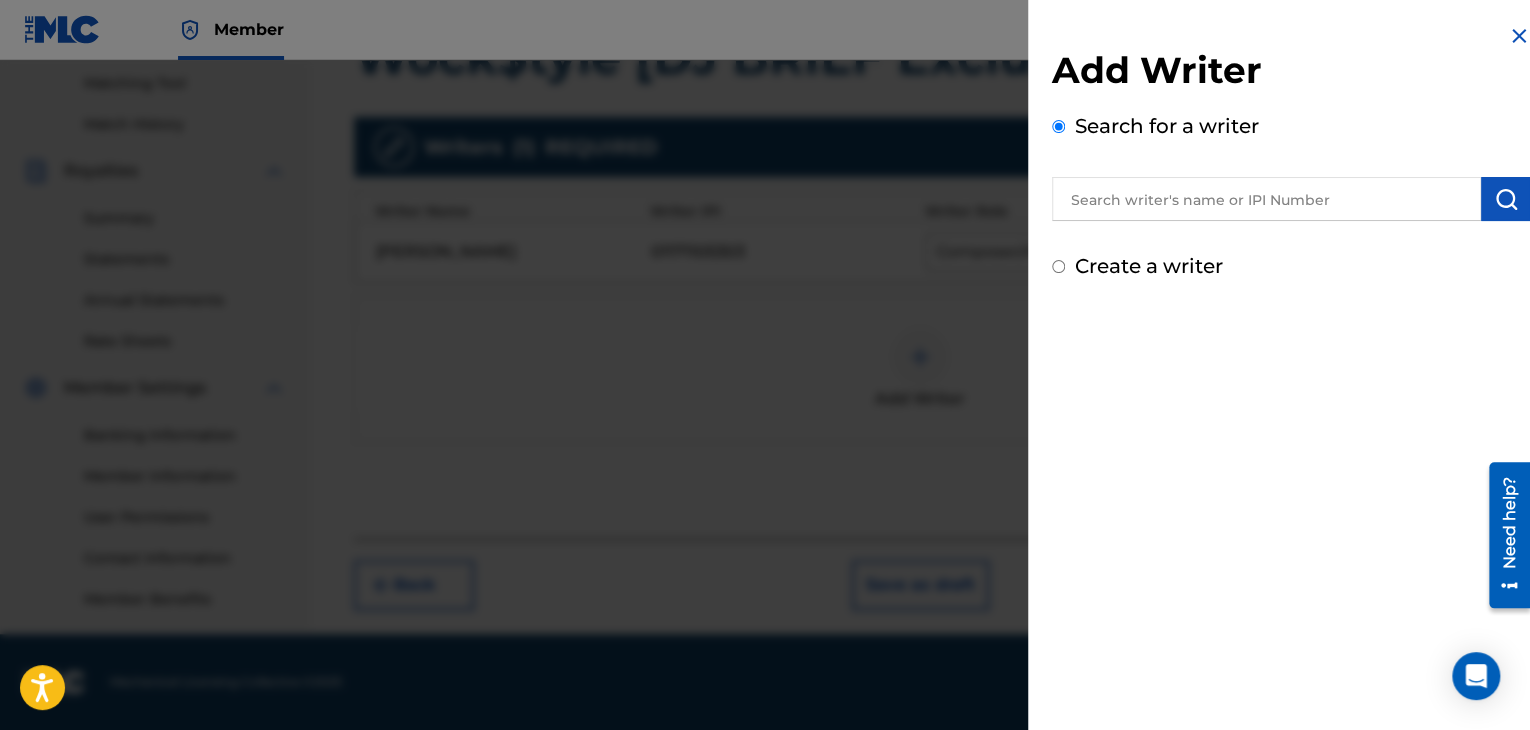 click on "Create a writer" at bounding box center (1149, 266) 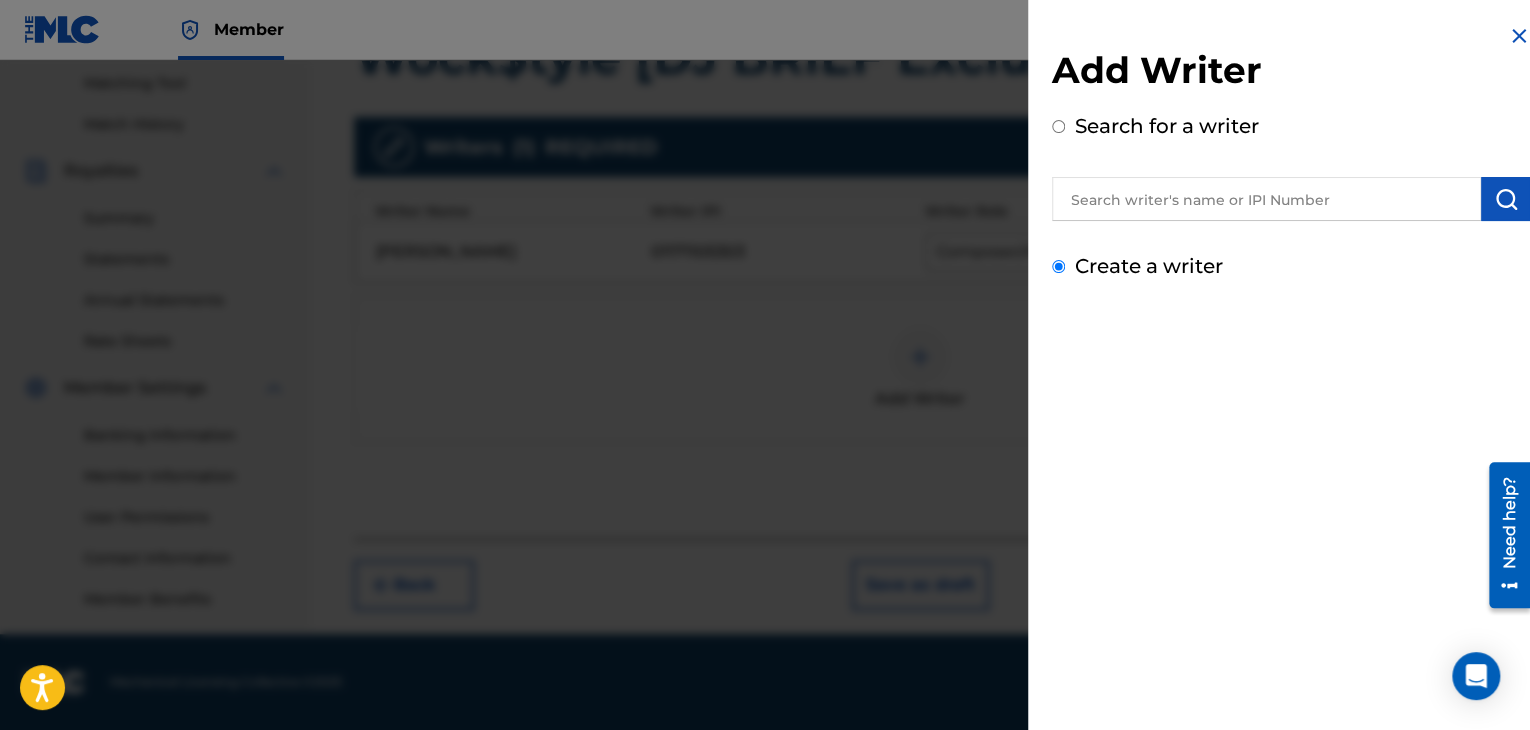 click on "Create a writer" at bounding box center [1058, 266] 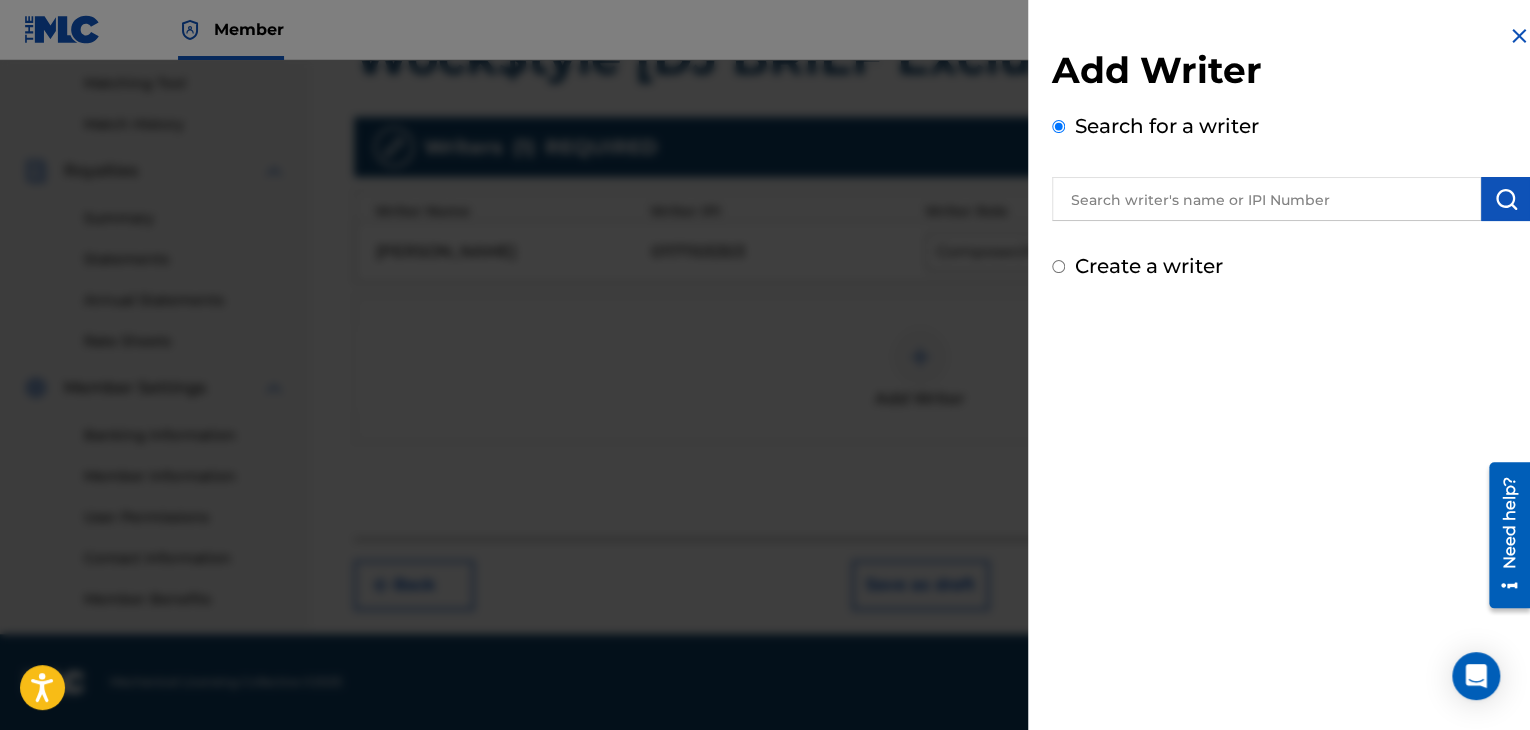 radio on "false" 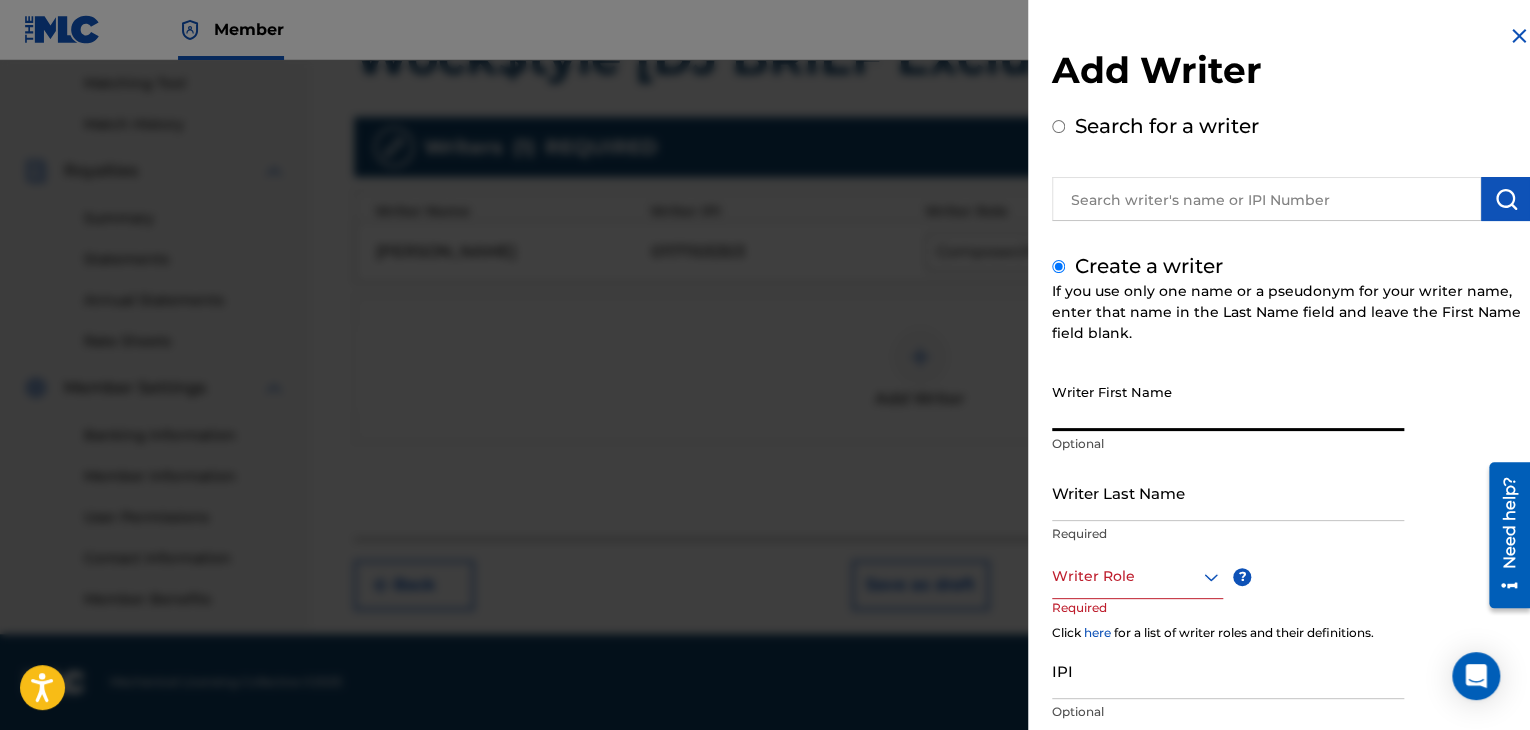click on "Writer First Name" at bounding box center [1228, 402] 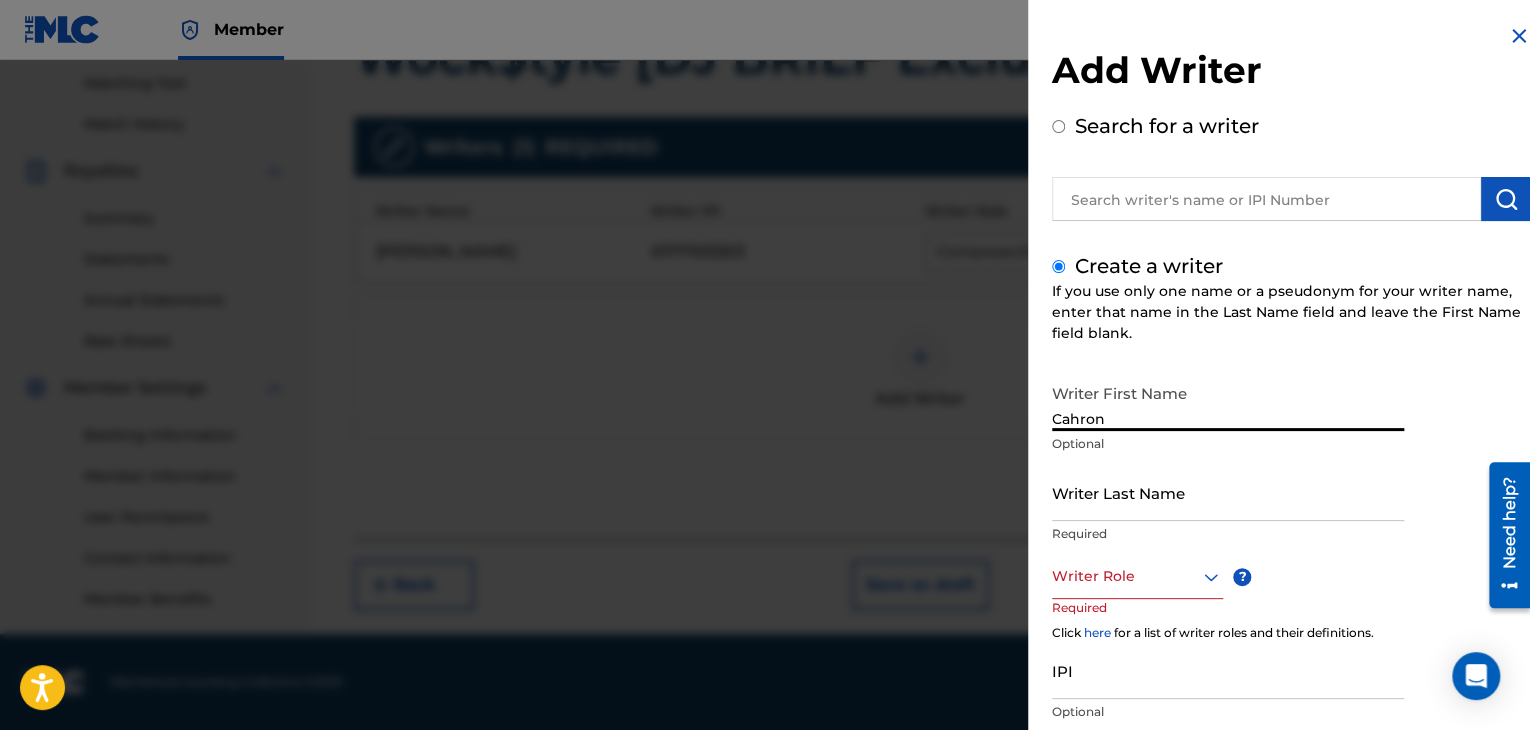 type on "Cahron" 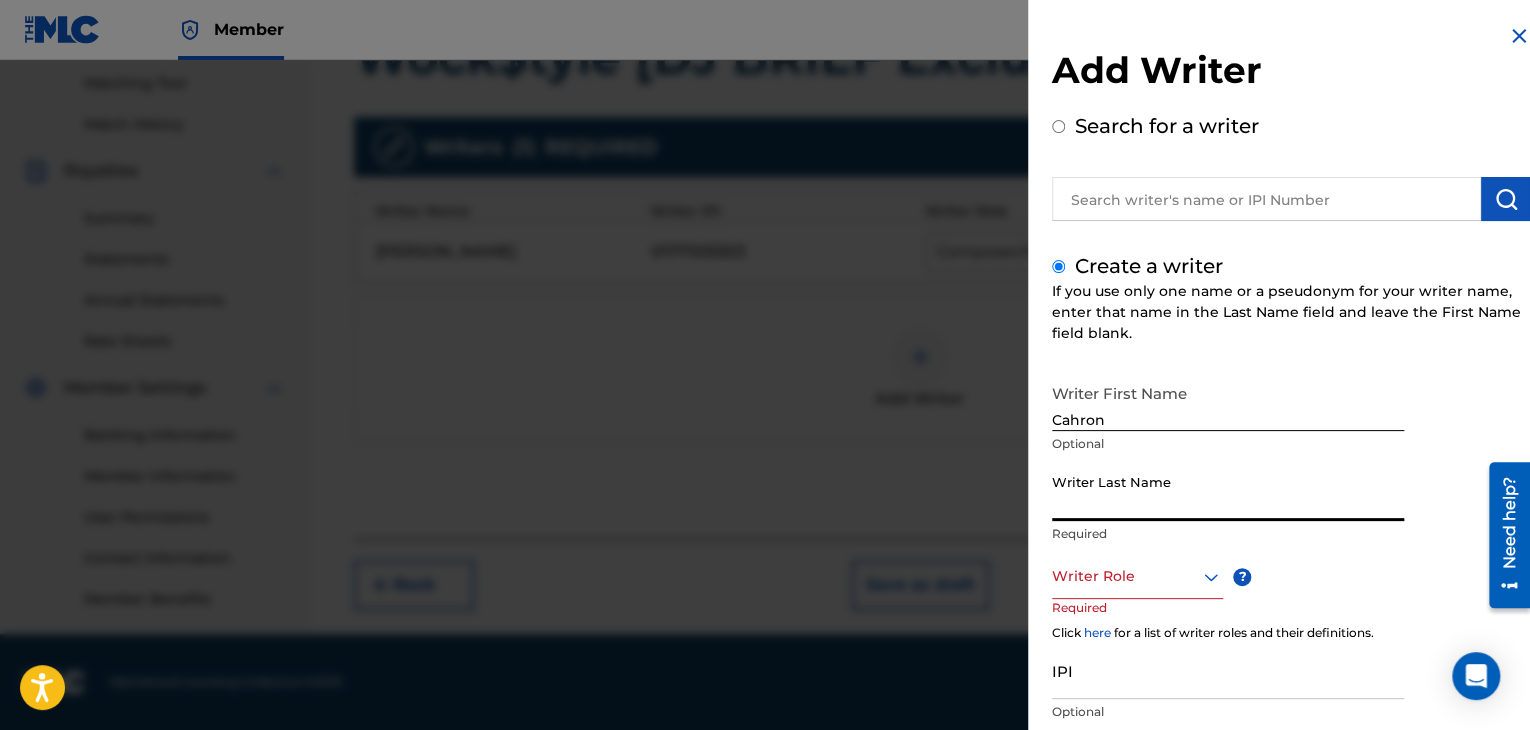 click on "Writer Last Name" at bounding box center [1228, 492] 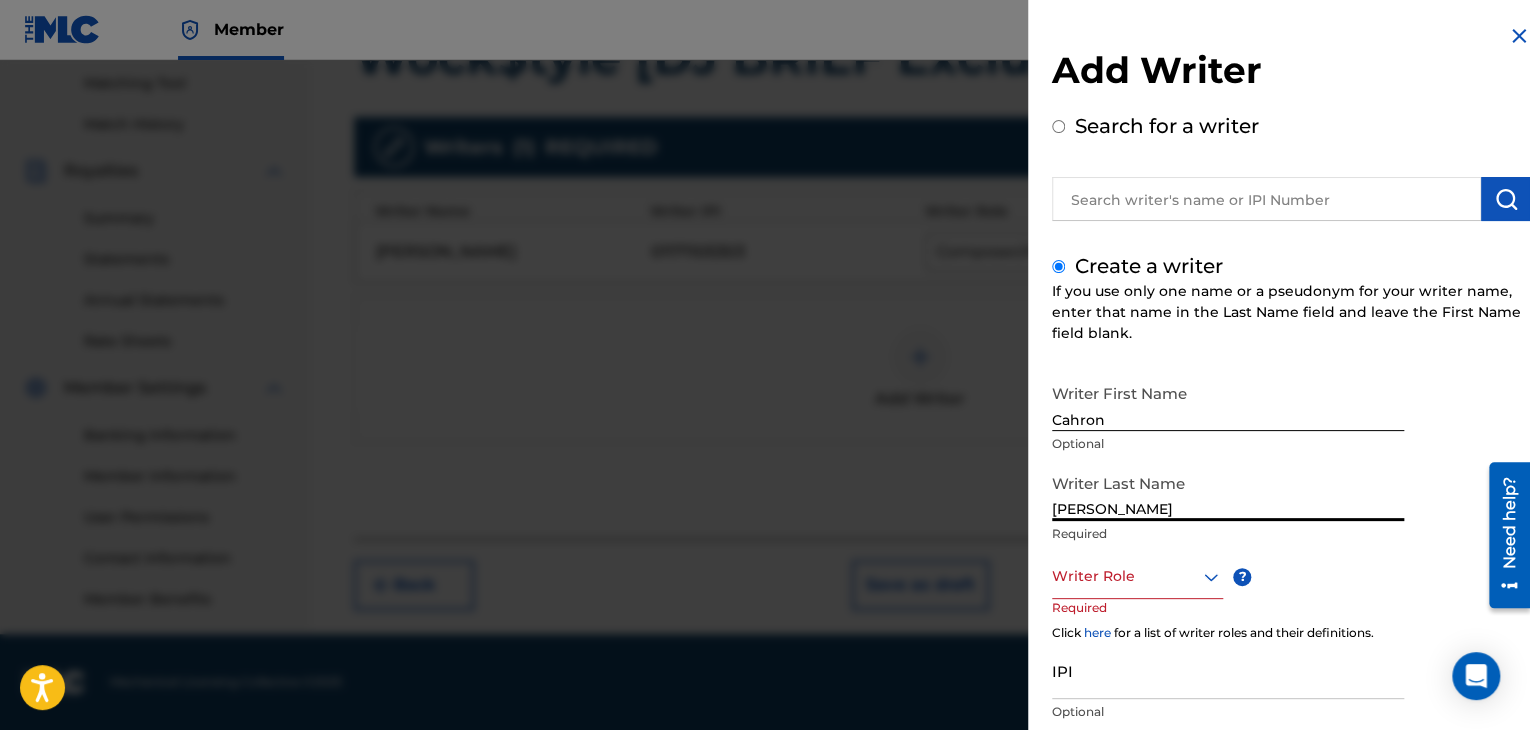 type on "[PERSON_NAME]" 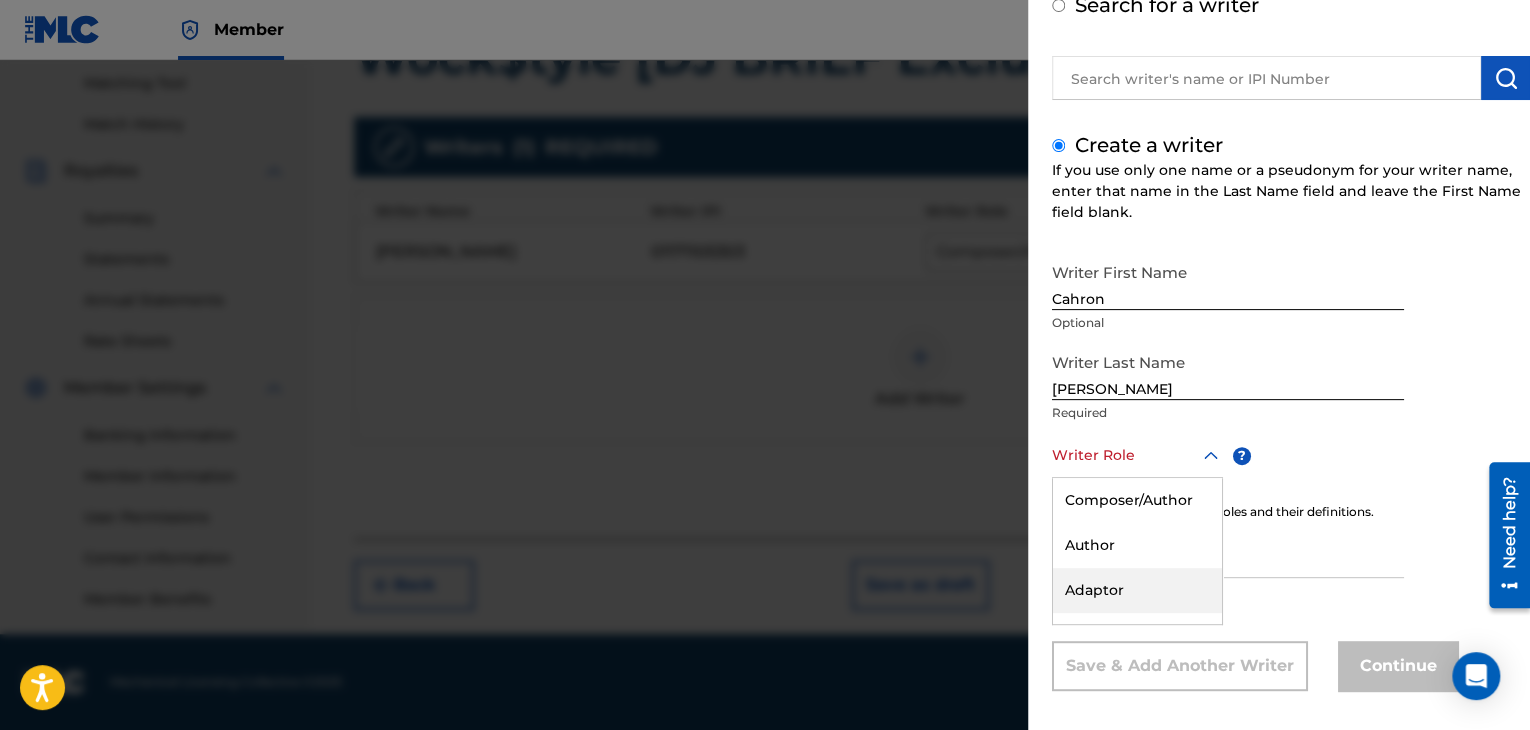 click on "8 results available. Use Up and Down to choose options, press Enter to select the currently focused option, press Escape to exit the menu, press Tab to select the option and exit the menu. Writer Role Composer/Author Author Adaptor Arranger Composer Translator Sub Arranger Sub Author" at bounding box center [1137, 455] 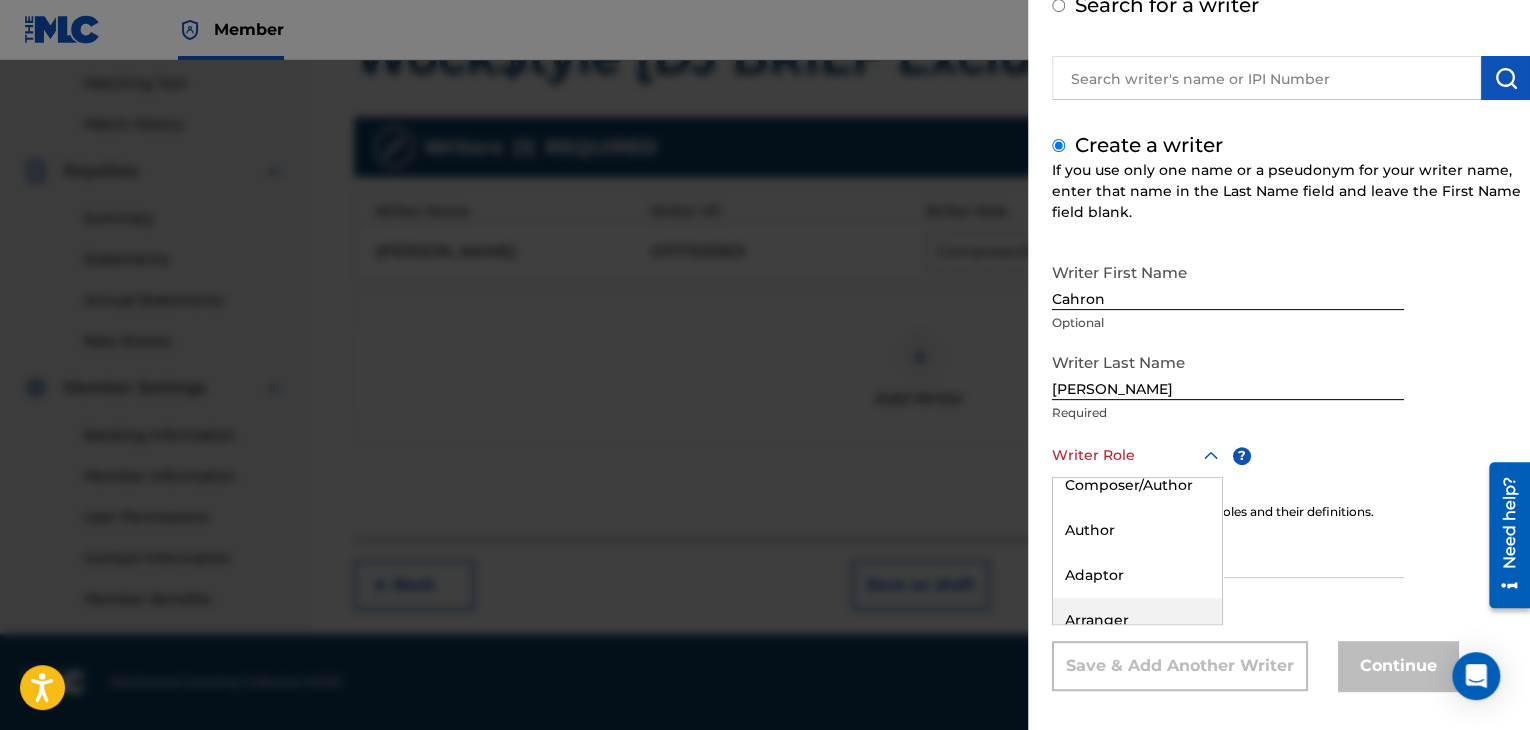 scroll, scrollTop: 0, scrollLeft: 0, axis: both 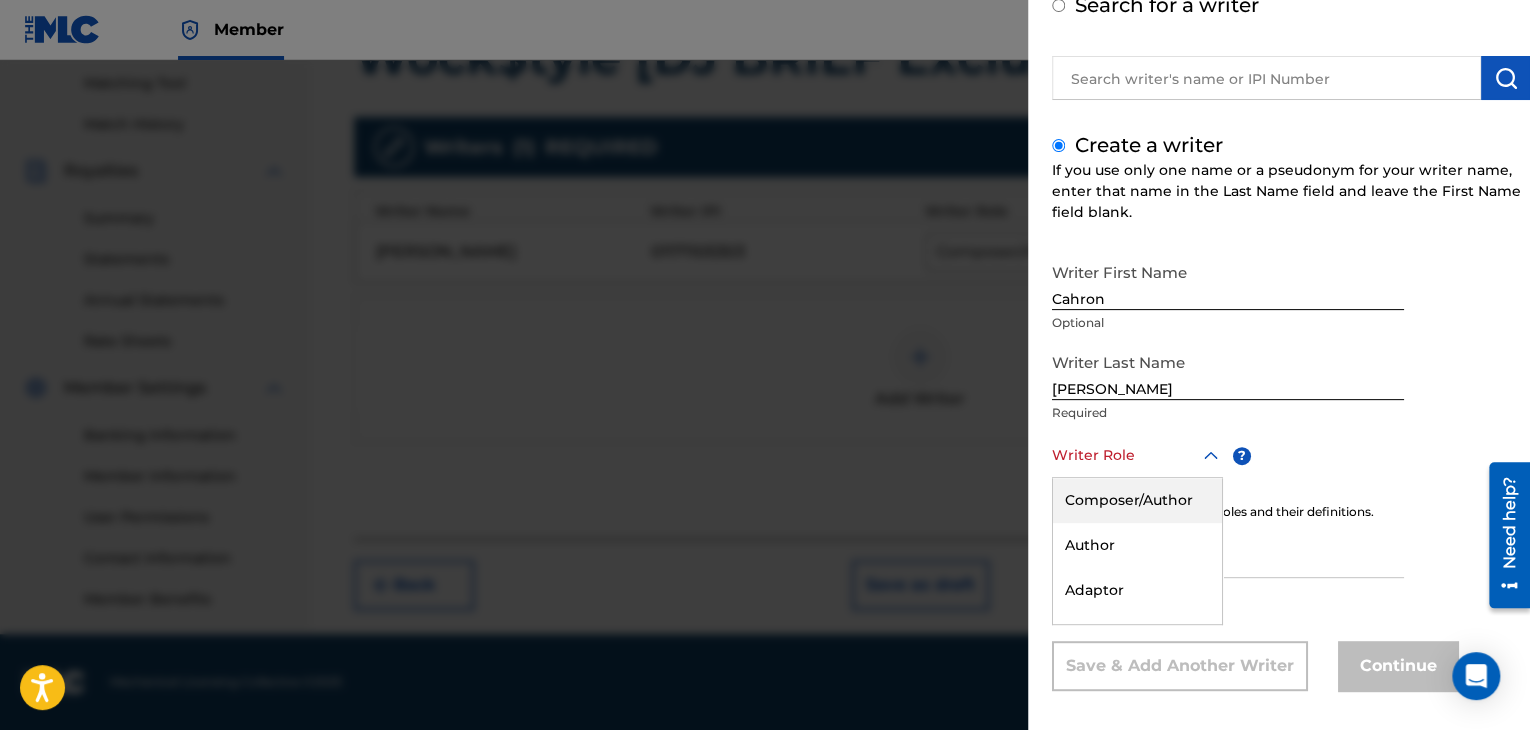click on "Composer/Author" at bounding box center [1137, 500] 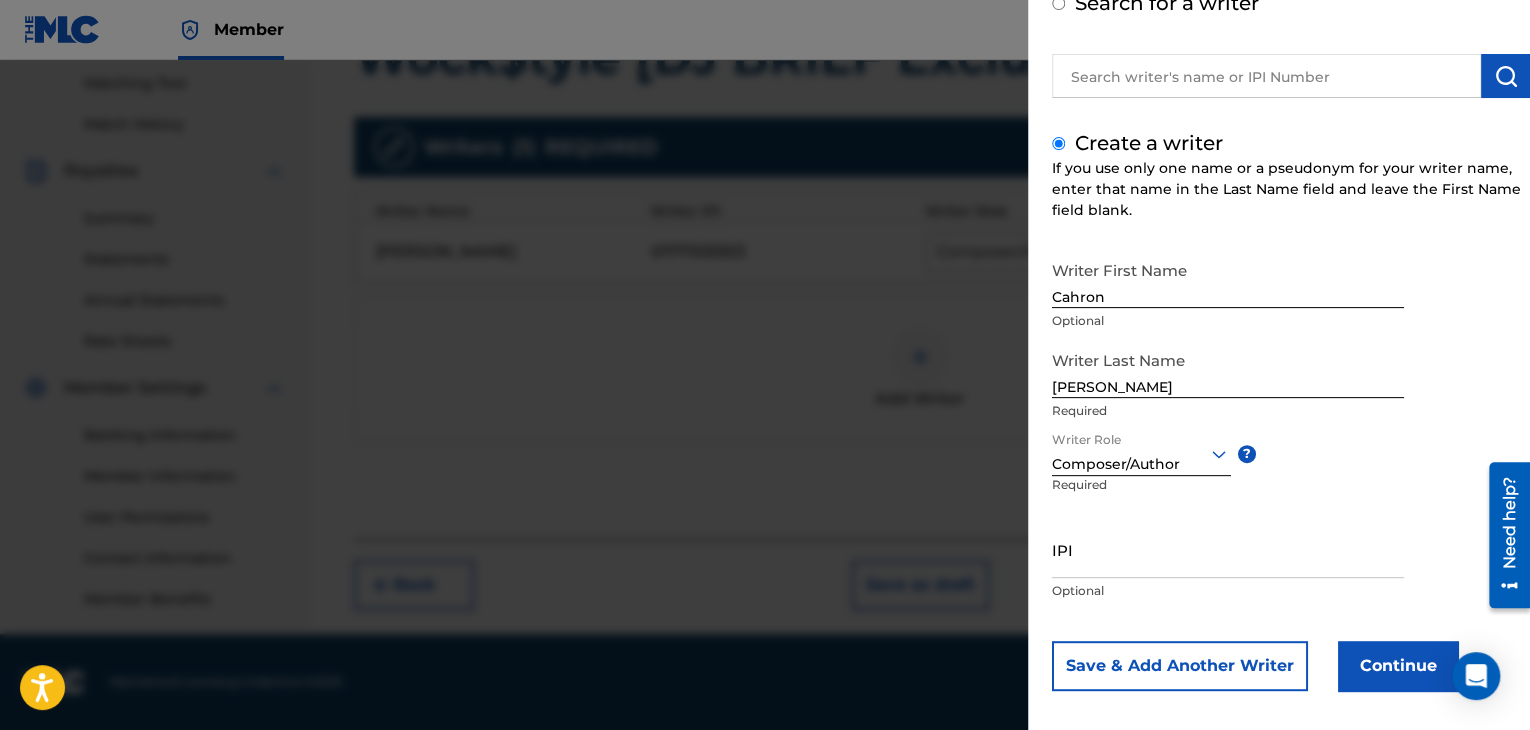 click on "Continue" at bounding box center [1398, 666] 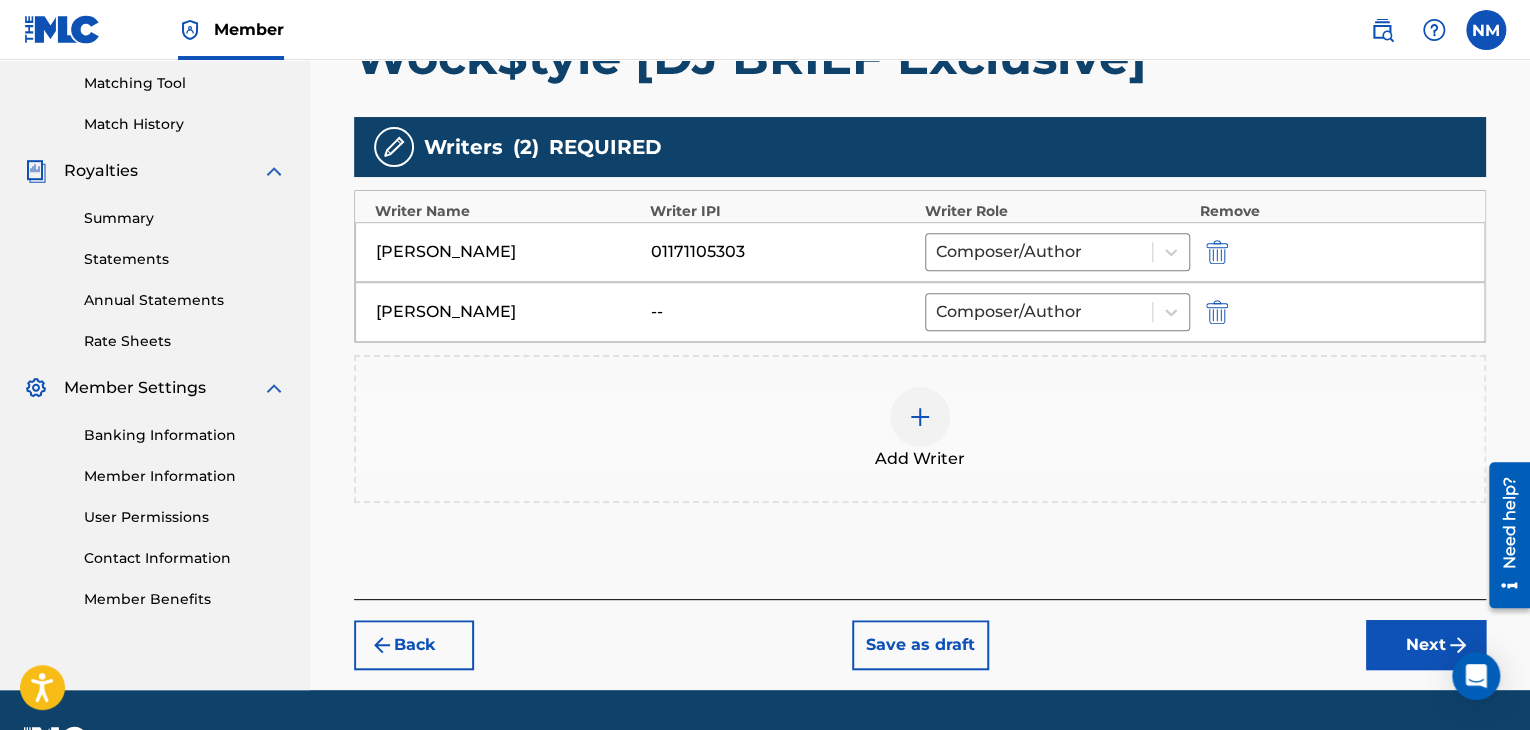 click on "Next" at bounding box center (1426, 645) 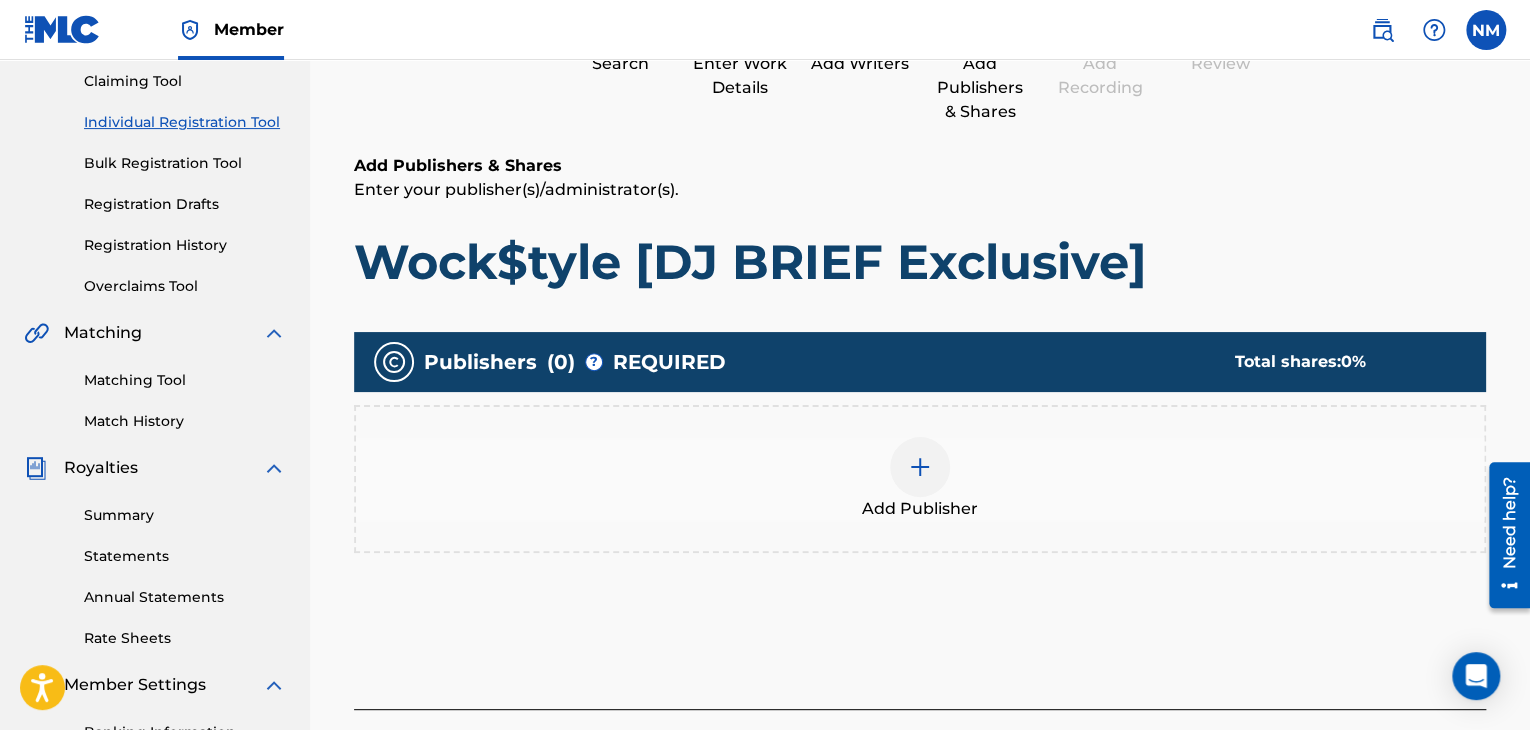 scroll, scrollTop: 214, scrollLeft: 0, axis: vertical 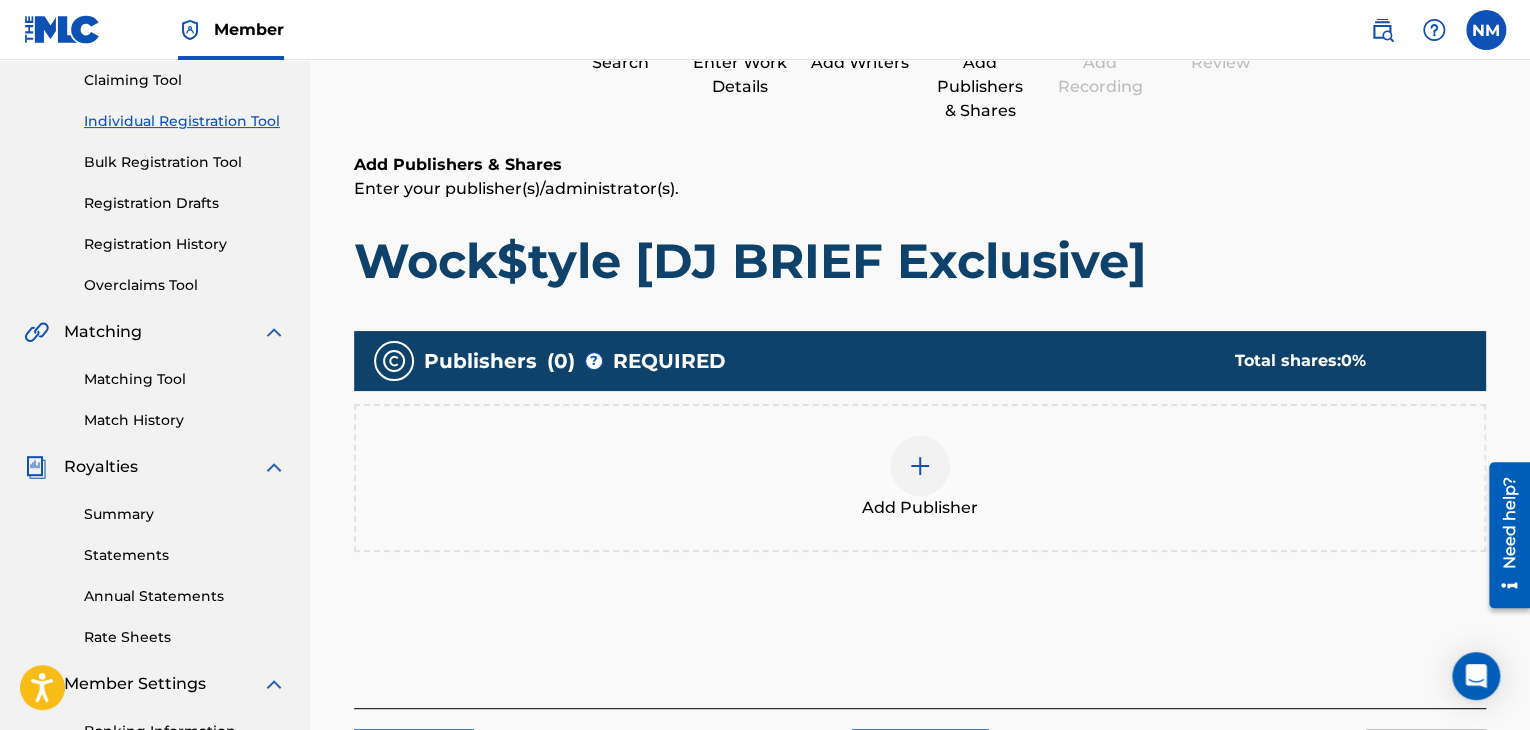 click at bounding box center [920, 466] 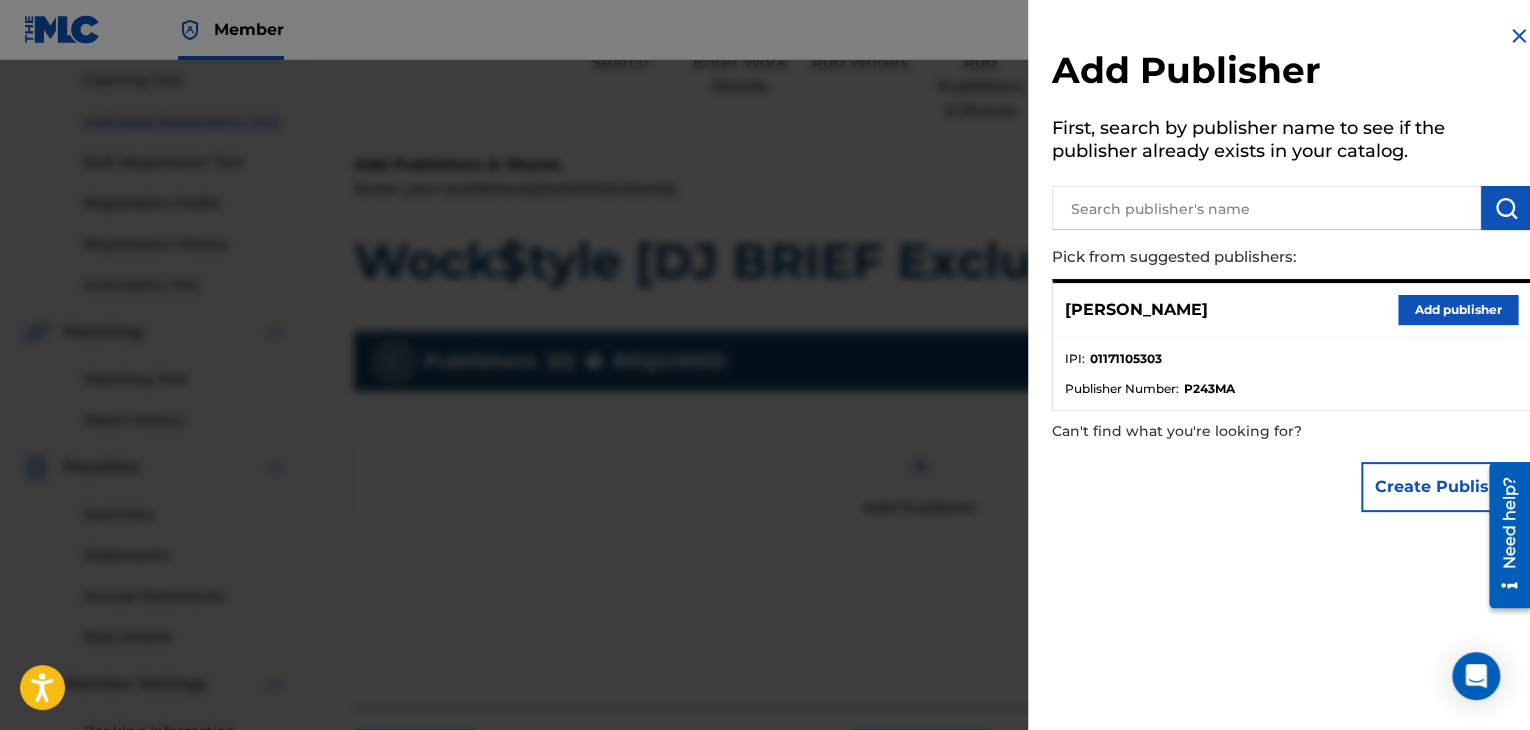 click on "Add publisher" at bounding box center (1458, 310) 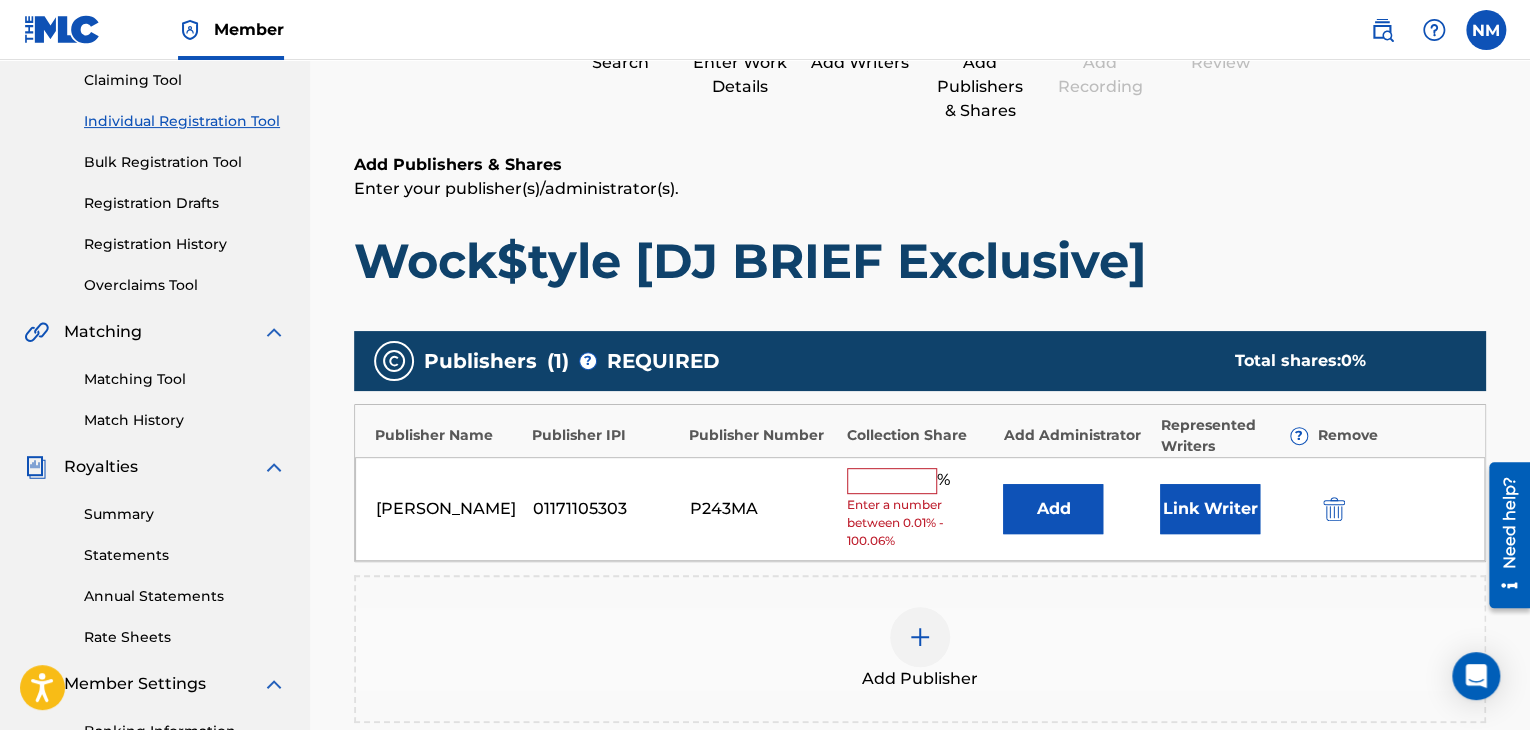 click at bounding box center [892, 481] 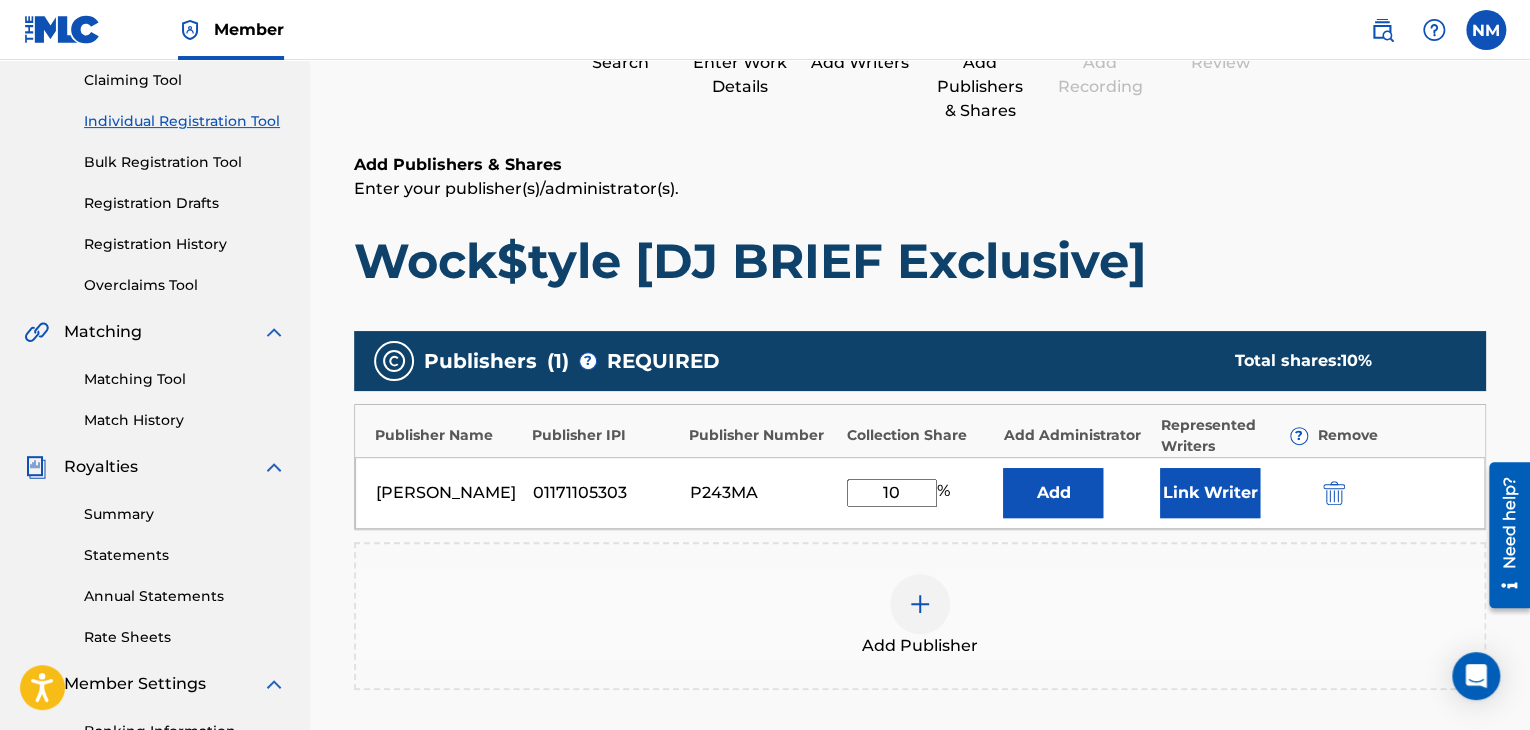 click on "Link Writer" at bounding box center (1210, 493) 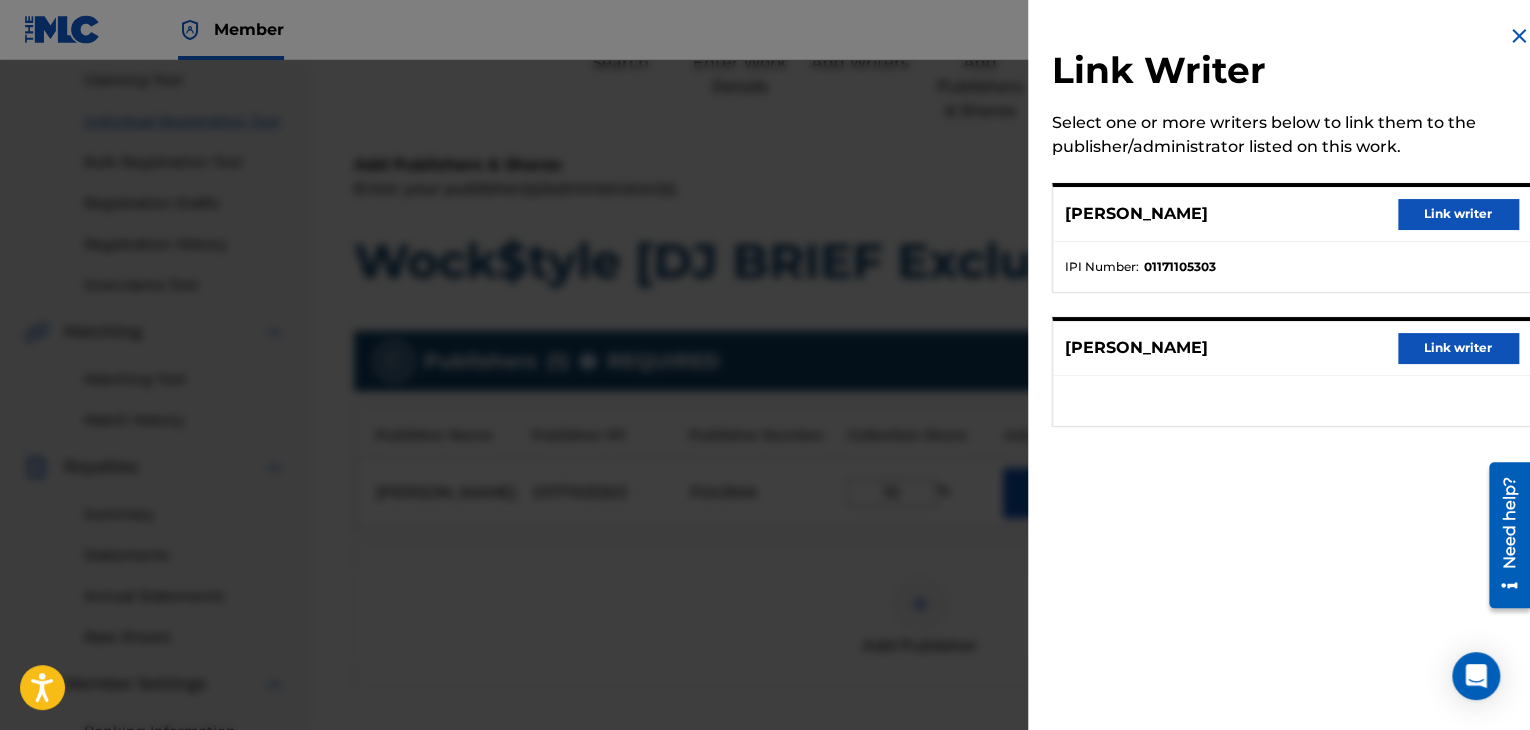 click on "Link writer" at bounding box center [1458, 214] 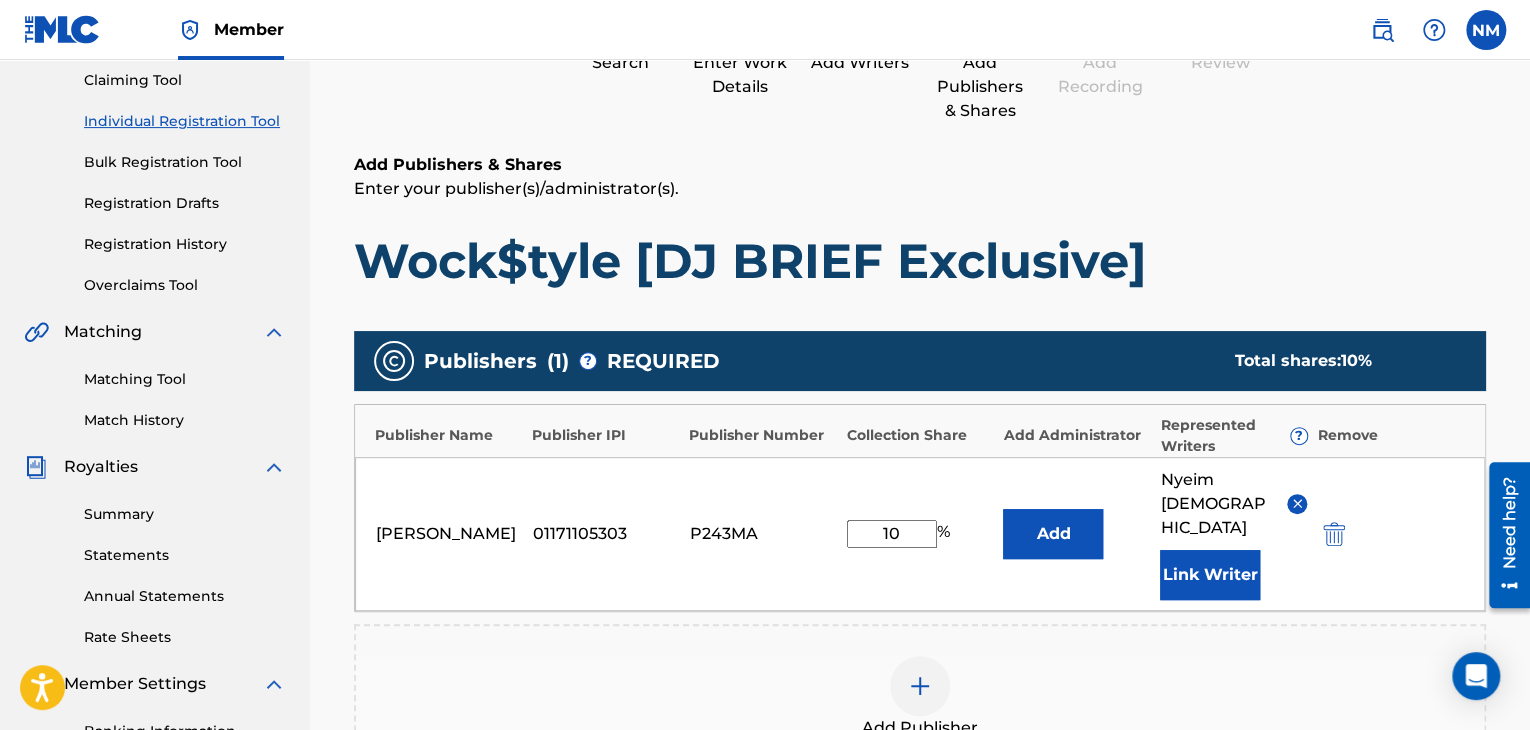 click on "Add" at bounding box center (1053, 534) 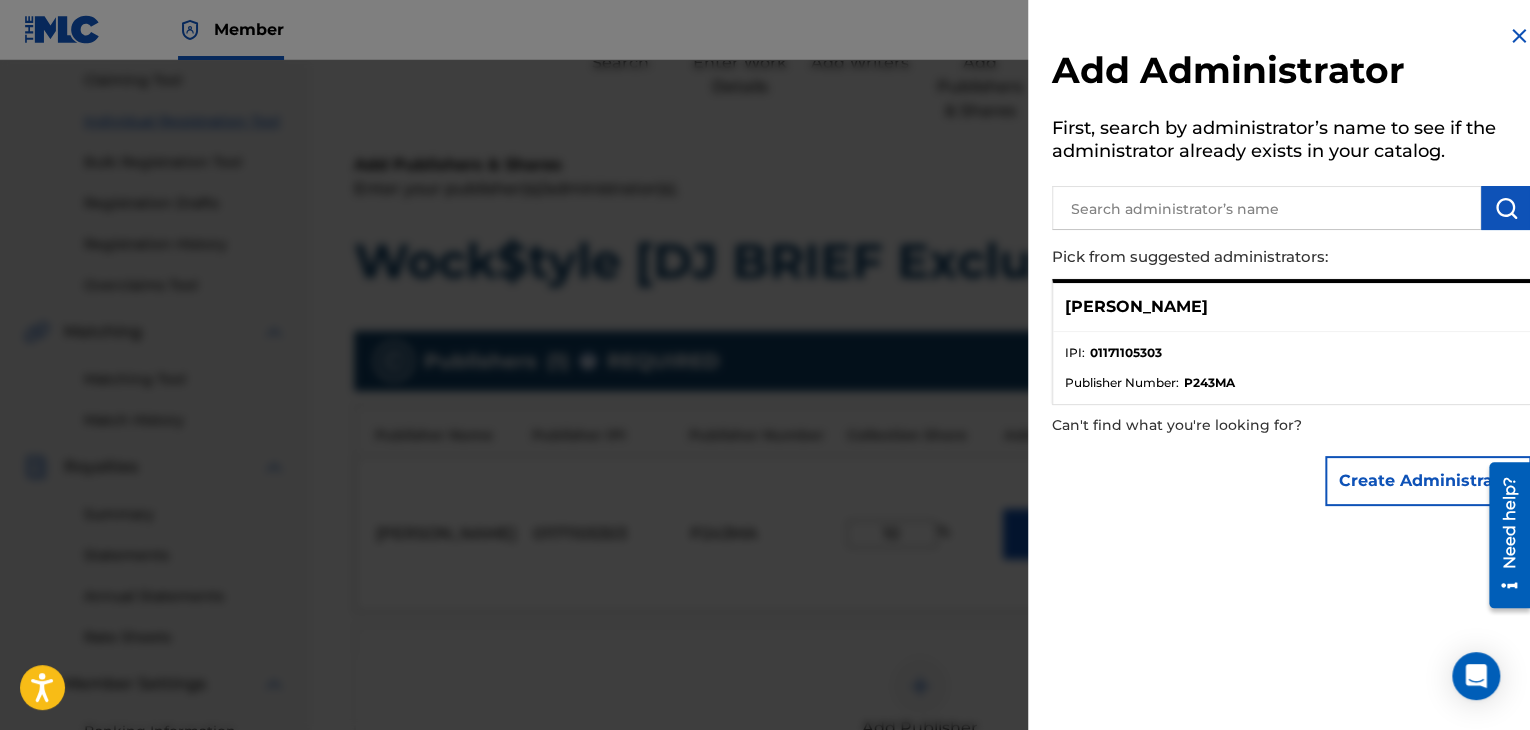 click at bounding box center [1519, 36] 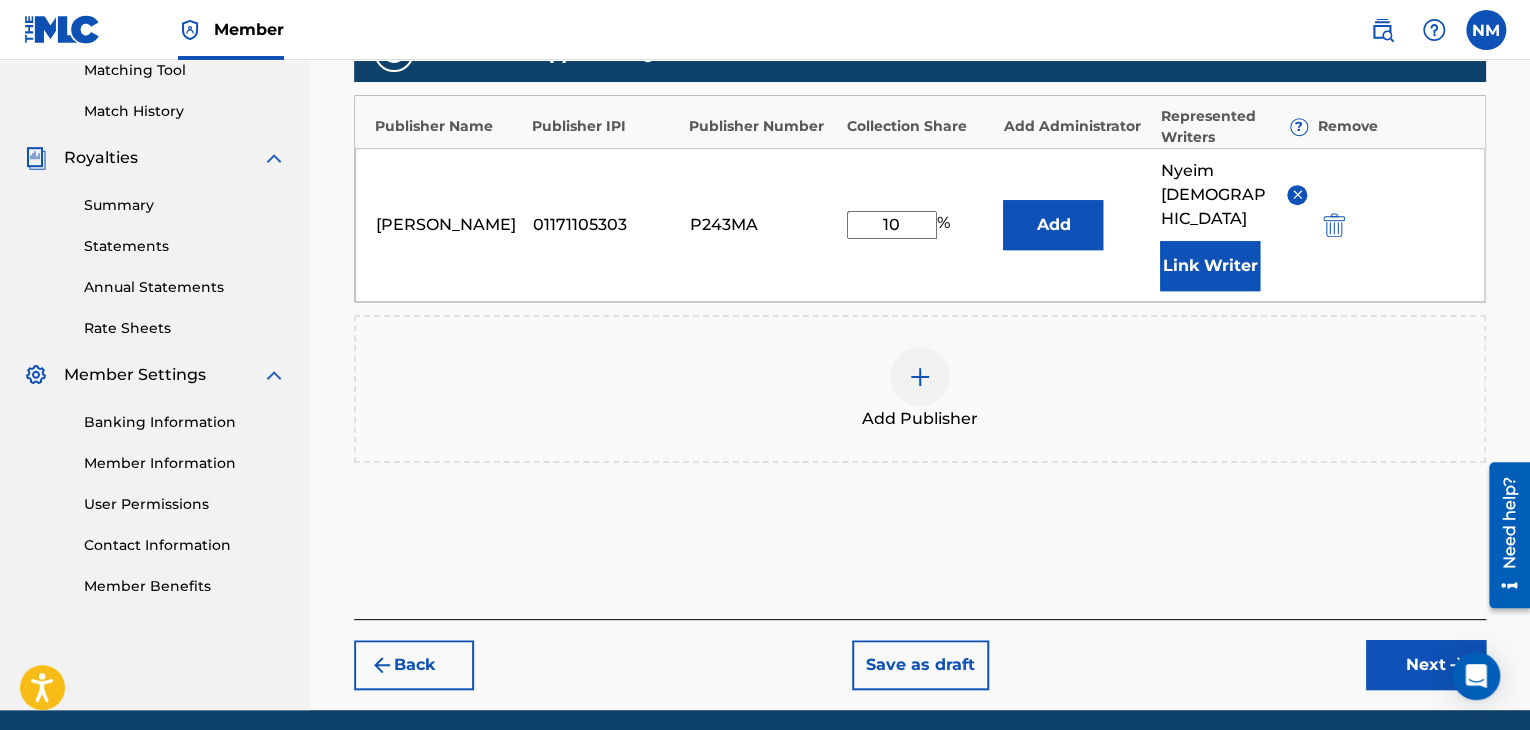 scroll, scrollTop: 573, scrollLeft: 0, axis: vertical 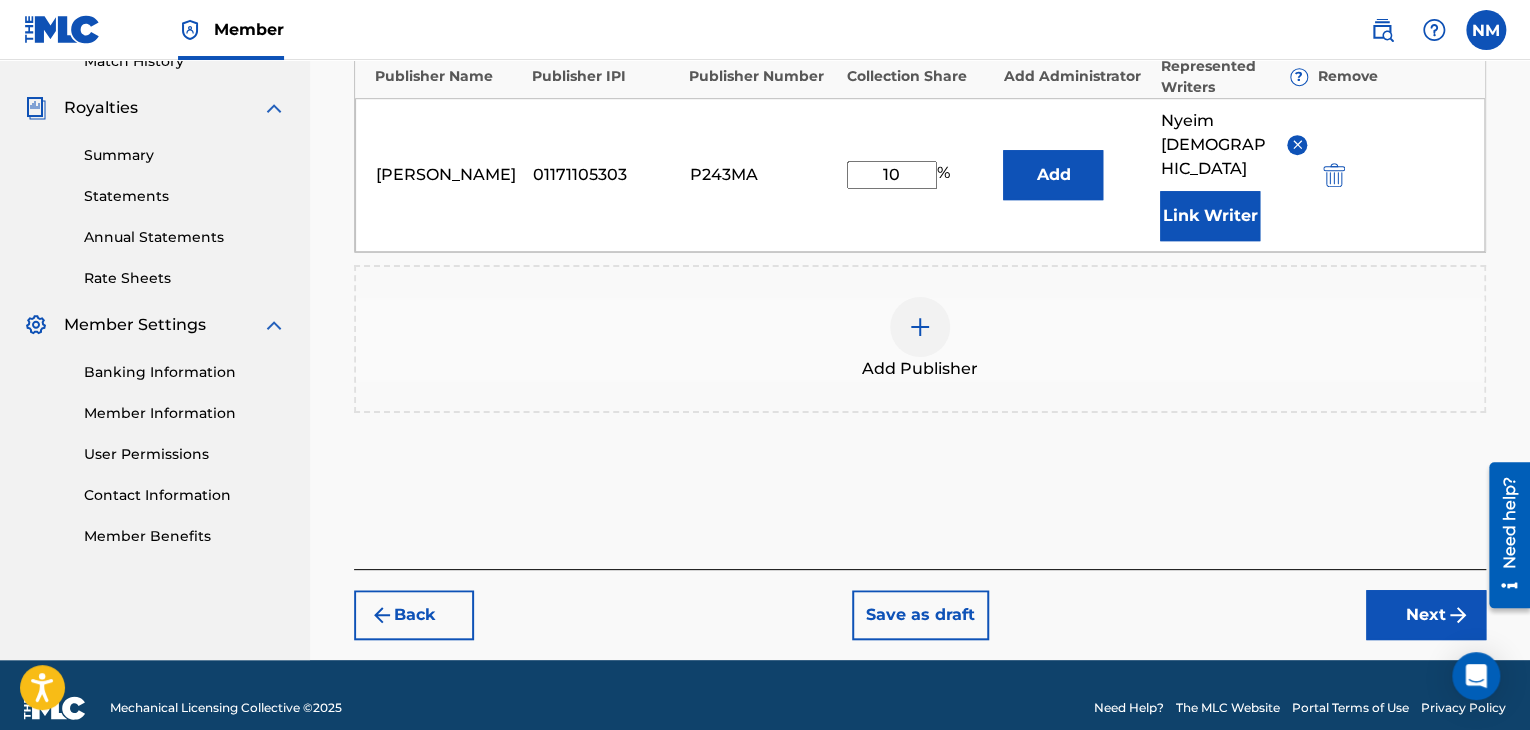 click on "Next" at bounding box center [1426, 615] 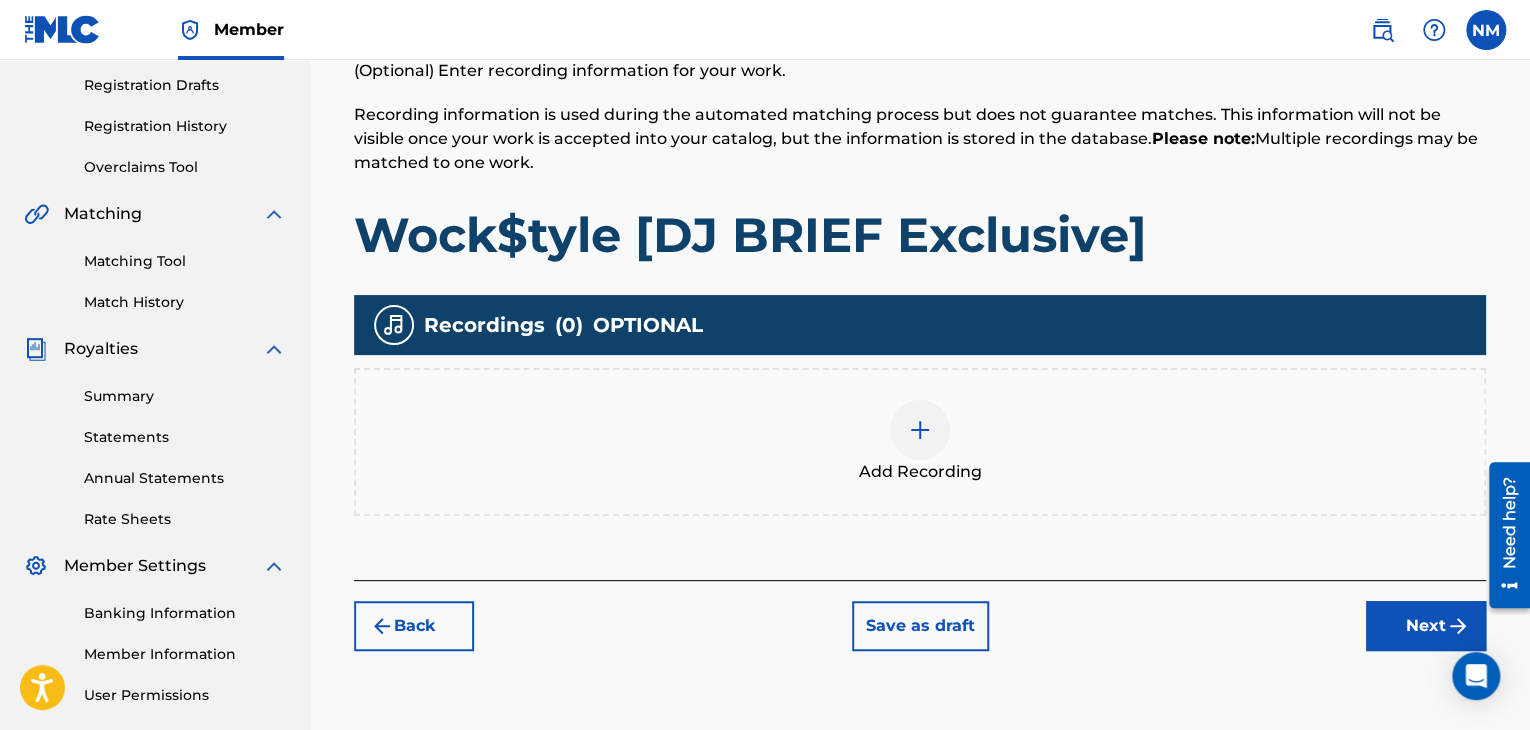 scroll, scrollTop: 333, scrollLeft: 0, axis: vertical 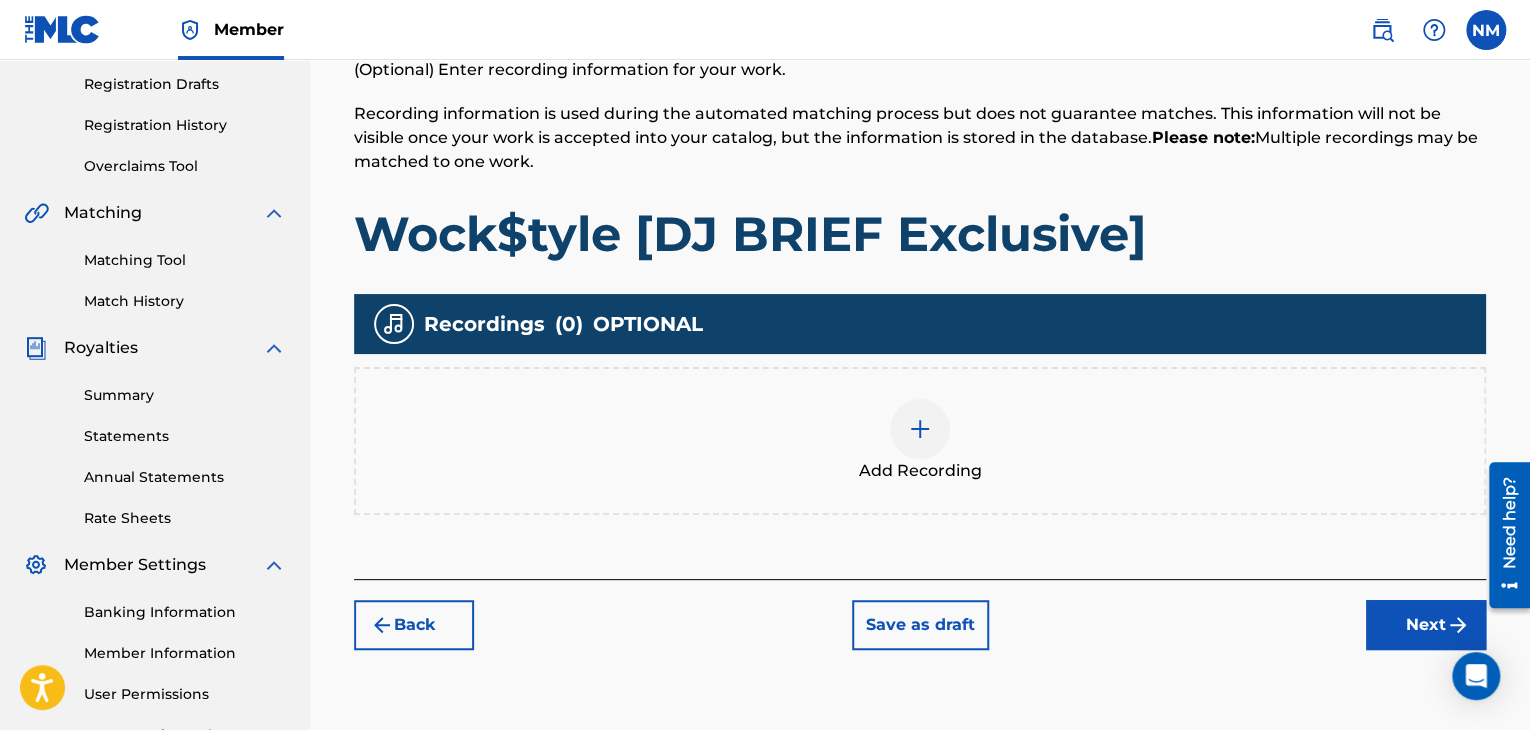 click at bounding box center (920, 429) 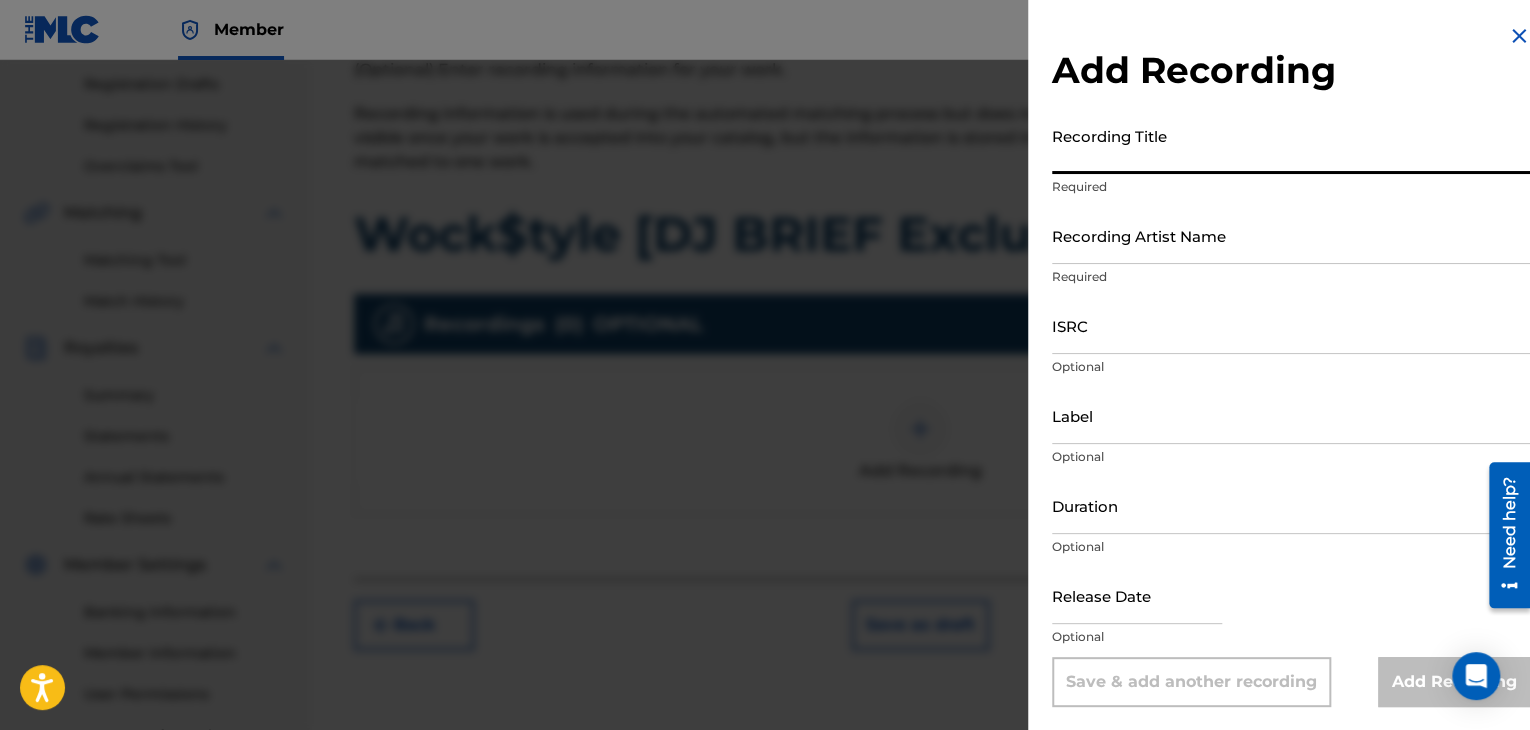 click on "Recording Title" at bounding box center (1291, 145) 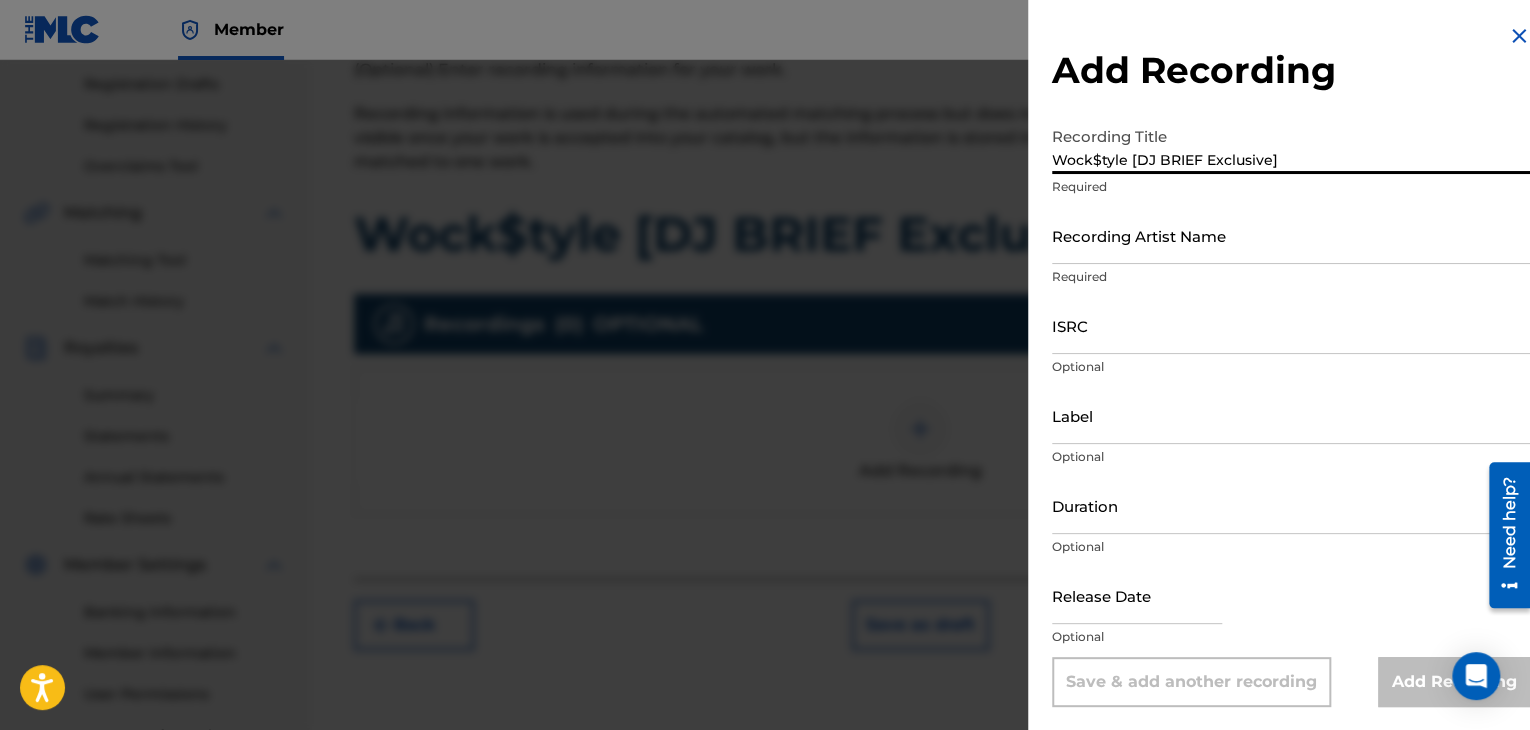 type on "Wock$tyle [DJ BRIEF Exclusive]" 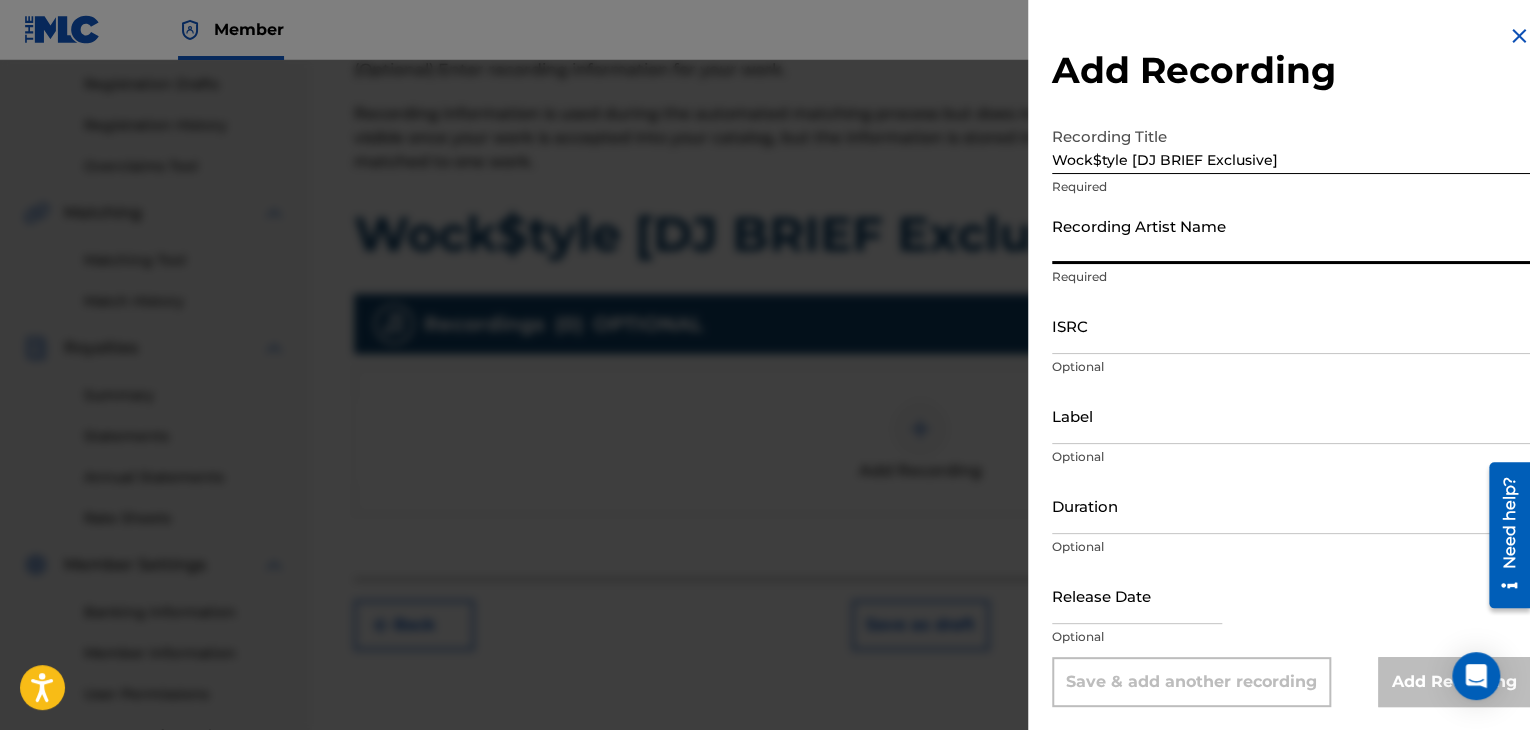 click on "Recording Artist Name" at bounding box center [1291, 235] 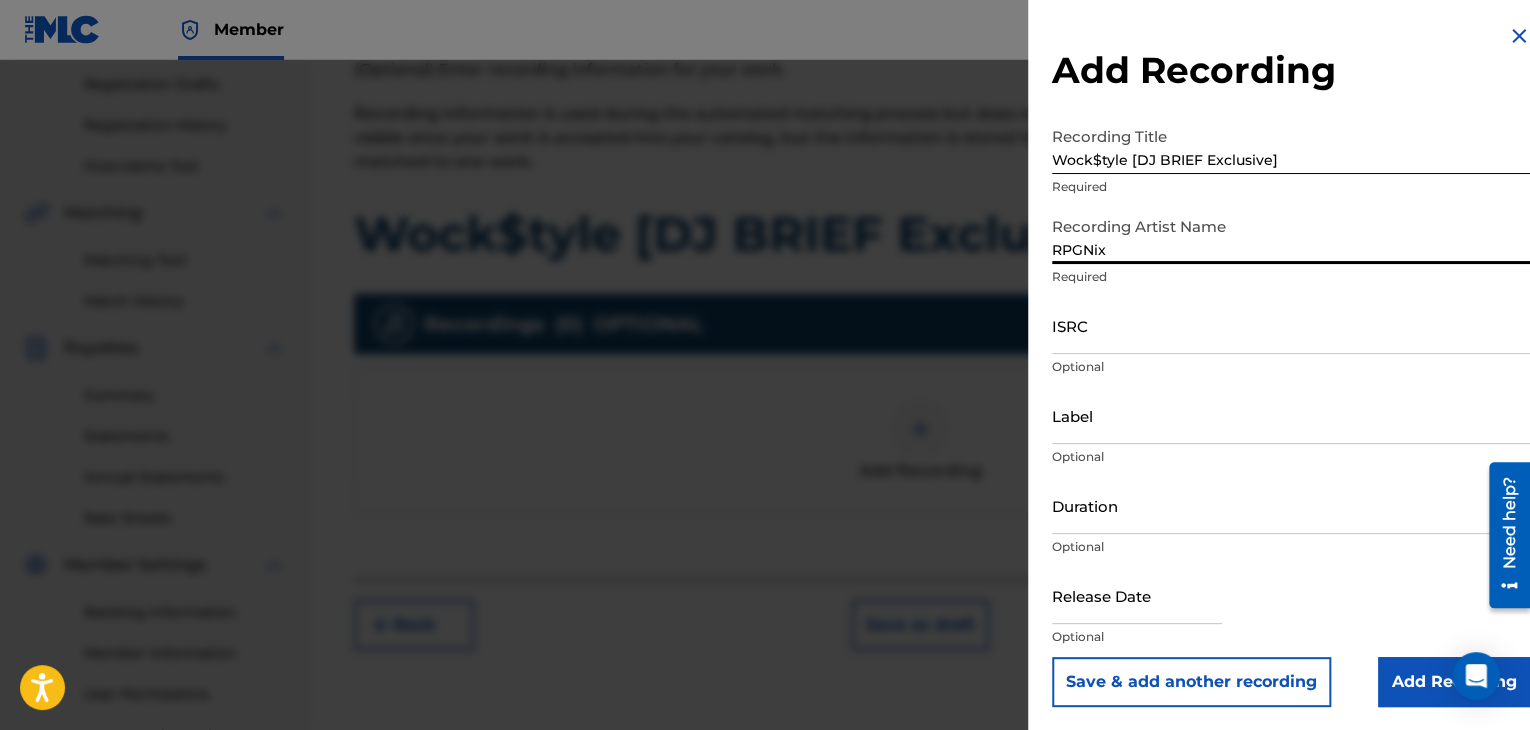 type on "RPGNix" 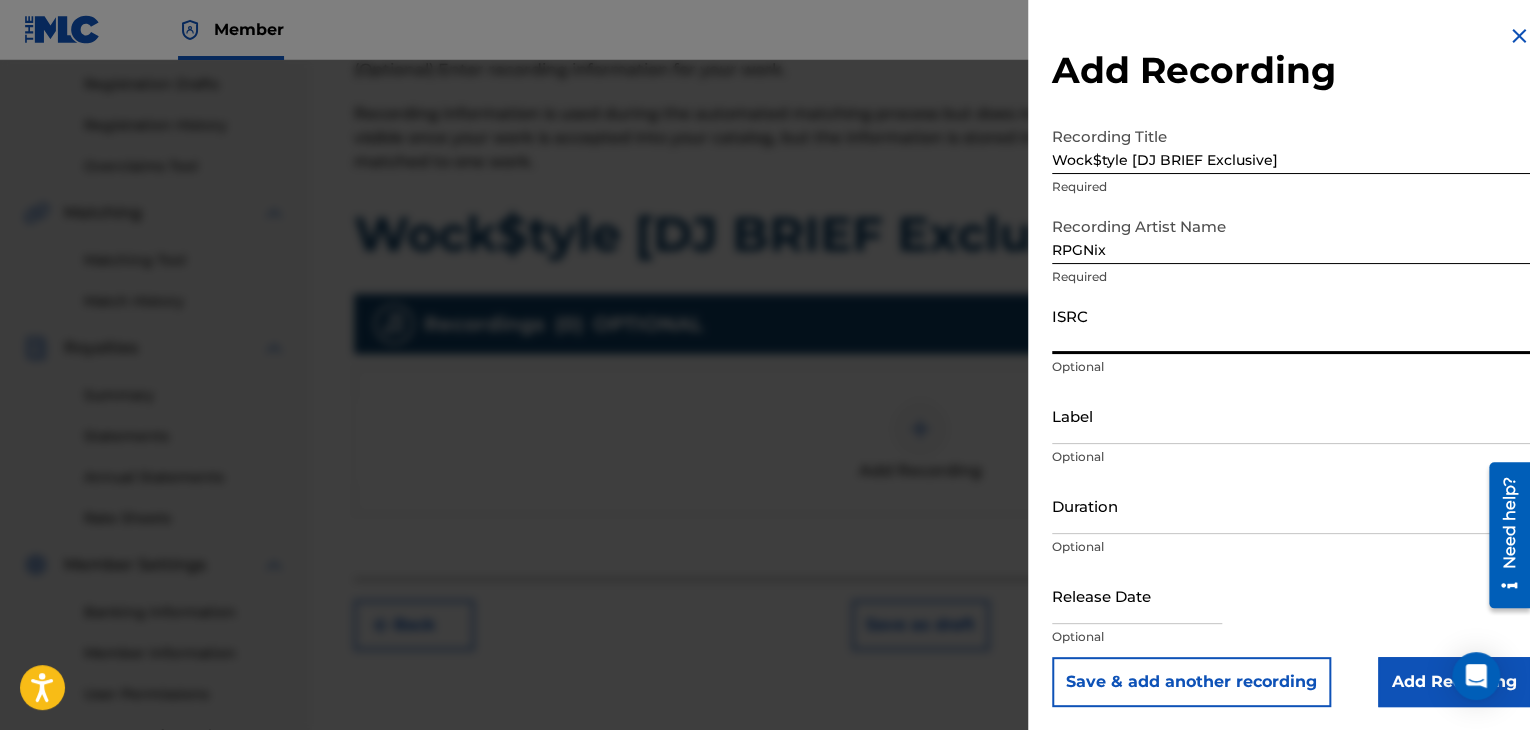 click on "ISRC" at bounding box center (1291, 325) 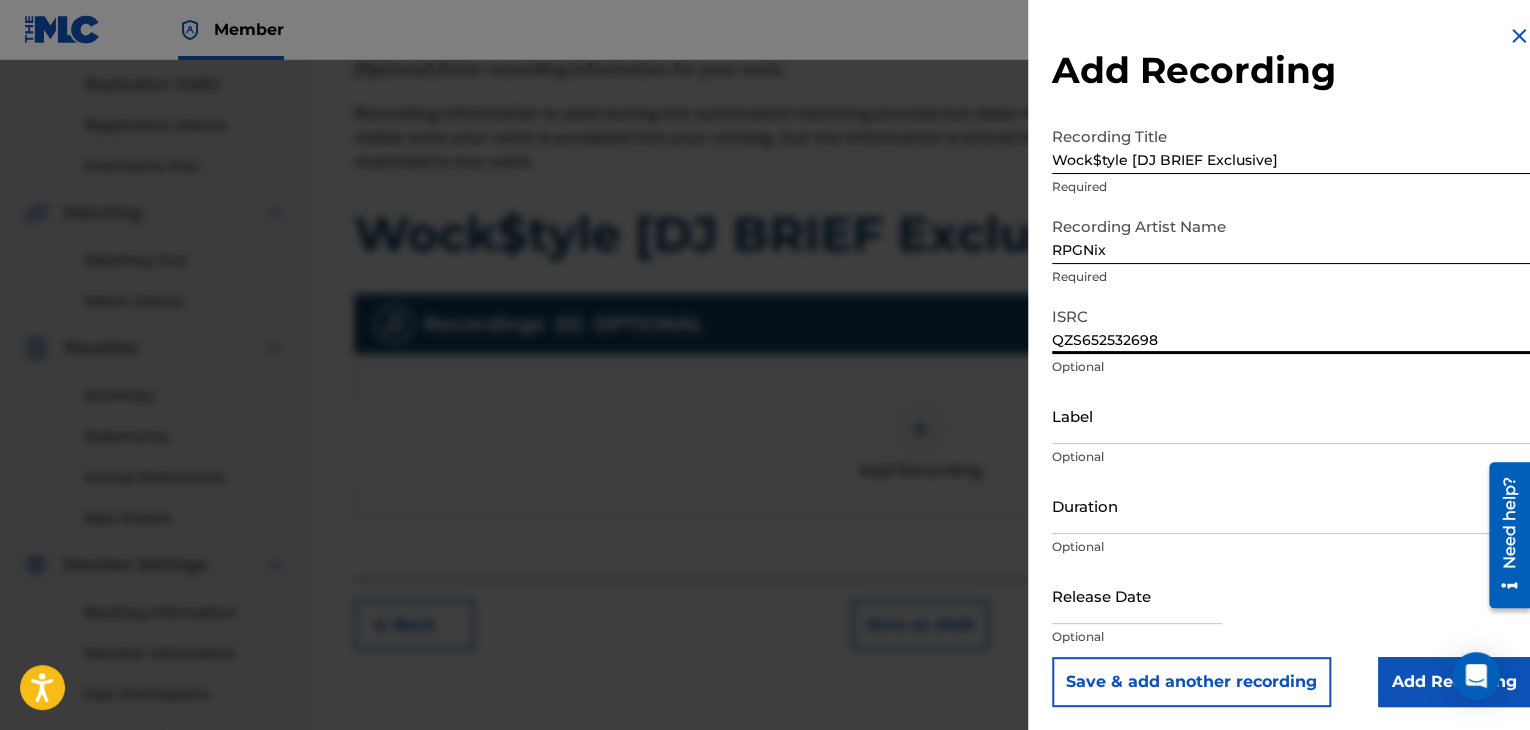 type on "QZS652532698" 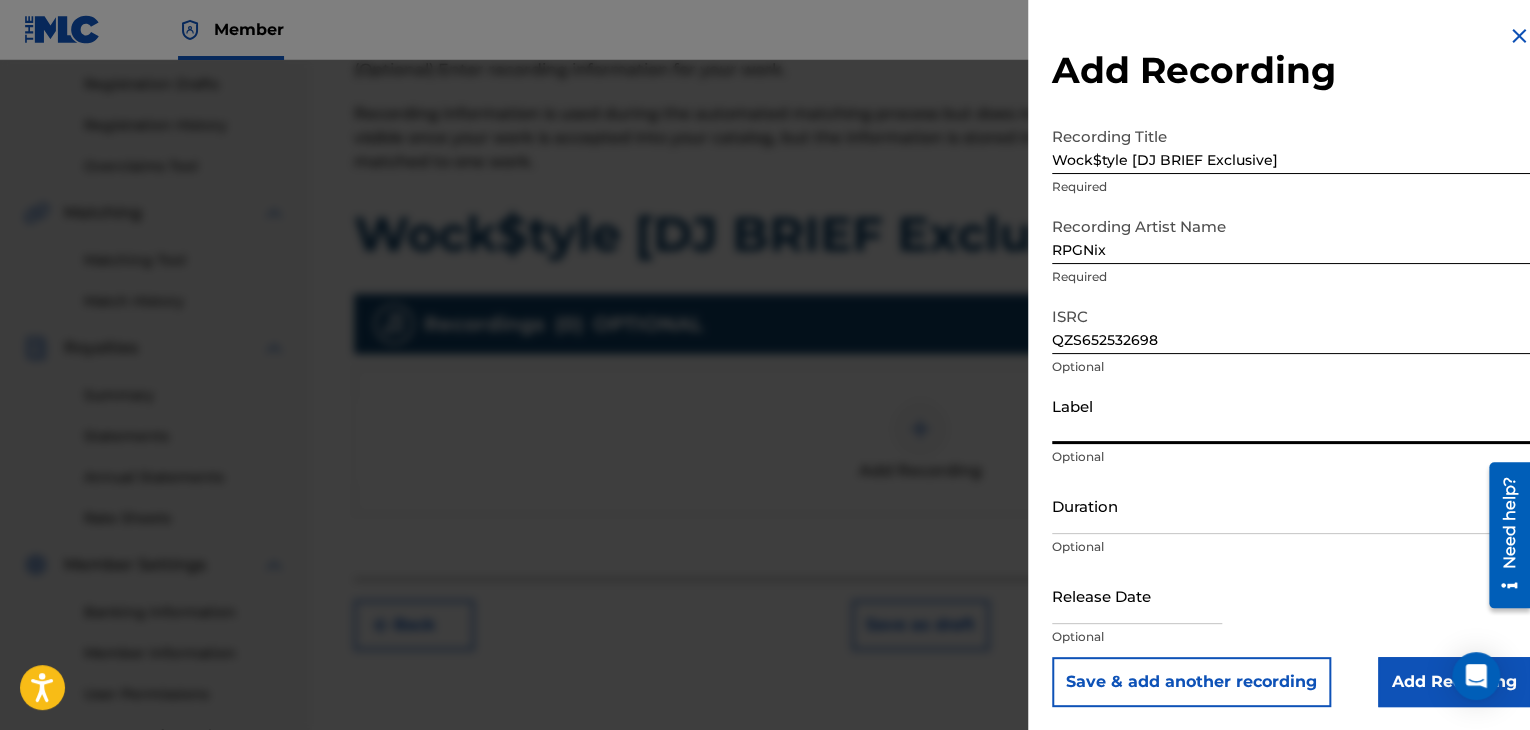 click on "Label" at bounding box center (1291, 415) 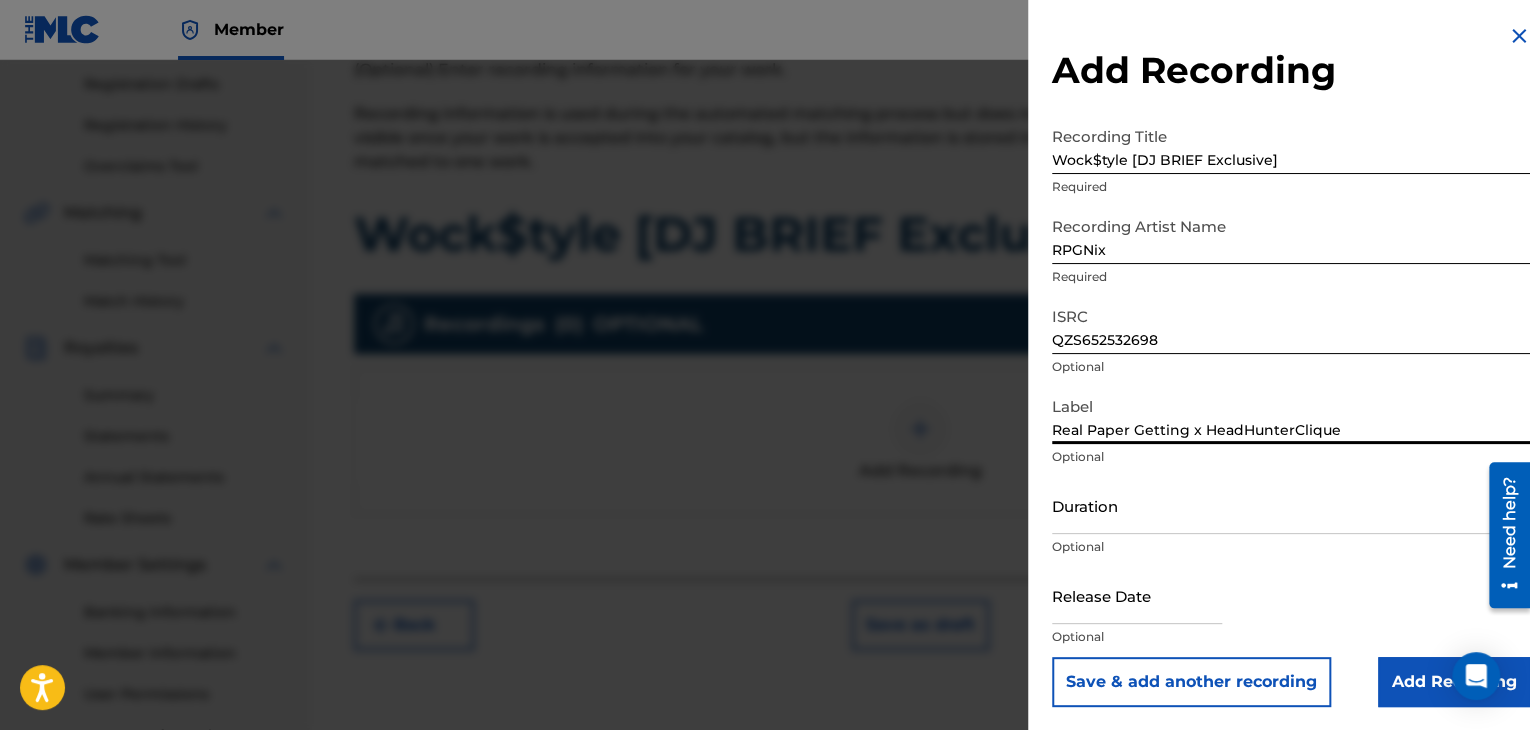 type on "Real Paper Getting x HeadHunterClique" 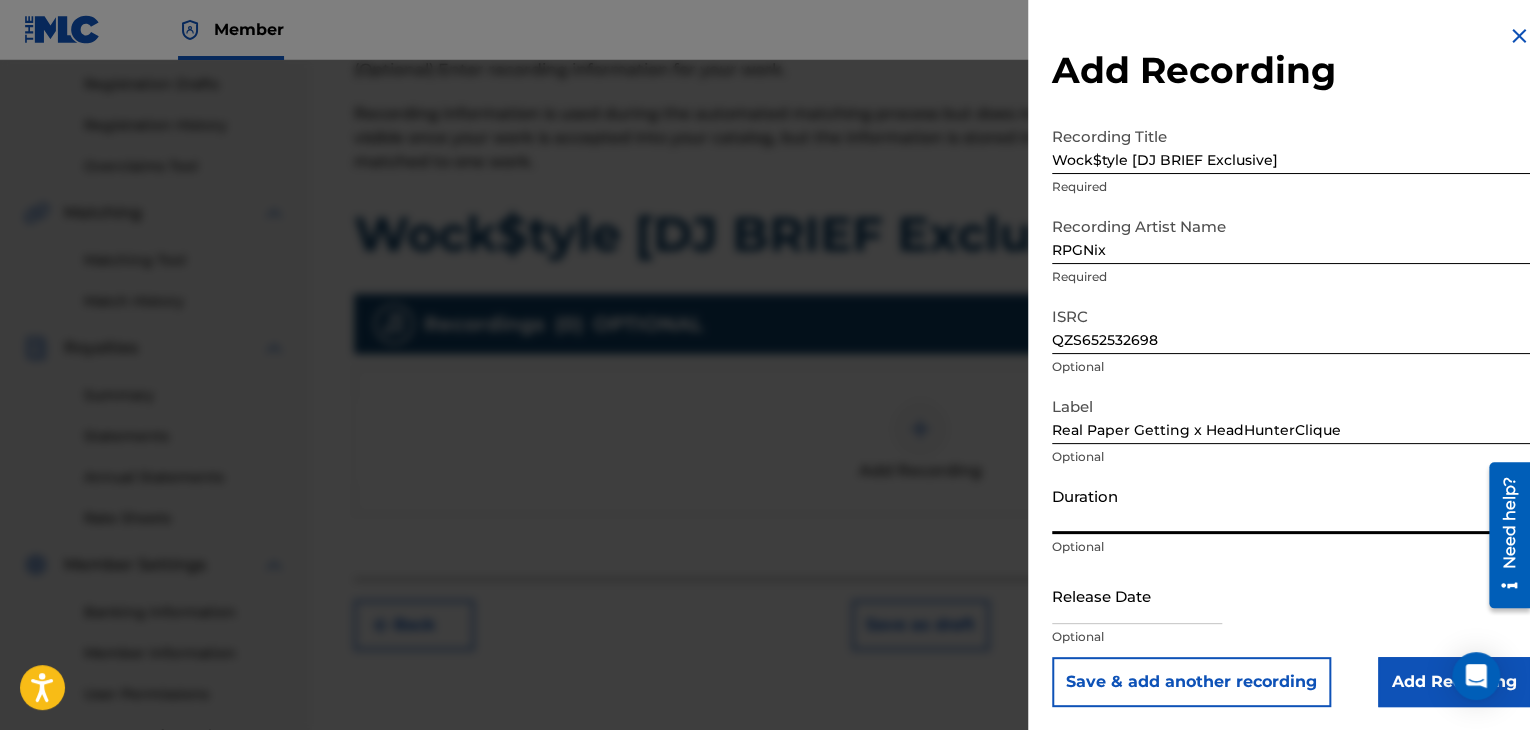 click on "Duration" at bounding box center (1291, 505) 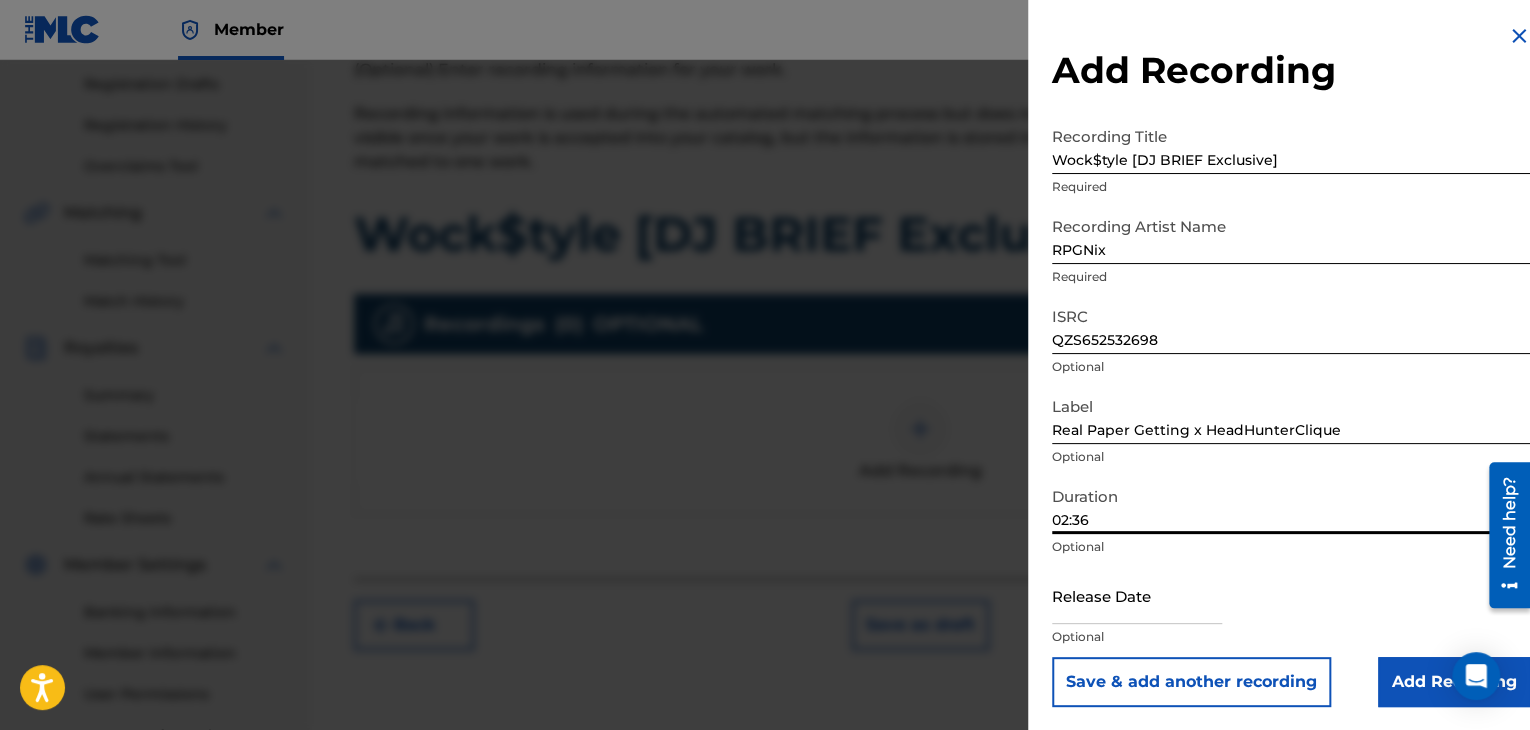 type on "02:36" 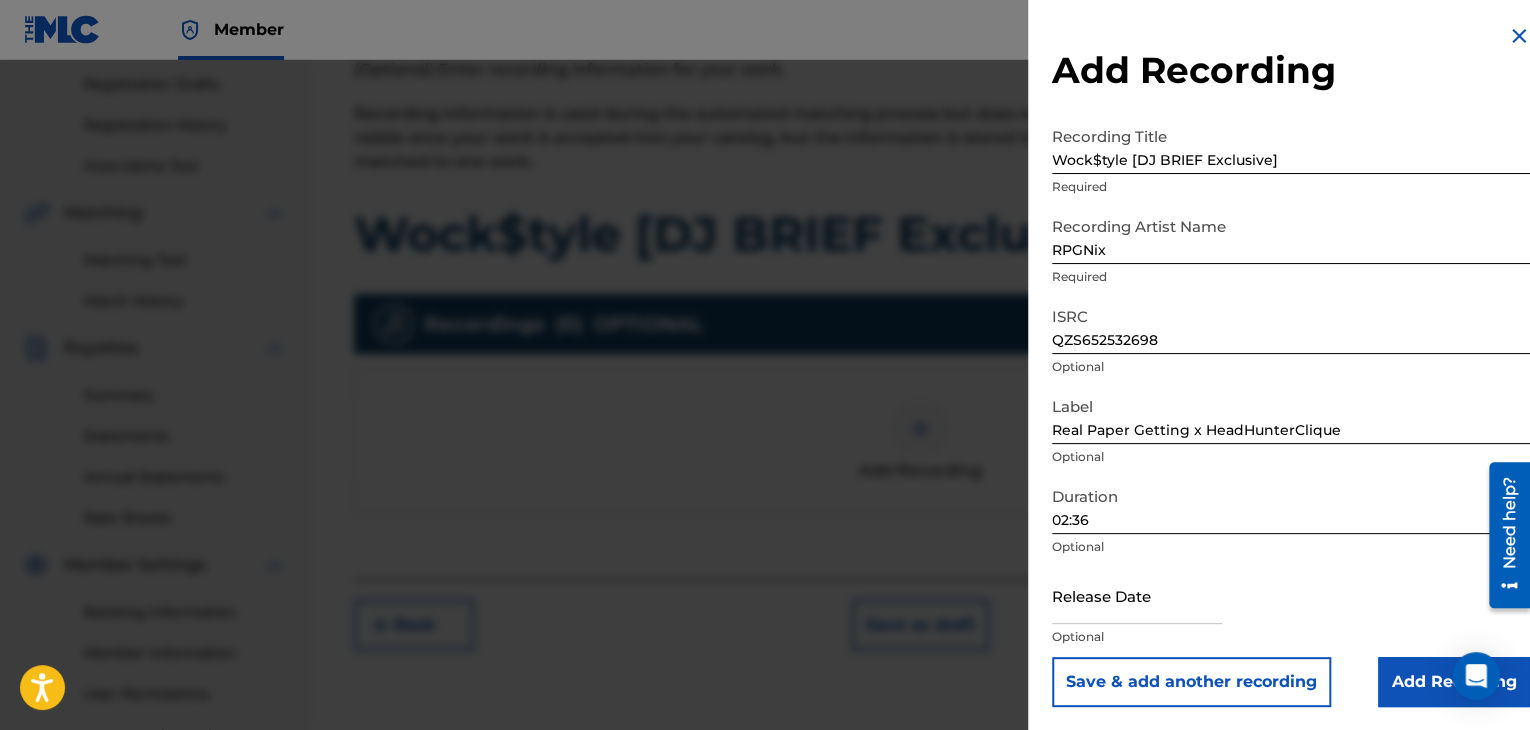 click at bounding box center (1137, 595) 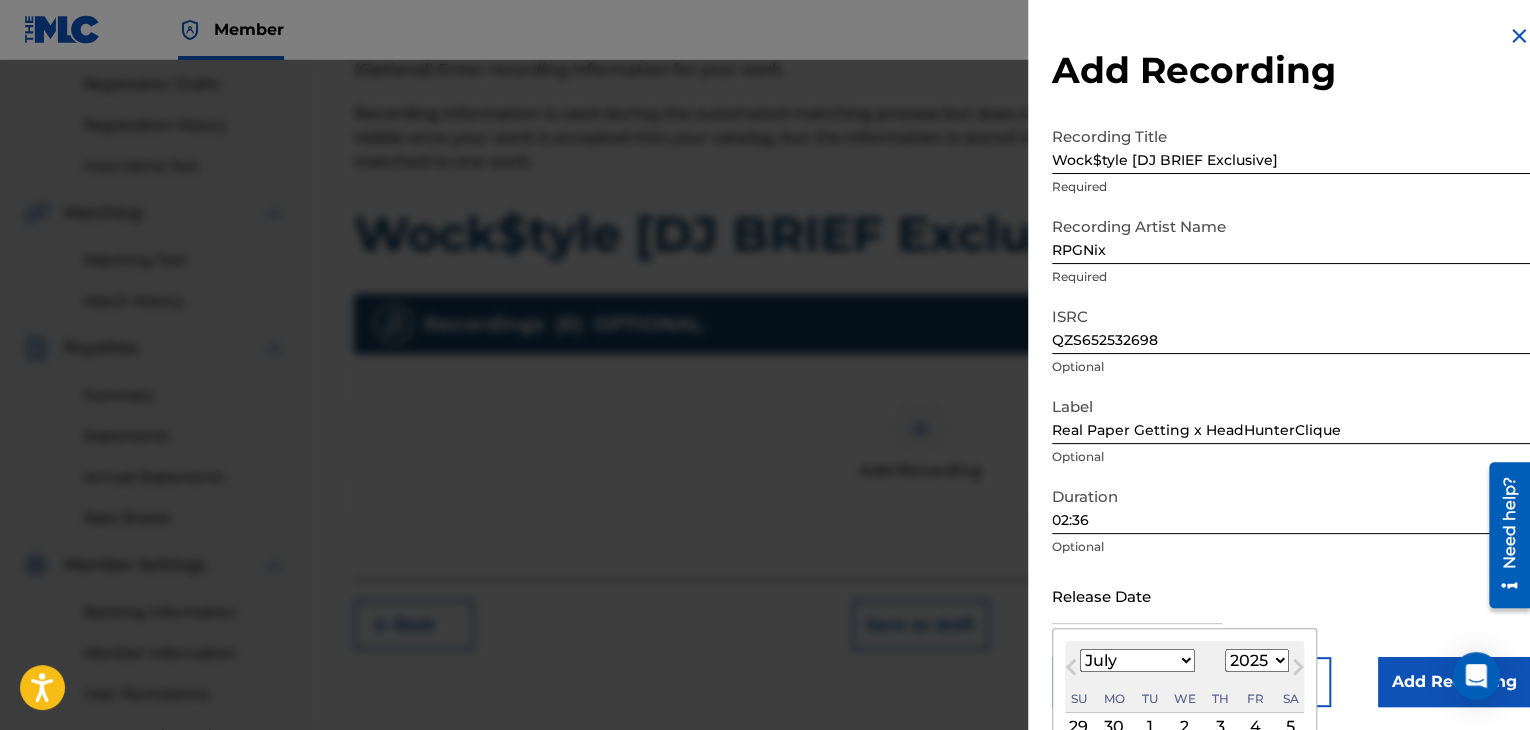 scroll, scrollTop: 160, scrollLeft: 0, axis: vertical 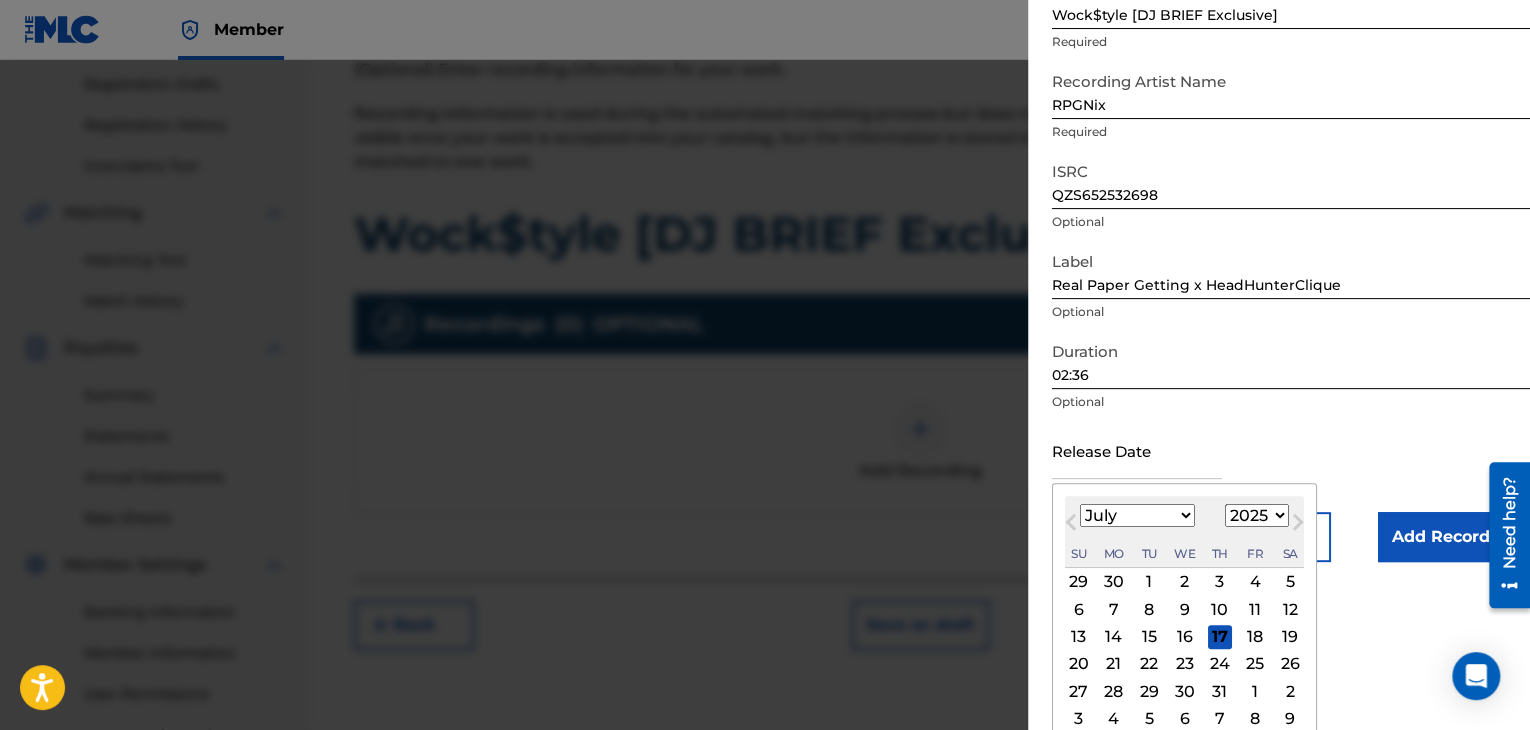 click on "January February March April May June July August September October November December" at bounding box center [1137, 515] 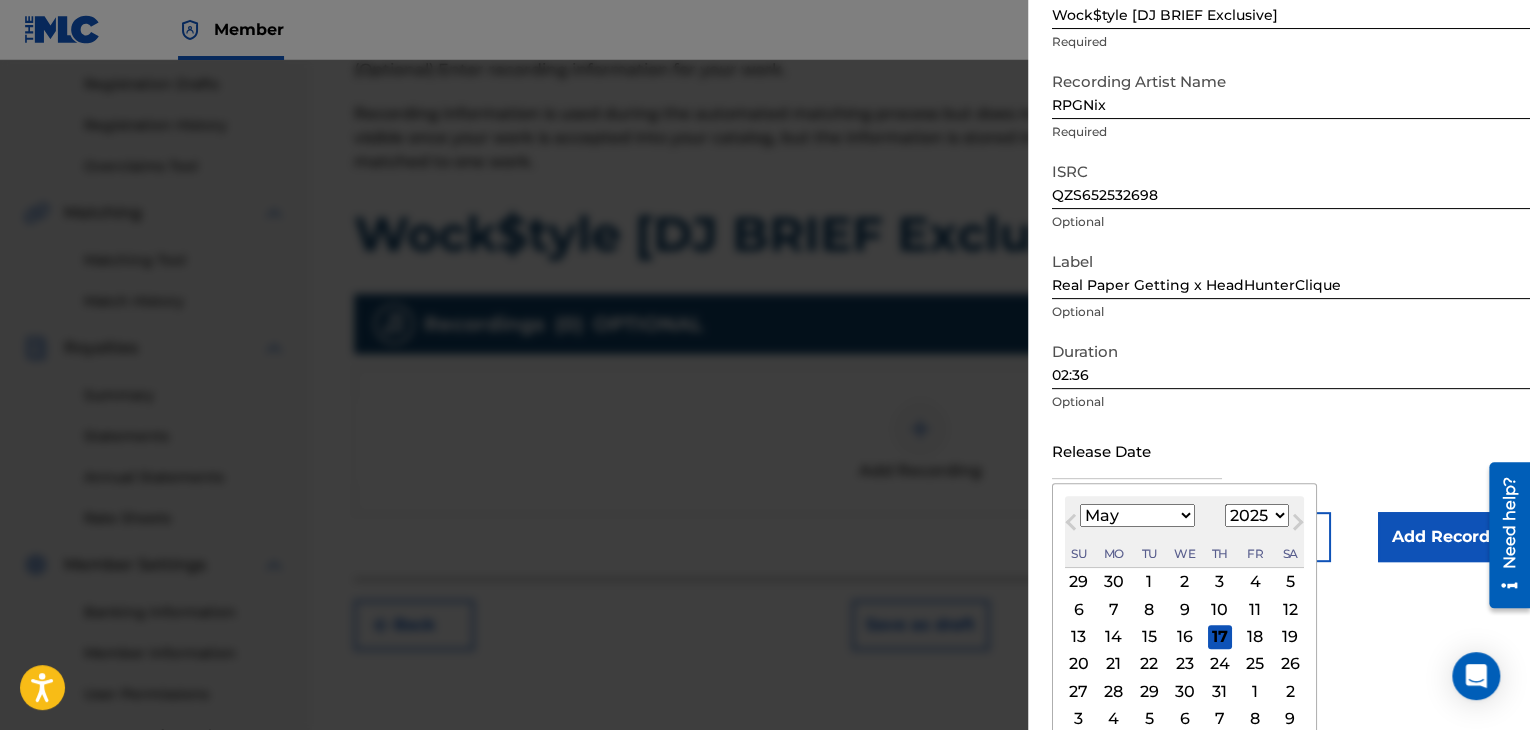 click on "January February March April May June July August September October November December" at bounding box center (1137, 515) 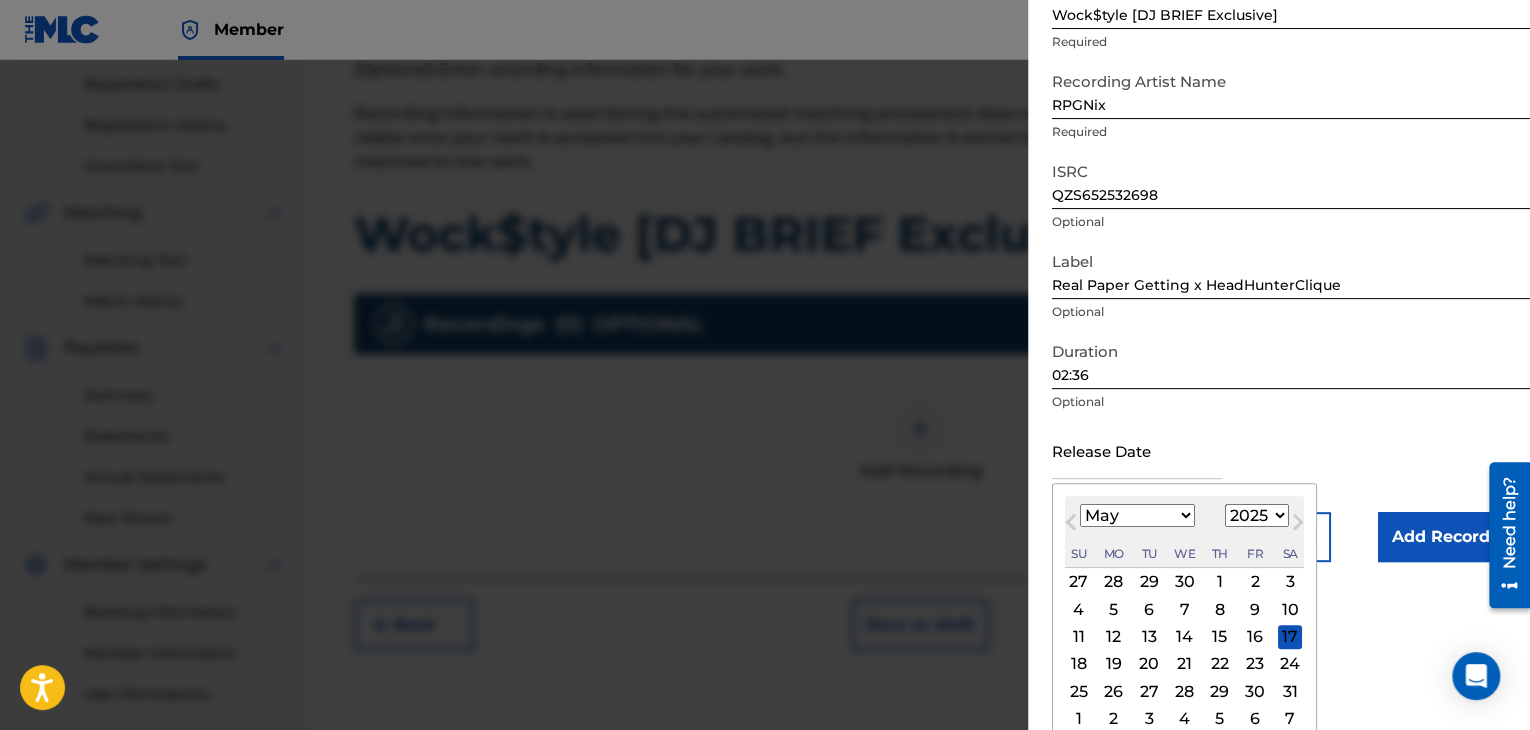 click on "25" at bounding box center [1079, 691] 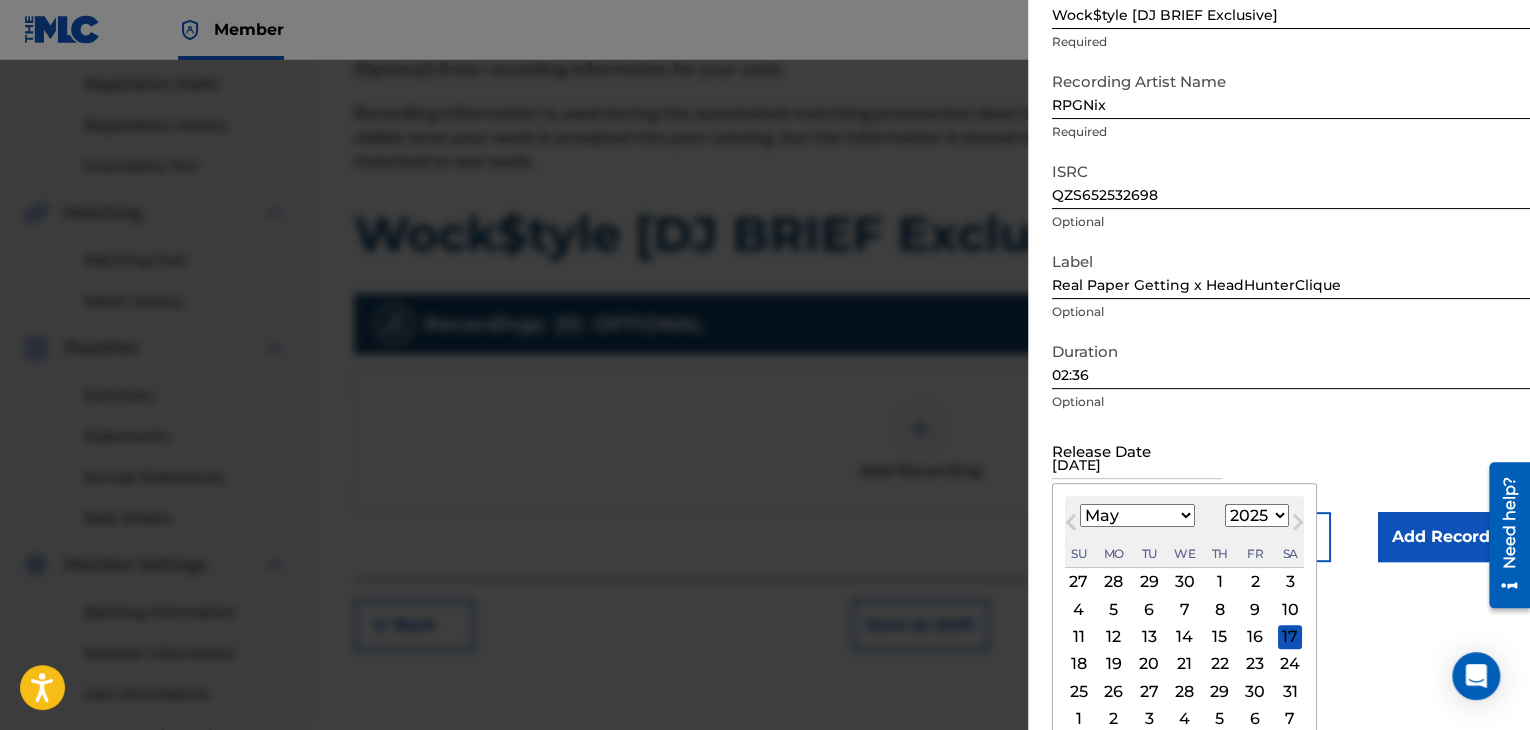 scroll, scrollTop: 1, scrollLeft: 0, axis: vertical 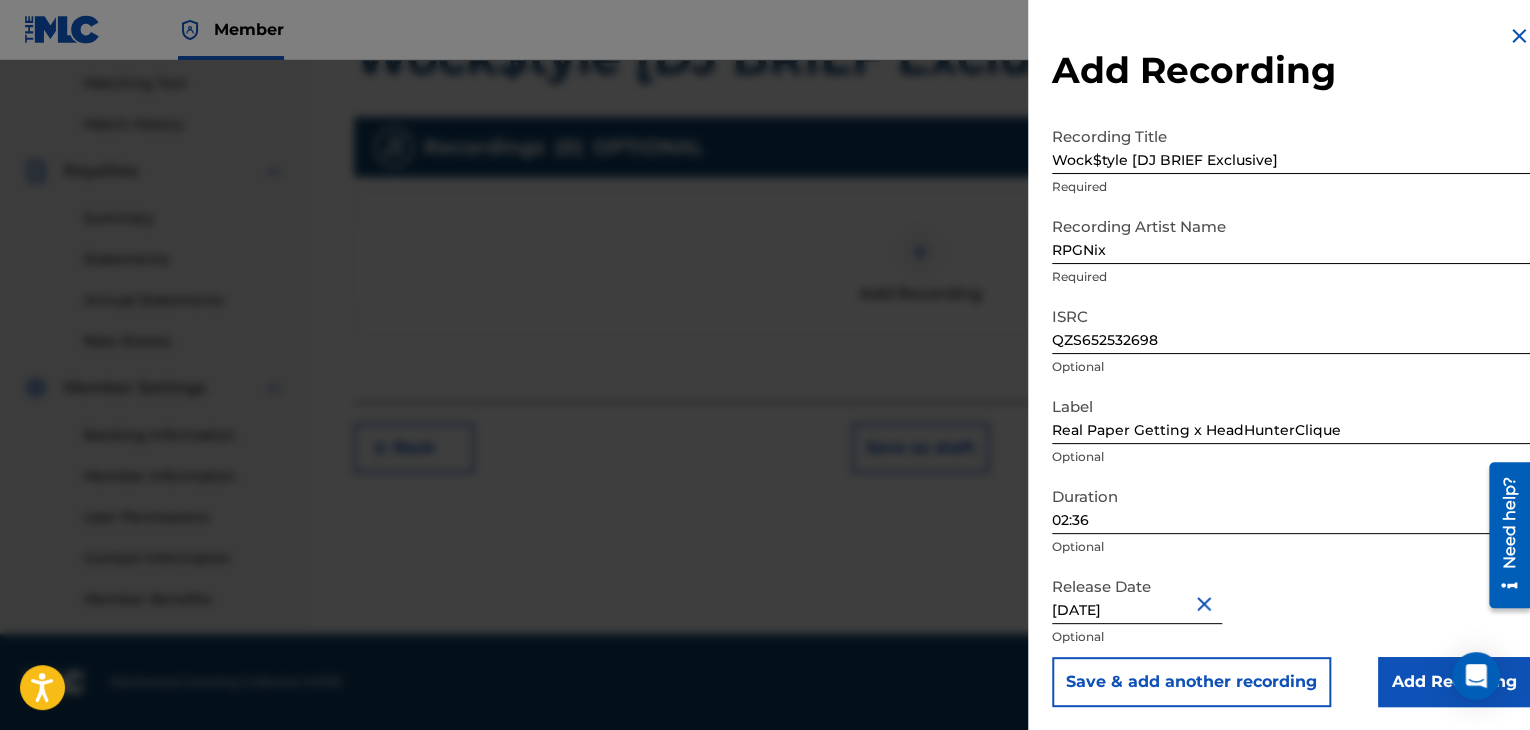 click on "Add Recording" at bounding box center (1454, 682) 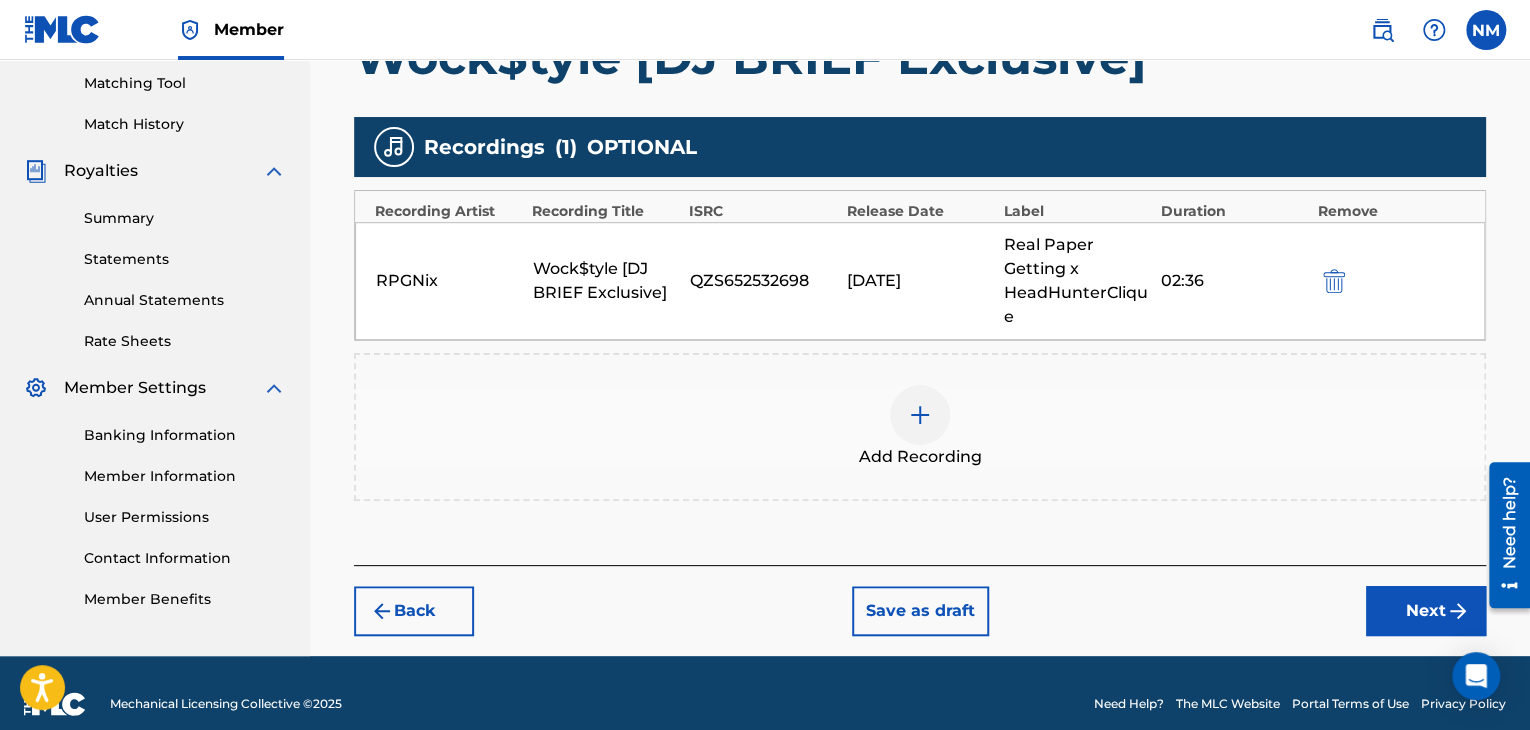 click on "Next" at bounding box center [1426, 611] 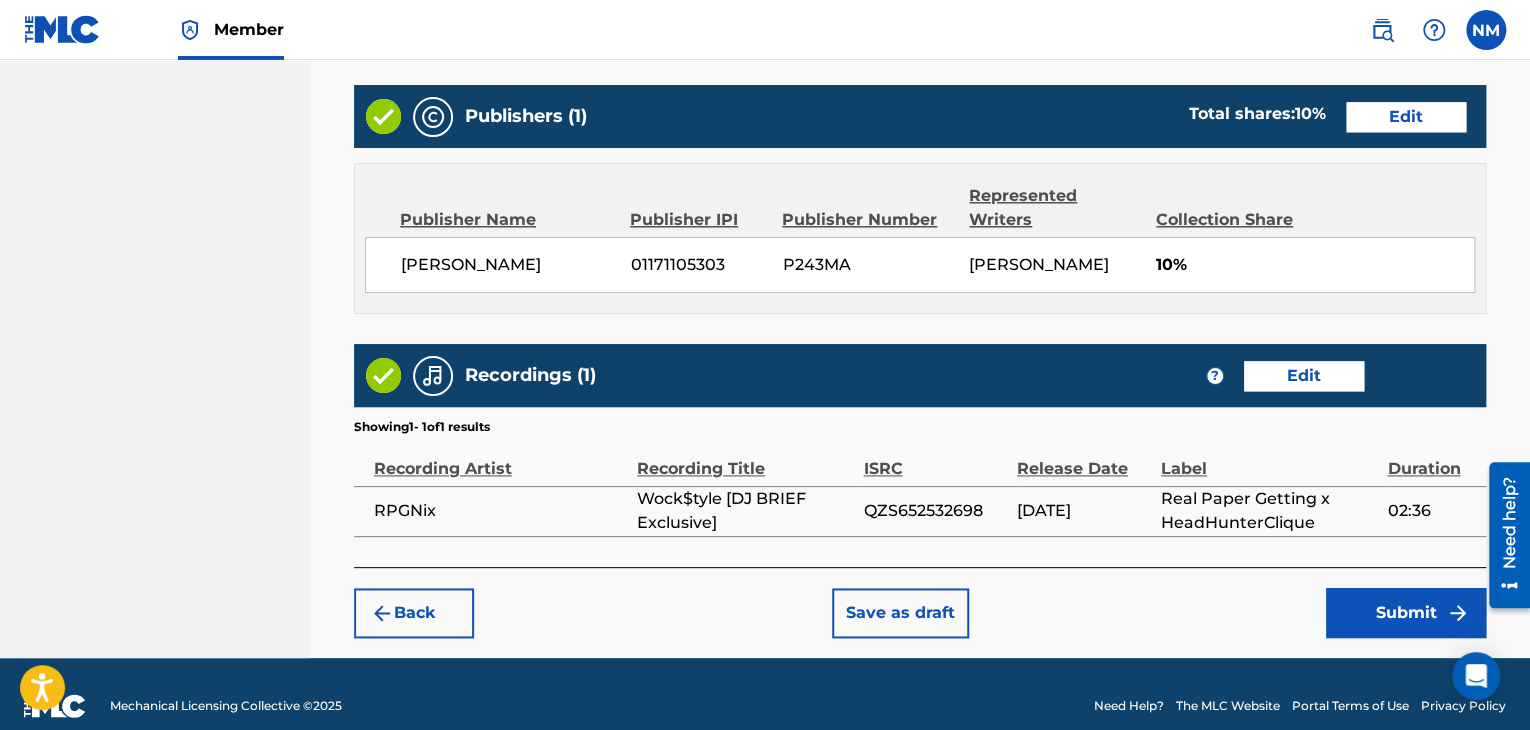 scroll, scrollTop: 1127, scrollLeft: 0, axis: vertical 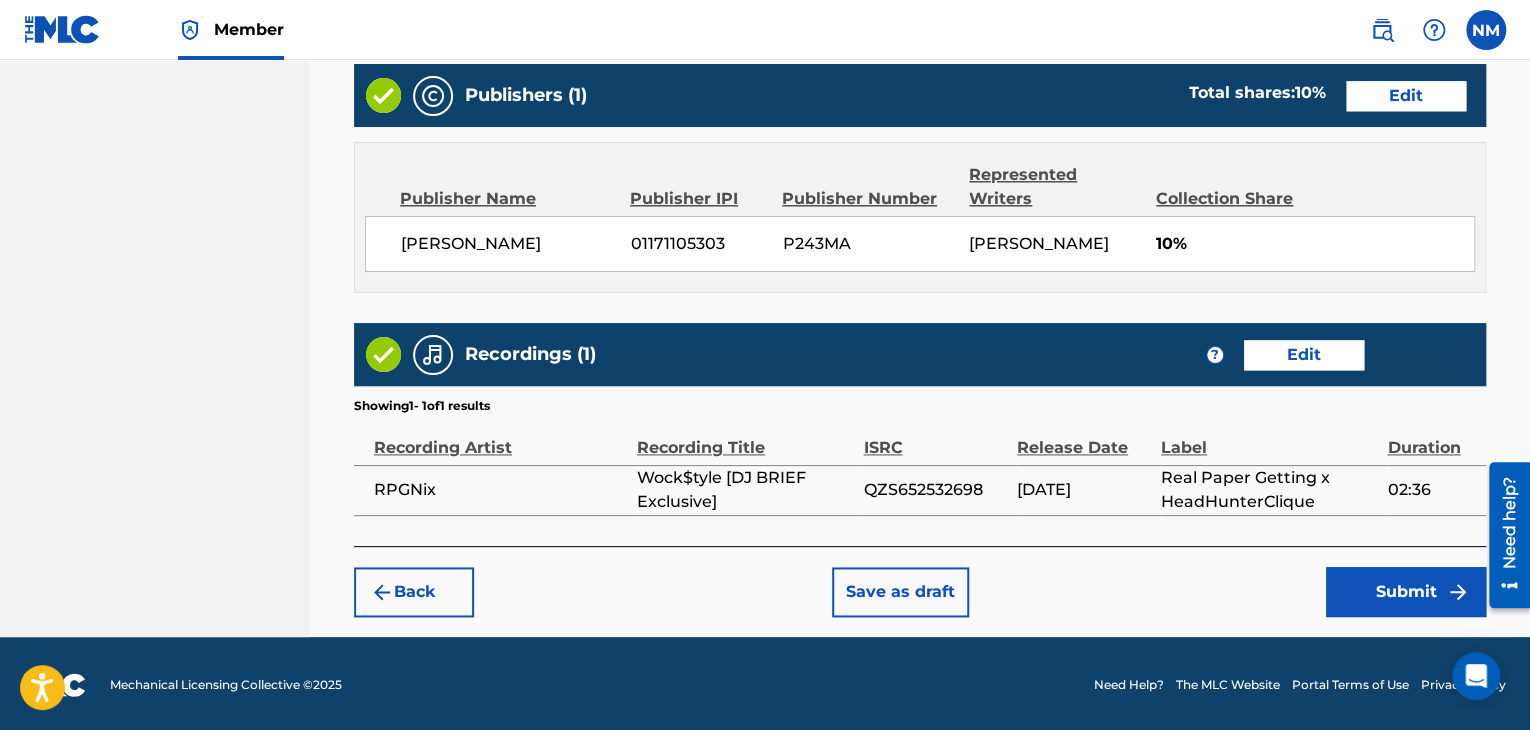 click on "Submit" at bounding box center (1406, 592) 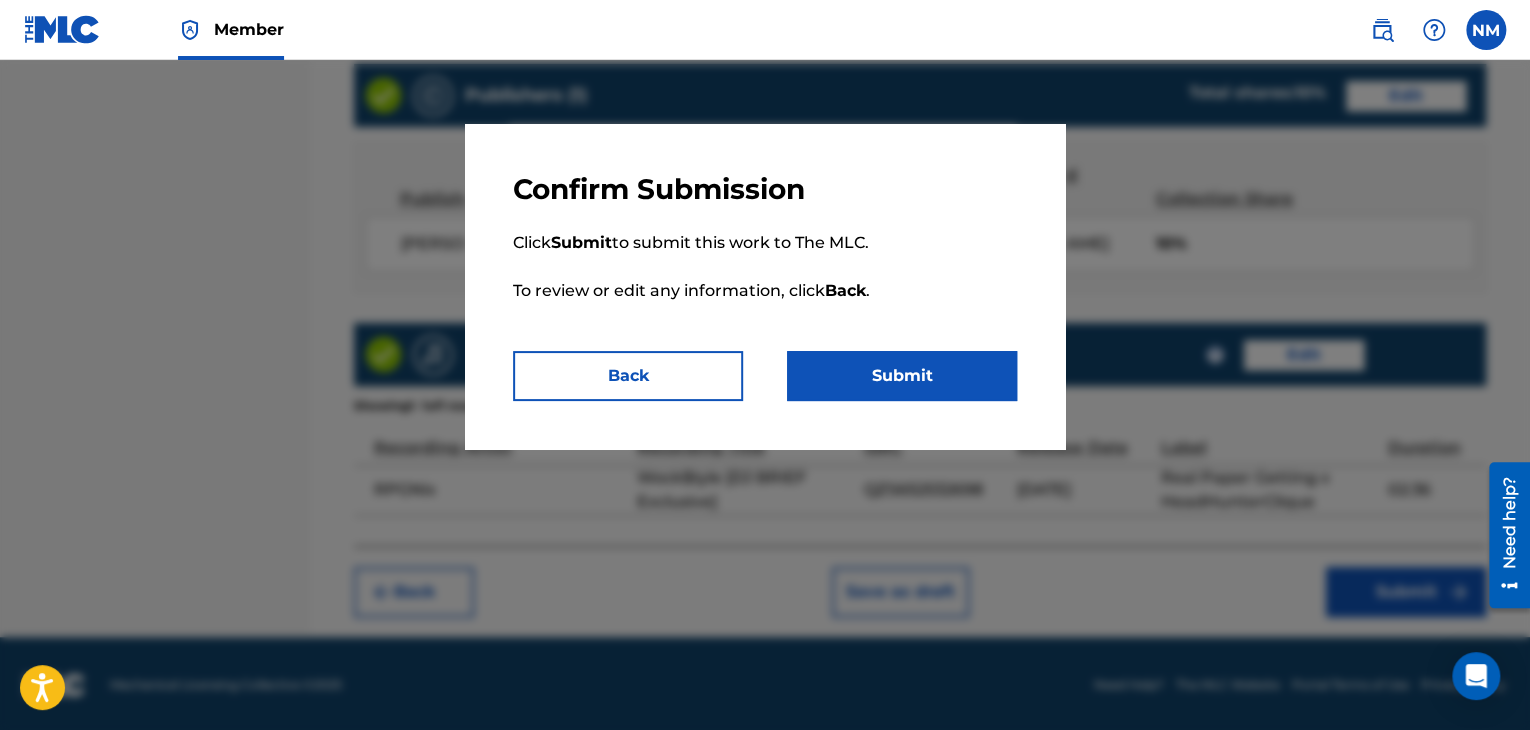 click on "Submit" at bounding box center [902, 376] 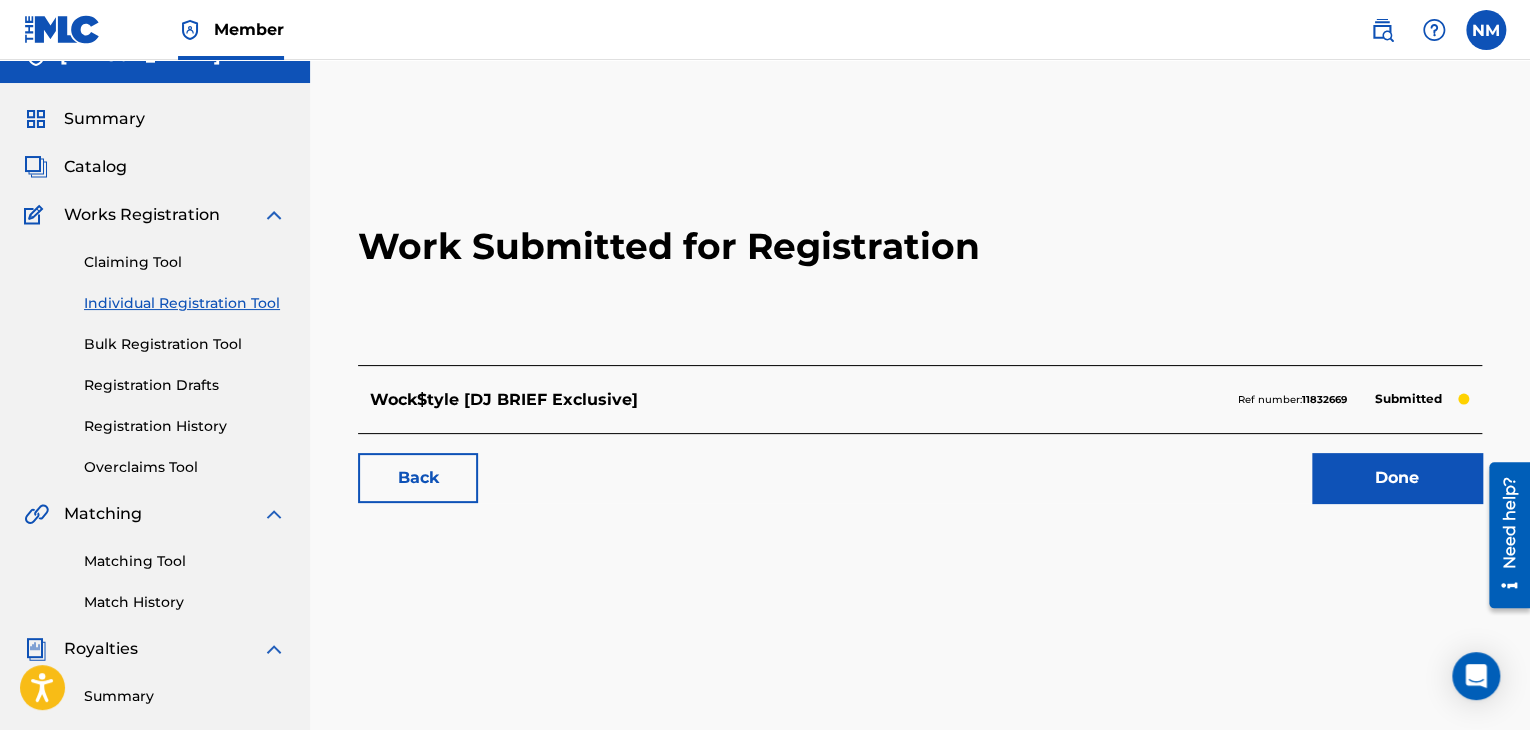 scroll, scrollTop: 0, scrollLeft: 0, axis: both 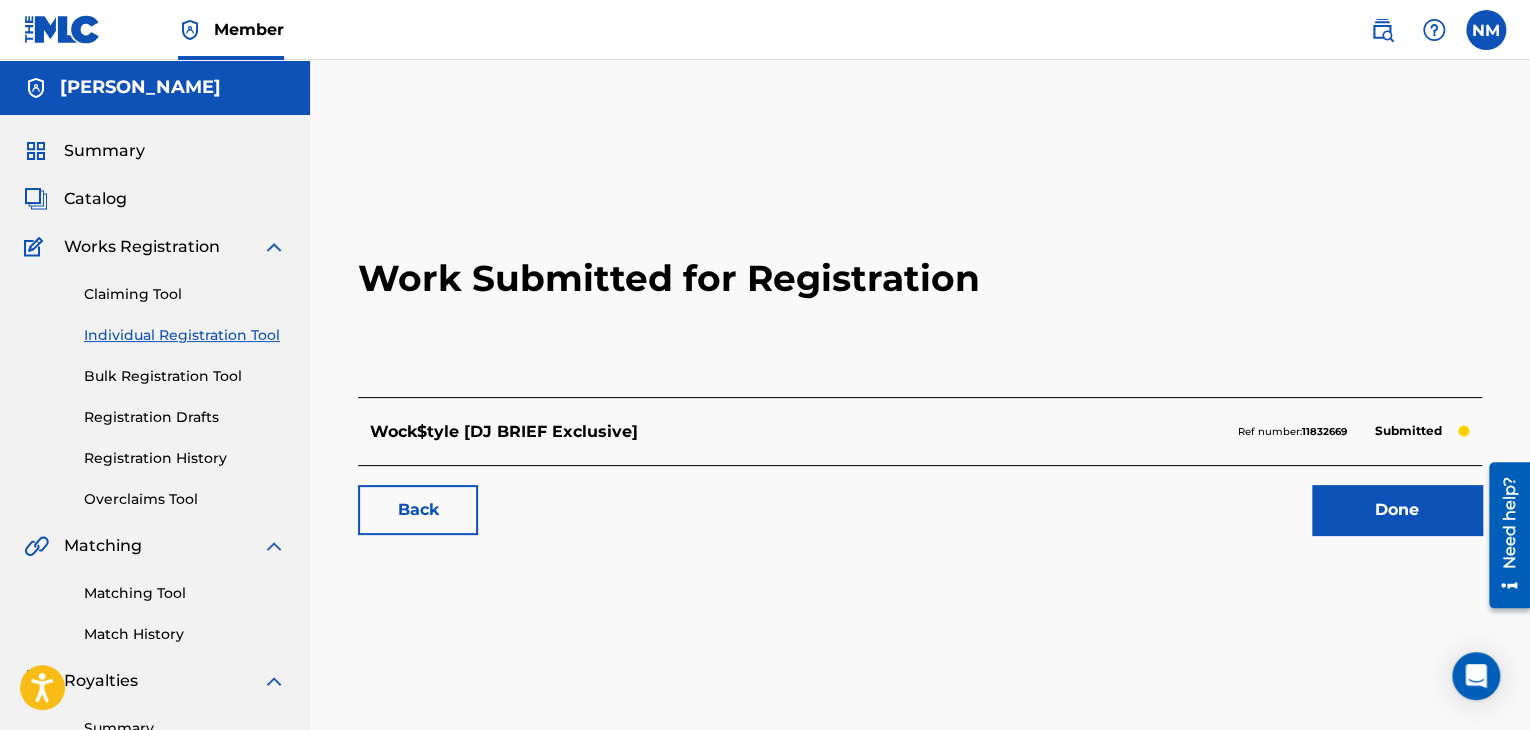 click on "Summary" at bounding box center [104, 151] 